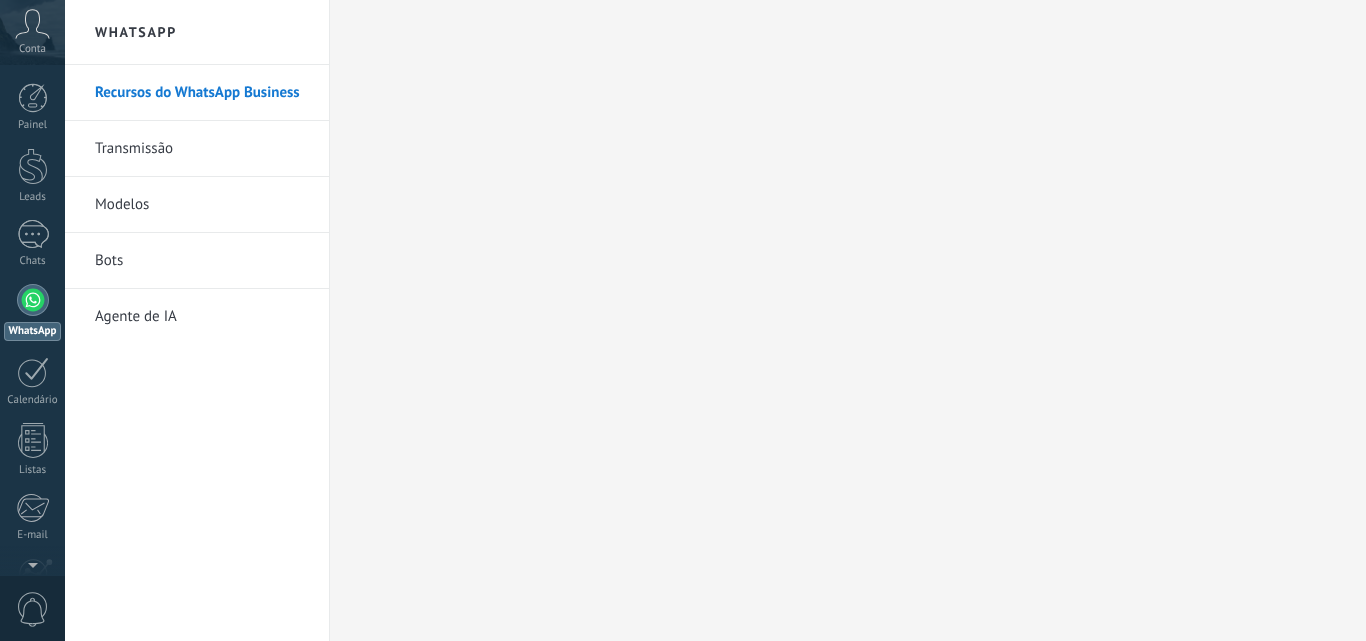 scroll, scrollTop: 0, scrollLeft: 0, axis: both 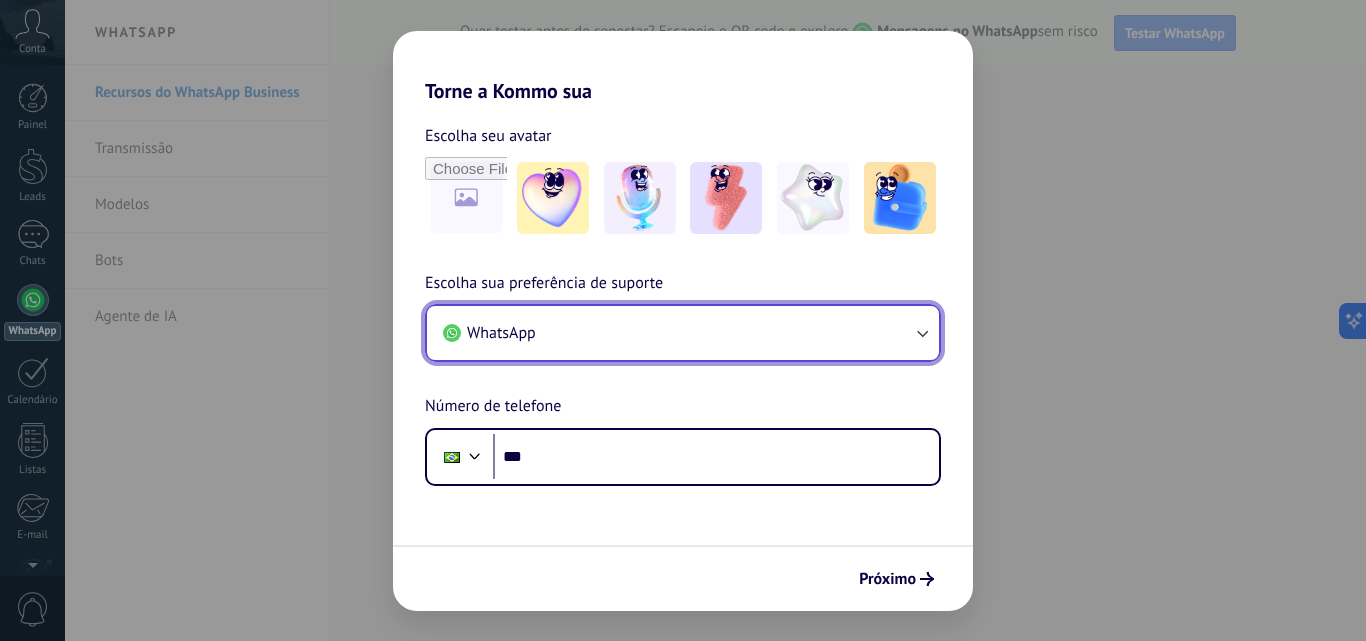 click on "WhatsApp" at bounding box center [683, 333] 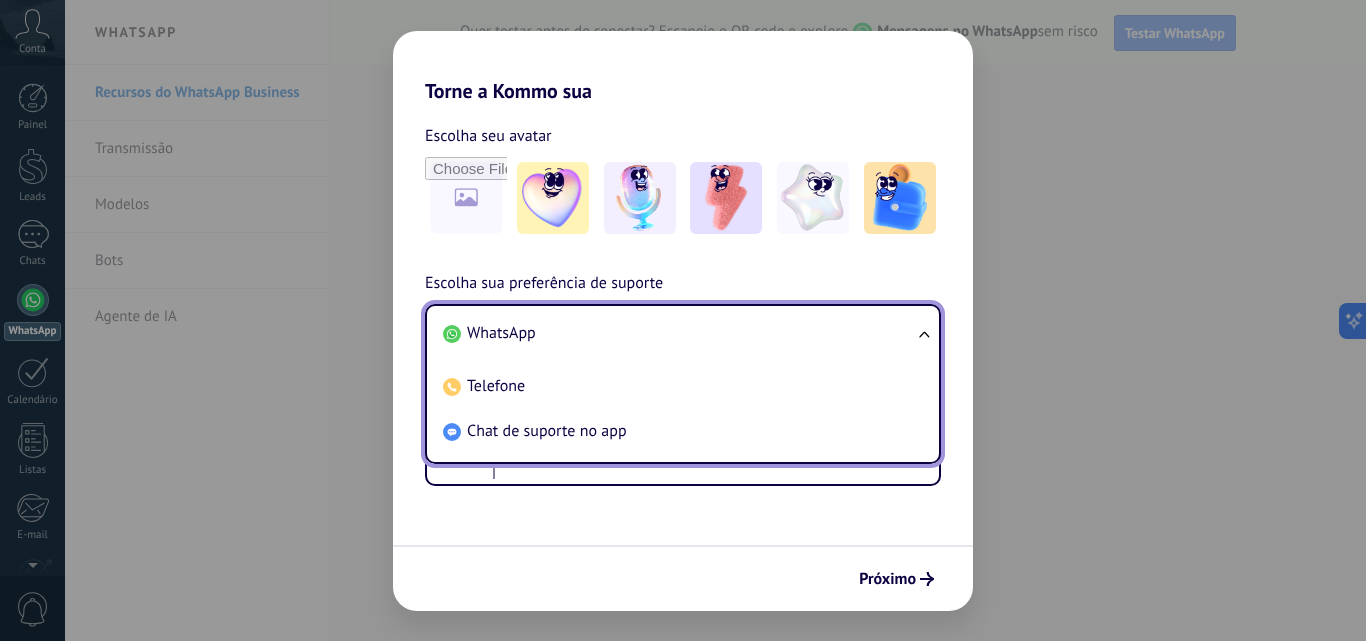 click on "Escolha sua preferência de suporte WhatsApp WhatsApp Telefone Chat de suporte no app Número de telefone Phone ***" at bounding box center [683, 378] 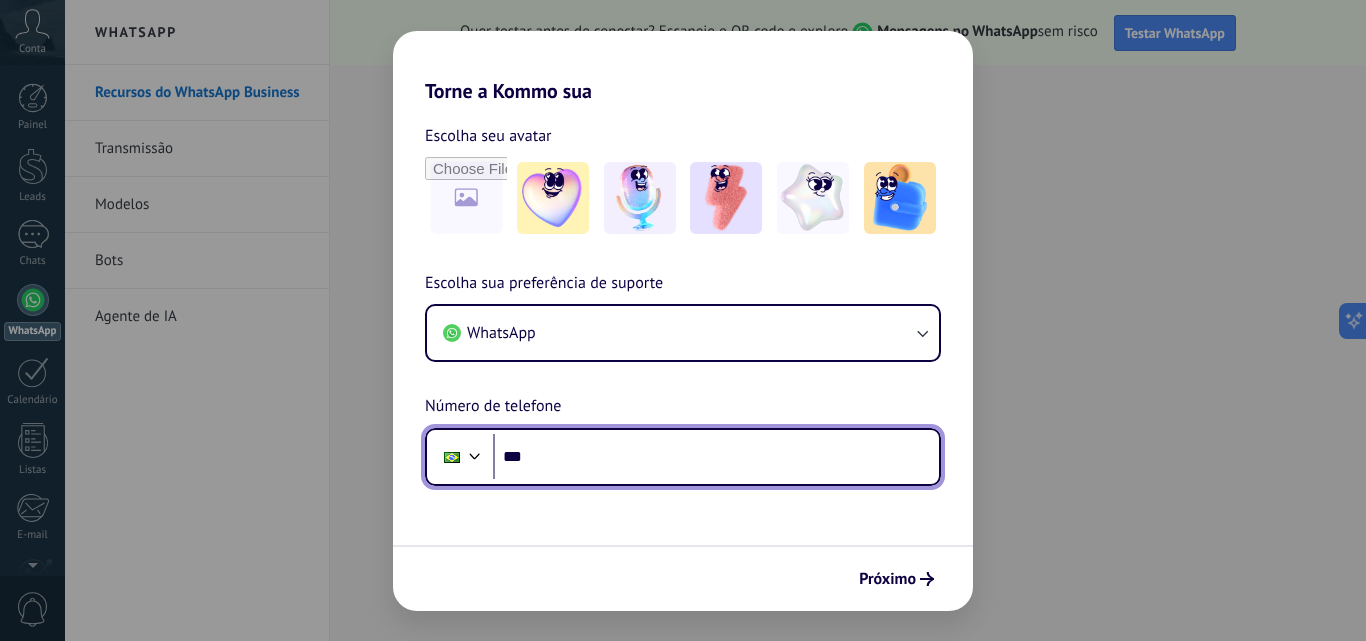 click on "***" at bounding box center (716, 457) 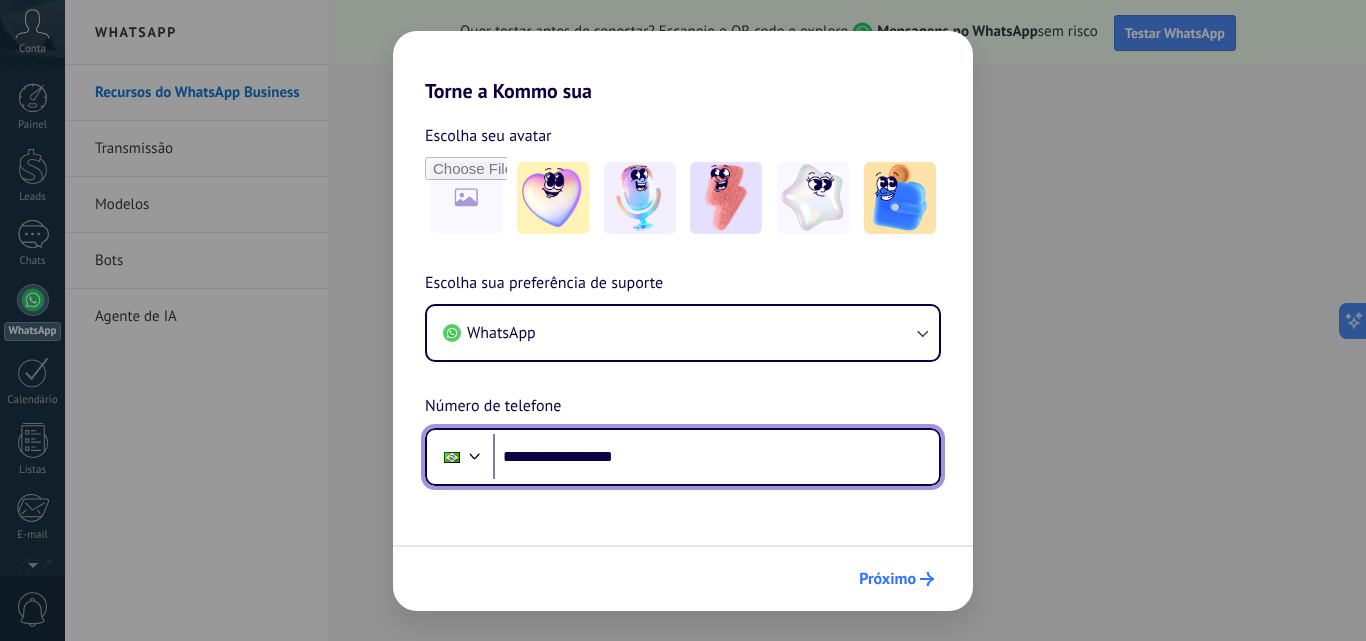 type on "**********" 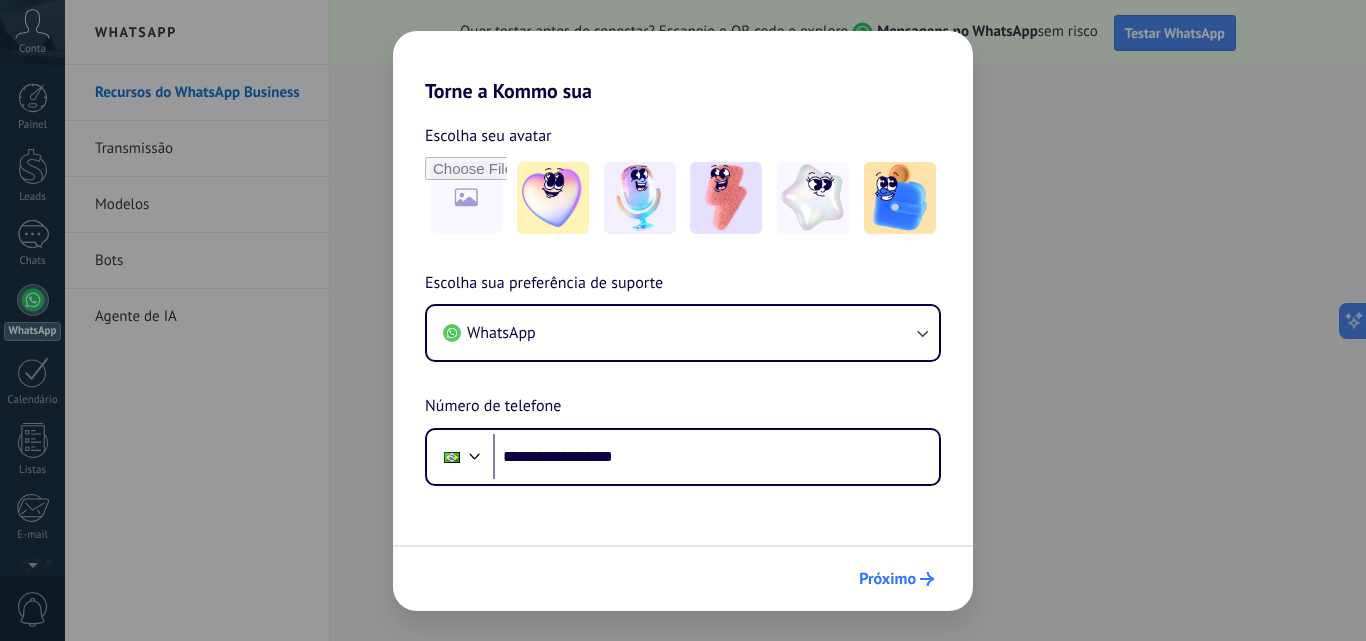 click on "Próximo" at bounding box center [887, 579] 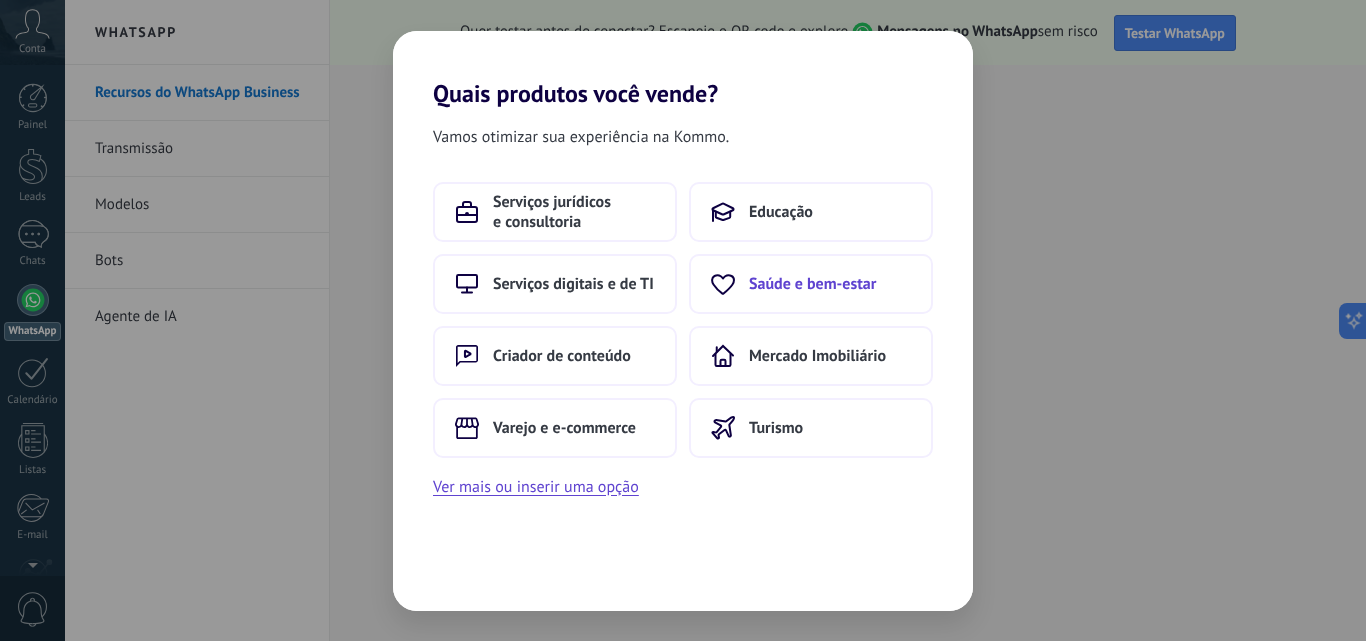 click on "Saúde e bem-estar" at bounding box center (811, 284) 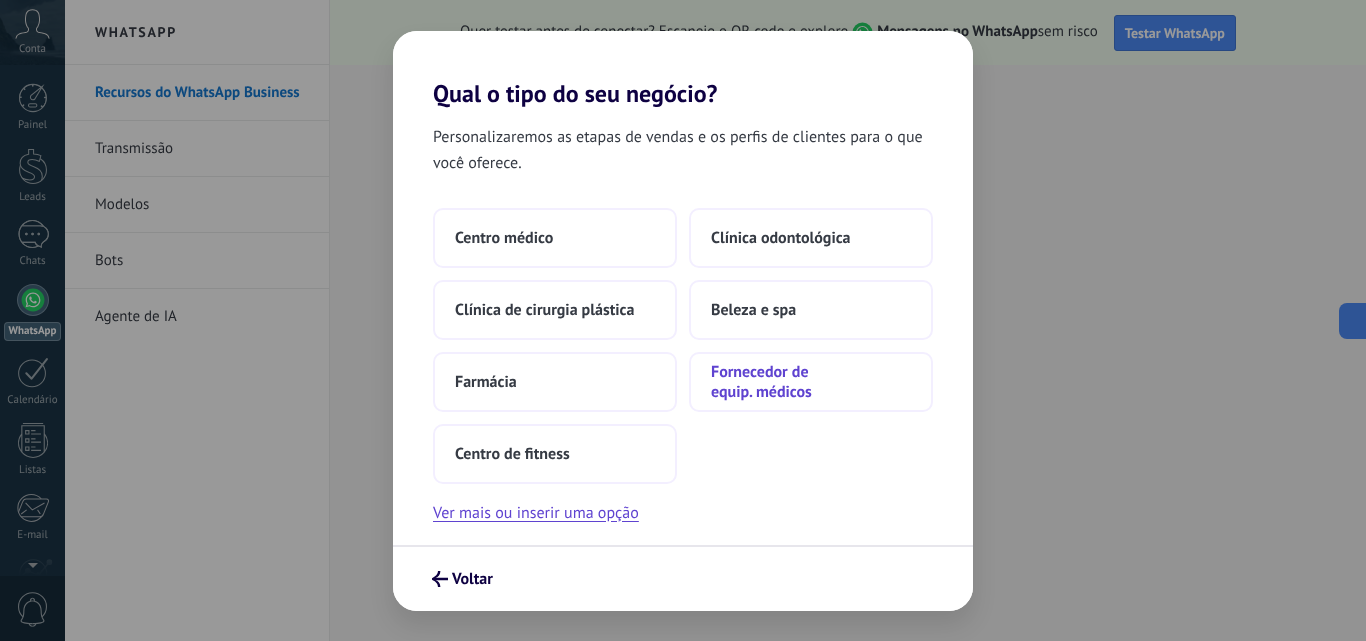 click on "Fornecedor de equip. médicos" at bounding box center (811, 382) 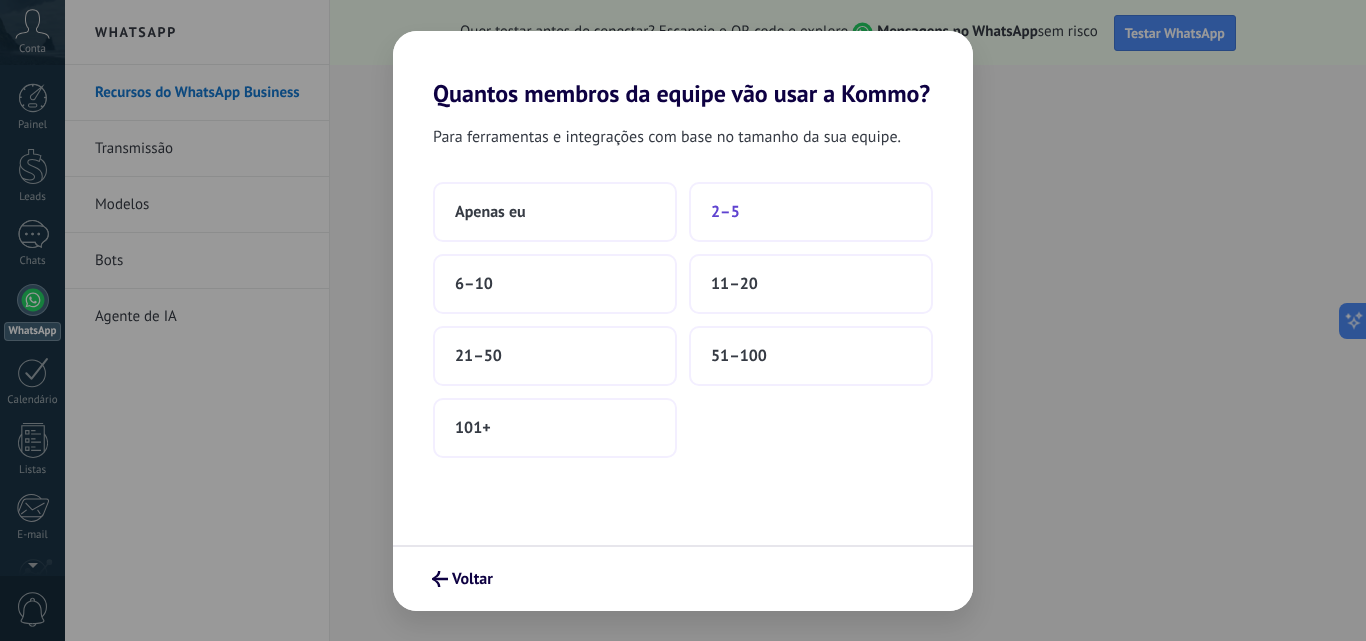 click on "2–5" at bounding box center (725, 212) 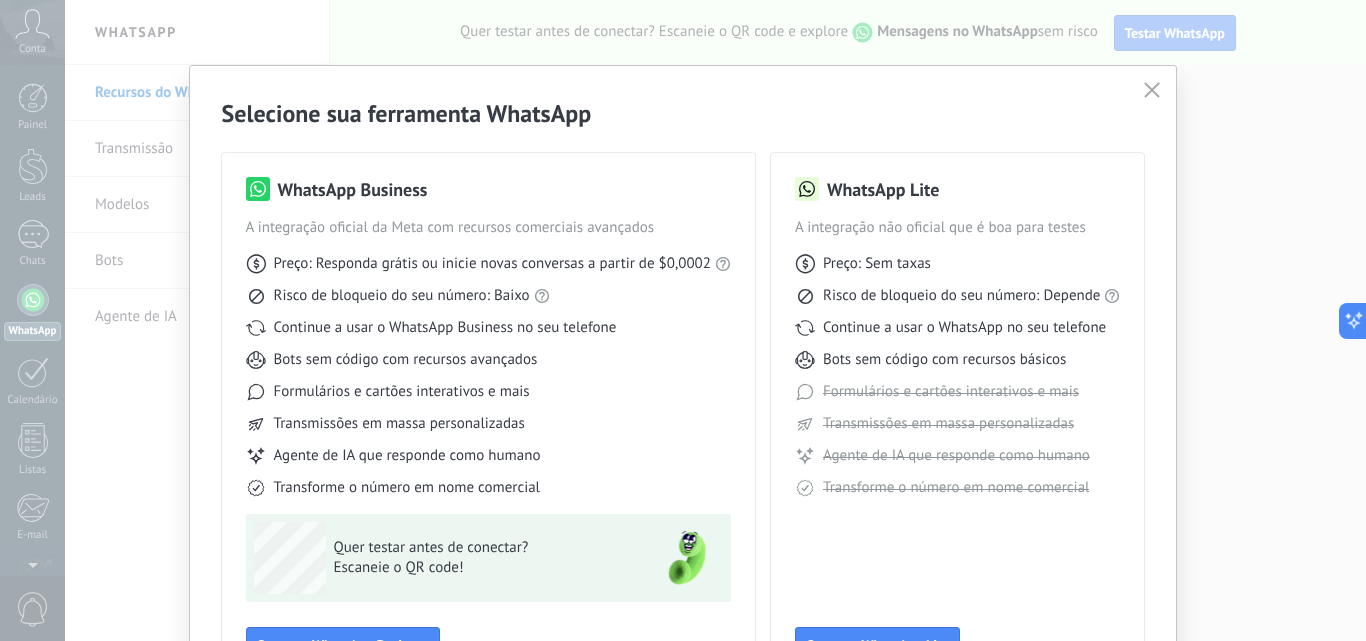 scroll, scrollTop: 100, scrollLeft: 0, axis: vertical 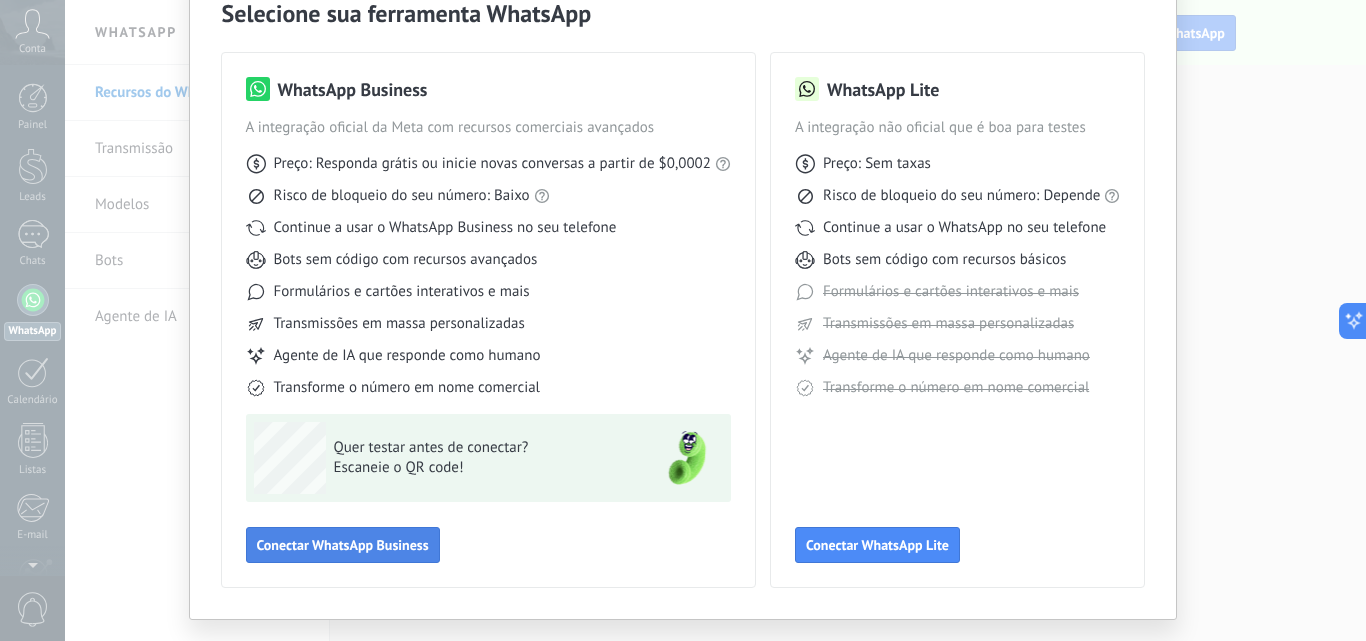 click on "Conectar WhatsApp Business" at bounding box center [343, 545] 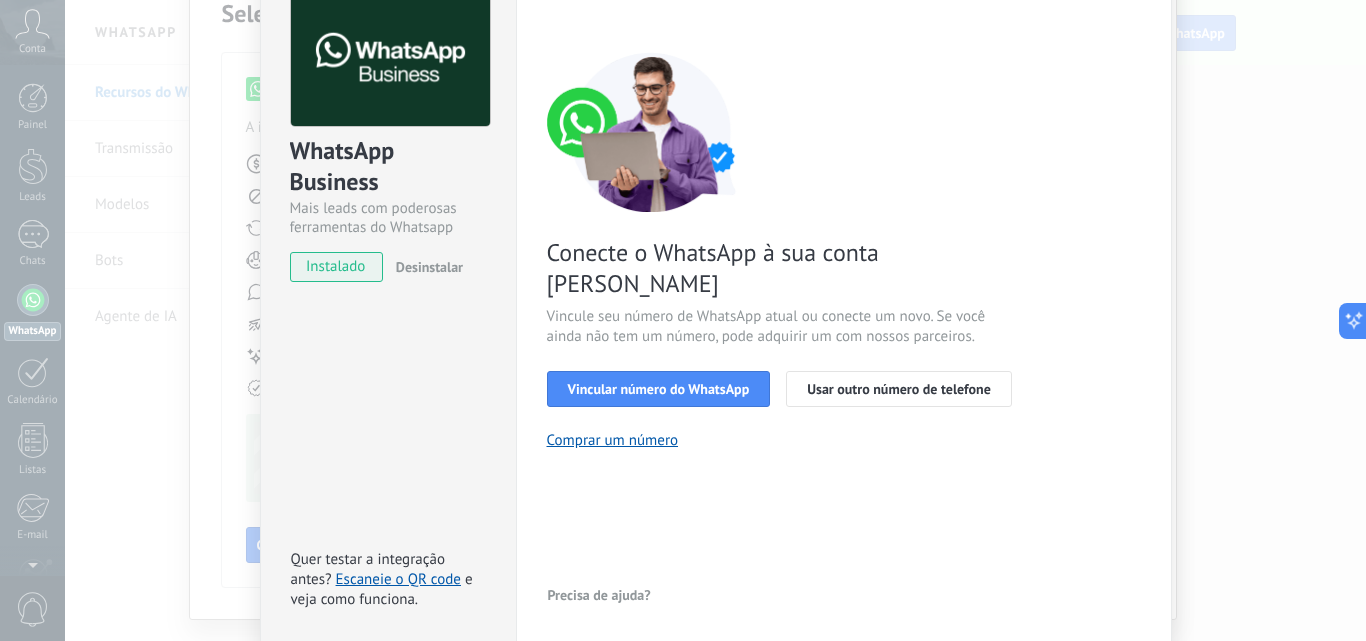 scroll, scrollTop: 0, scrollLeft: 0, axis: both 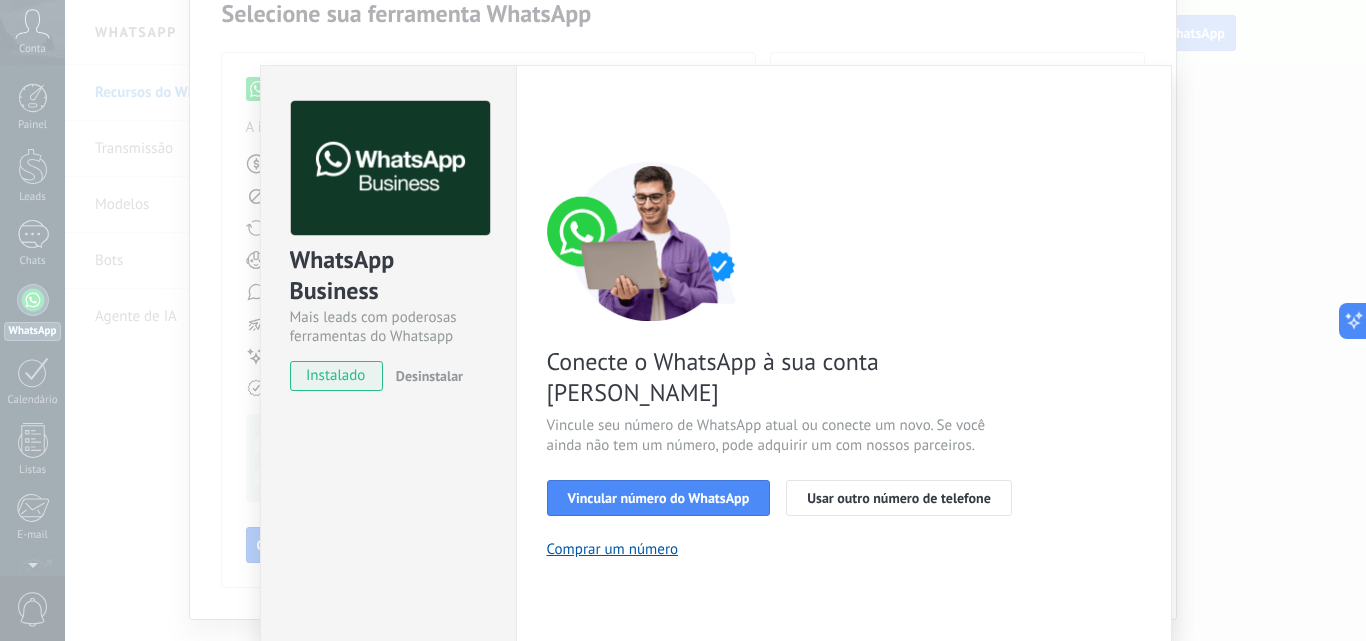 click on "Conecte o WhatsApp à sua conta [PERSON_NAME]" at bounding box center (785, 377) 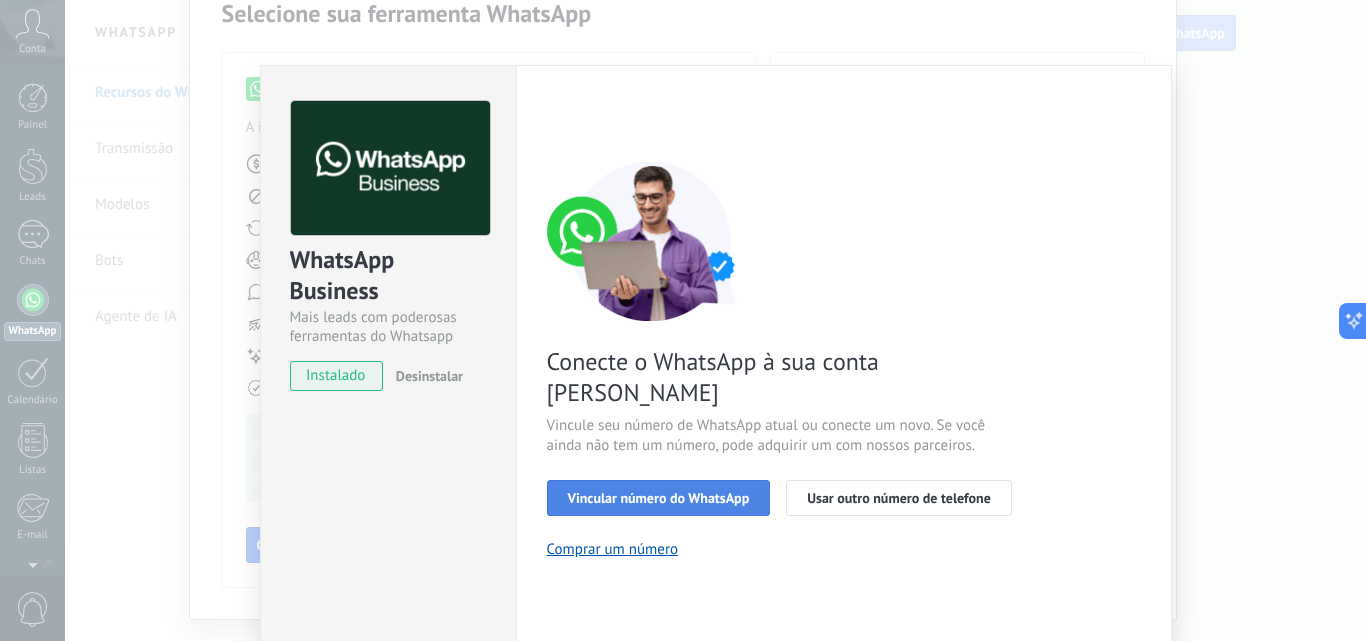 click on "Vincular número do WhatsApp" at bounding box center (659, 498) 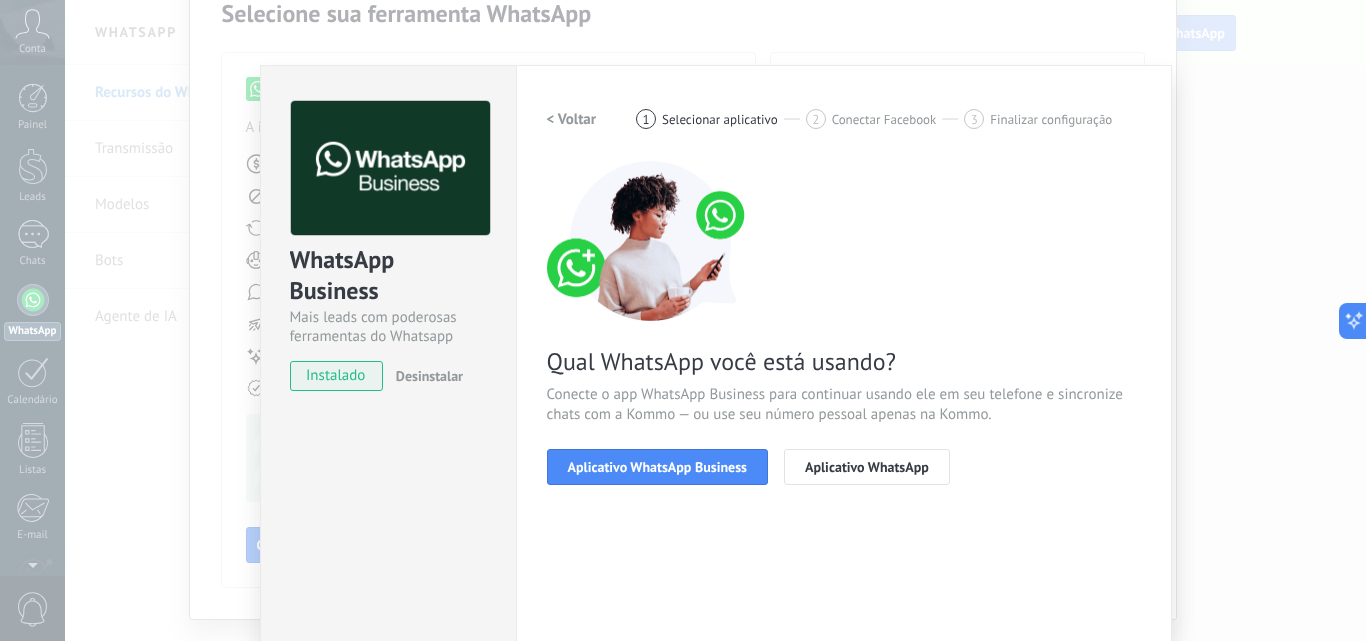click on "Qual WhatsApp você está usando? Conecte o app WhatsApp Business para continuar usando ele em seu telefone e sincronize chats com a Kommo — ou use seu número pessoal apenas na Kommo. Aplicativo WhatsApp Business Aplicativo WhatsApp" at bounding box center (844, 323) 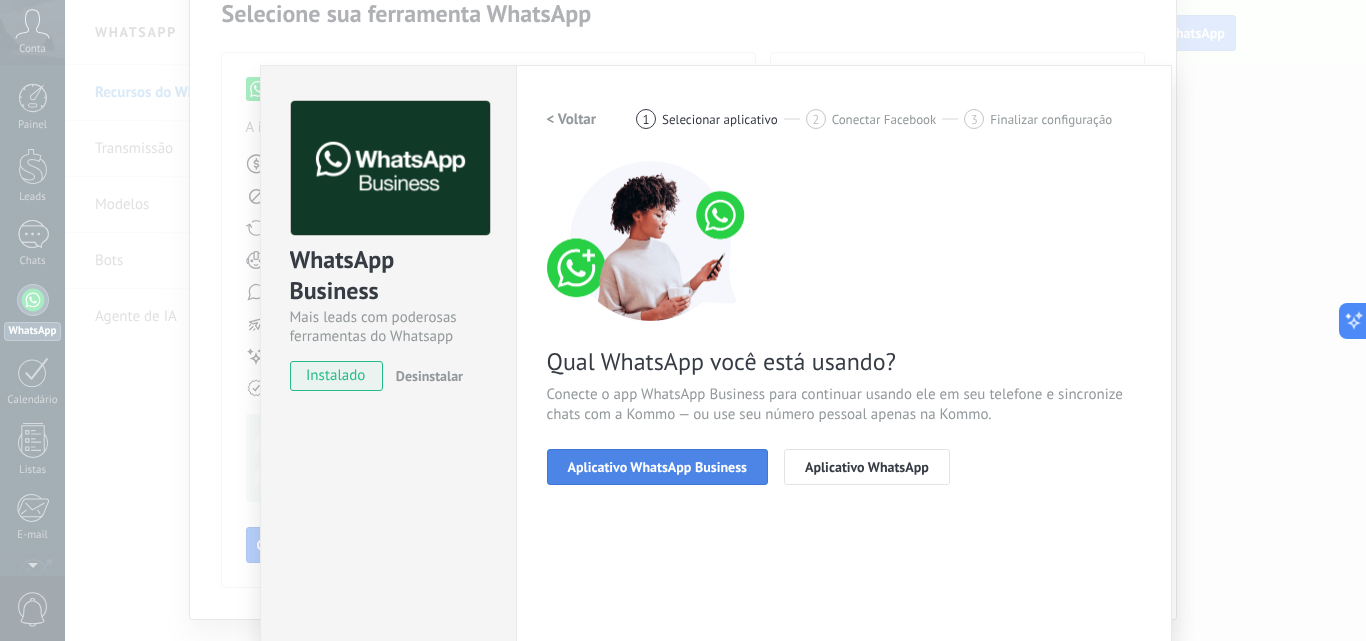click on "Aplicativo WhatsApp Business" at bounding box center [657, 467] 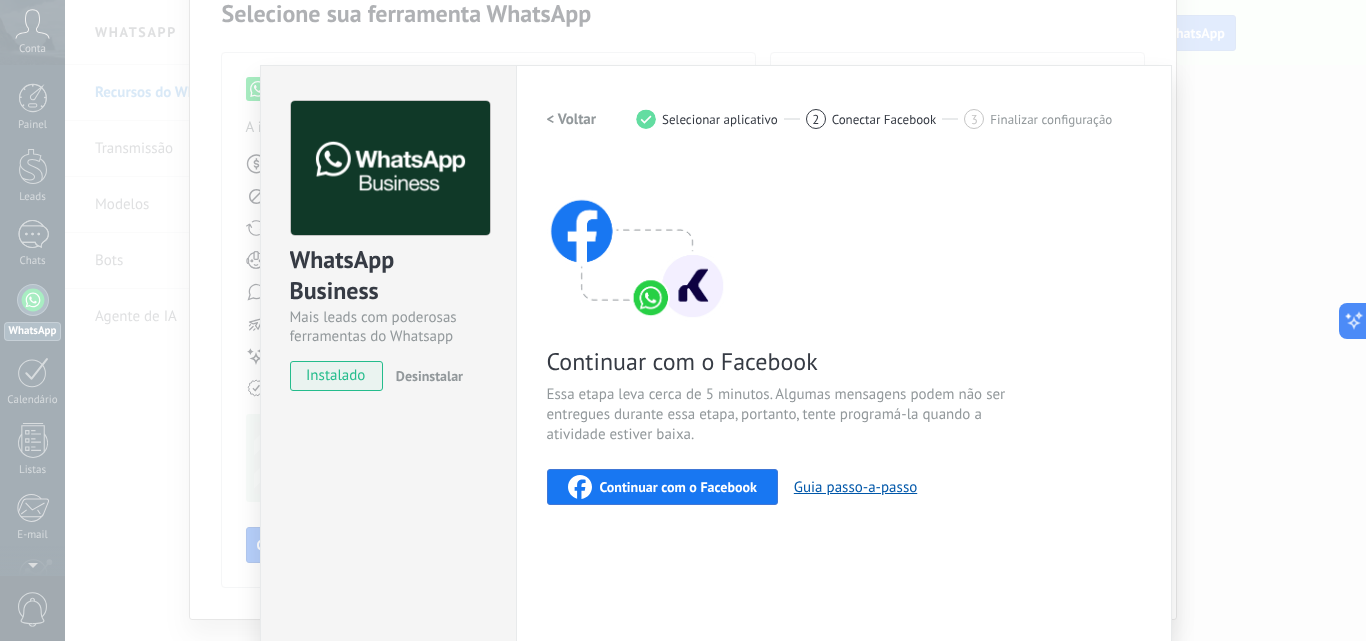 click on "Continuar com o Facebook" at bounding box center (678, 487) 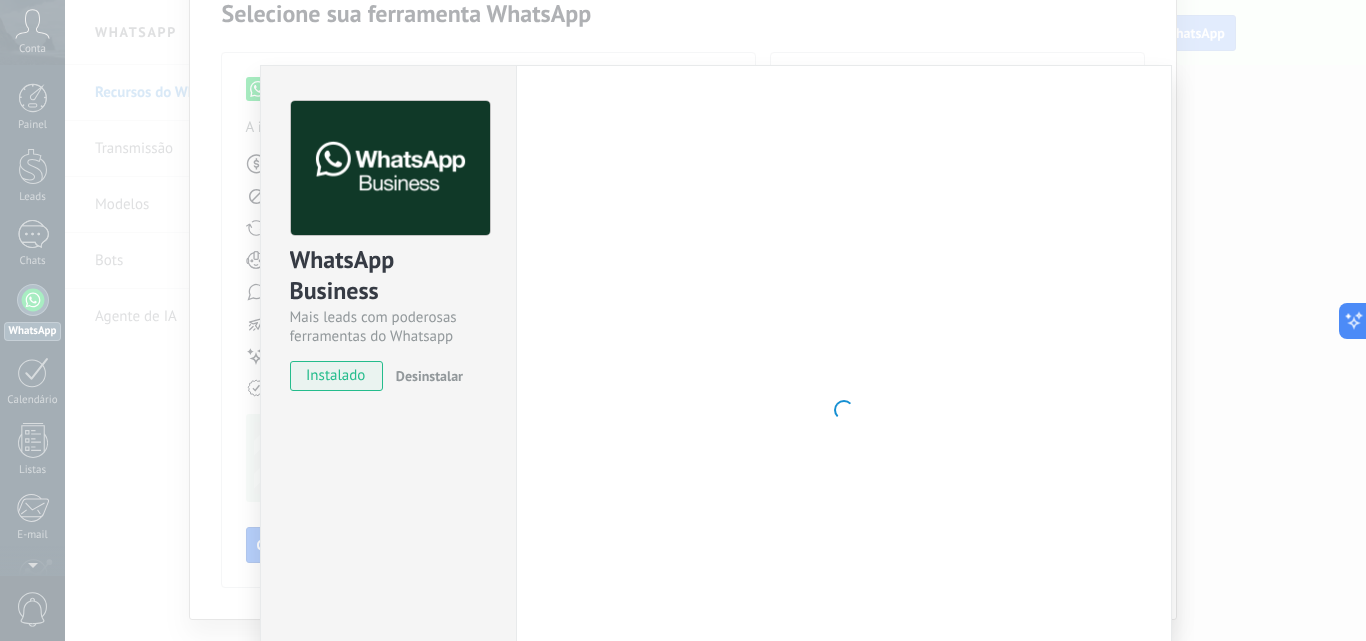 scroll, scrollTop: 189, scrollLeft: 0, axis: vertical 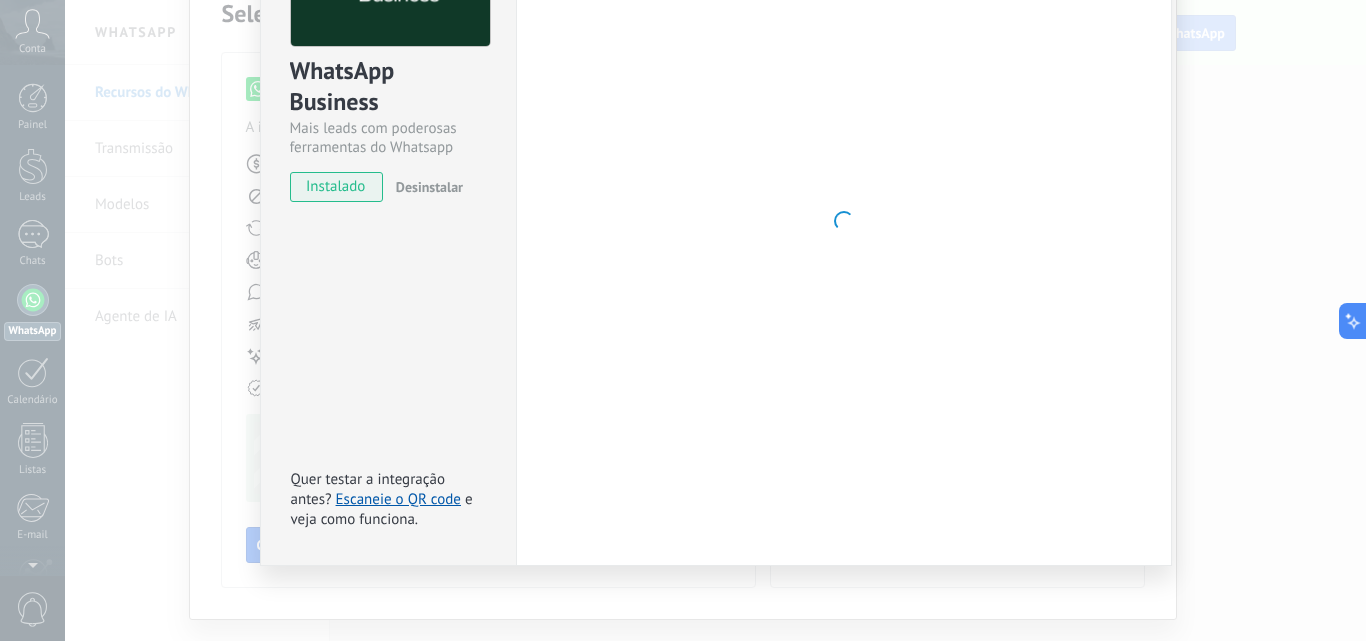 click at bounding box center (844, 221) 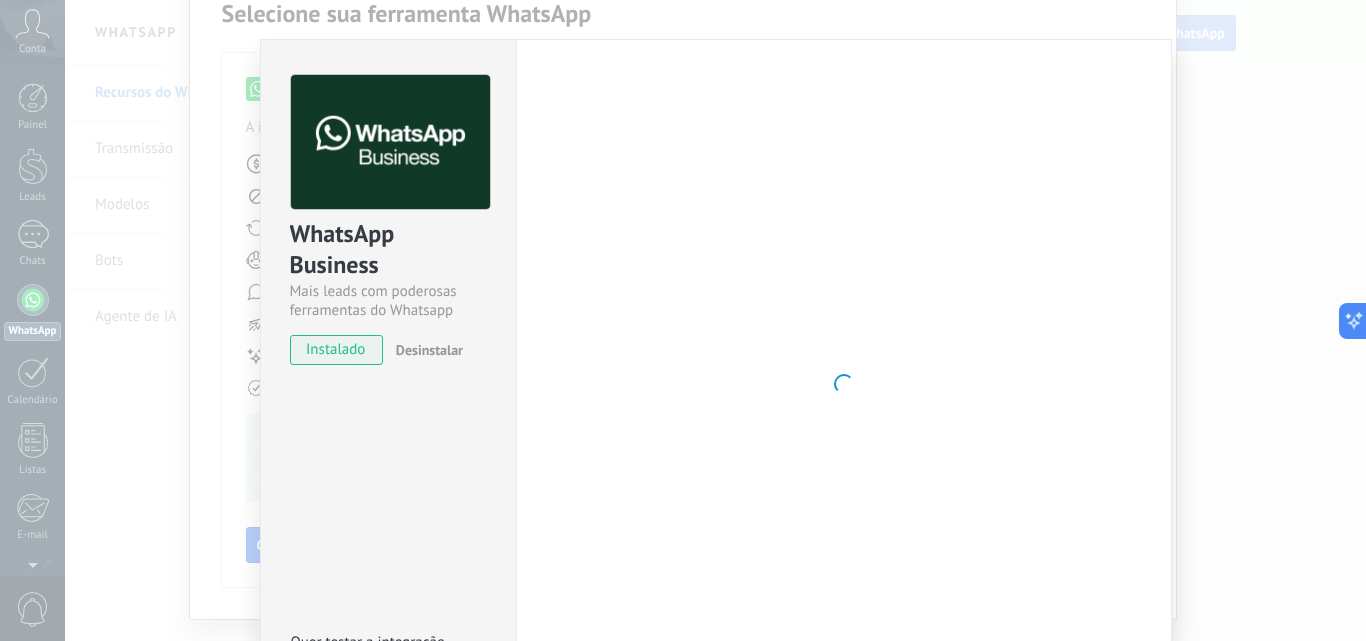 scroll, scrollTop: 0, scrollLeft: 0, axis: both 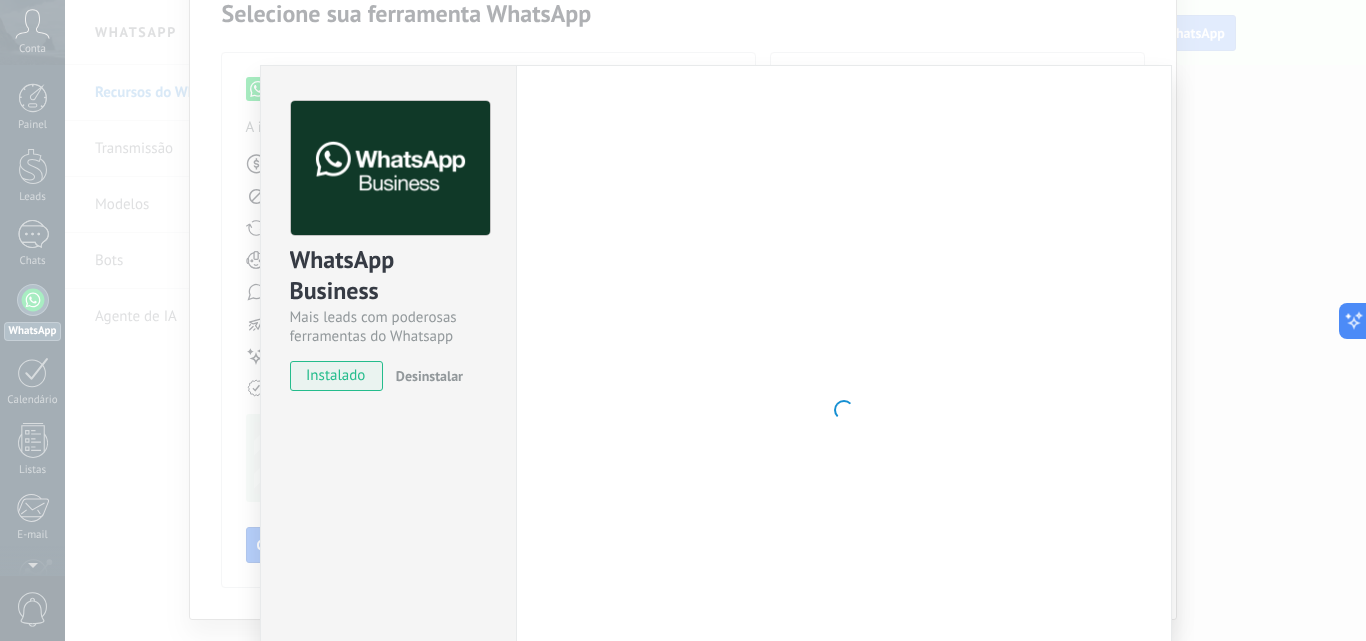 click on "WhatsApp Business Mais leads com poderosas ferramentas do Whatsapp instalado Desinstalar Quer testar a integração antes?   Escaneie o QR code   e veja como funciona. Configurações Autorização This tab logs the users who have granted integration access to this account. If you want to to remove a user's ability to send requests to the account on behalf of this integration, you can revoke access. If access is revoked from all users, the integration will stop working. This app is installed, but no one has given it access yet. WhatsApp Cloud API Mais _:  Salvar < Voltar 1 Selecionar aplicativo 2 Conectar Facebook 3 Finalizar configuração Continuar com o Facebook Essa etapa leva cerca de 5 minutos. Algumas mensagens podem não ser entregues durante essa etapa, portanto, tente programá-la quando a atividade estiver baixa. Continuar com o Facebook Guia passo-a-passo Precisa de ajuda?" at bounding box center (715, 320) 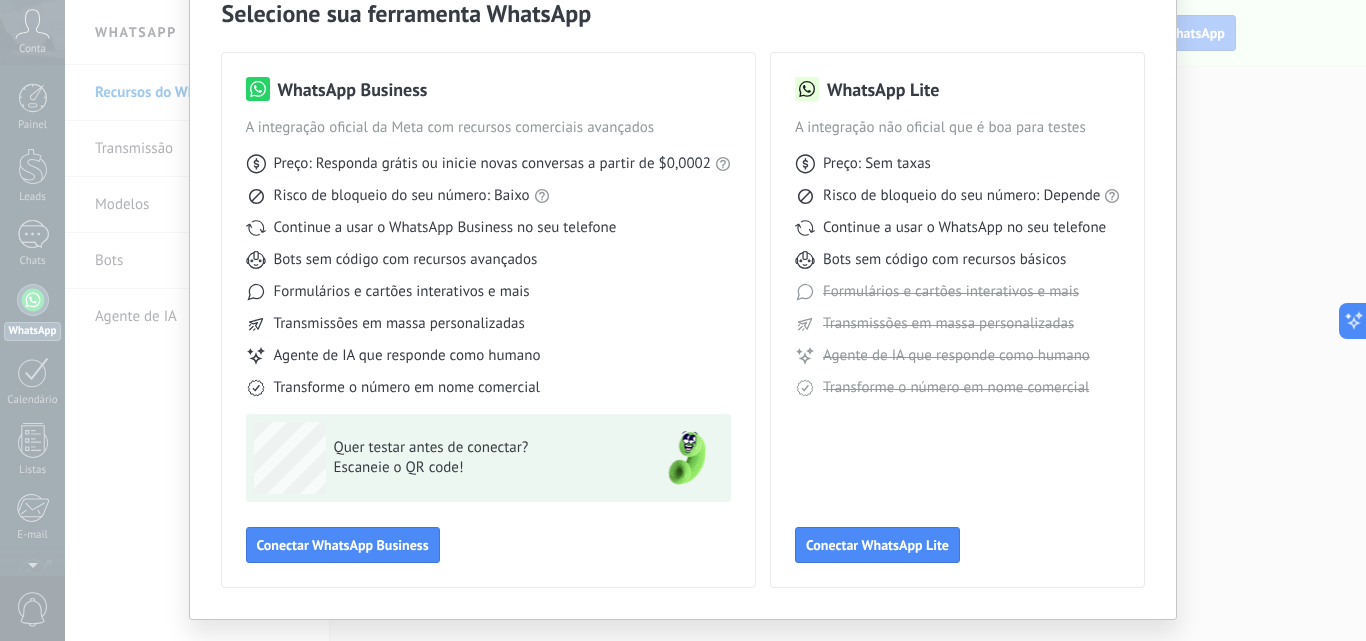 scroll, scrollTop: 0, scrollLeft: 0, axis: both 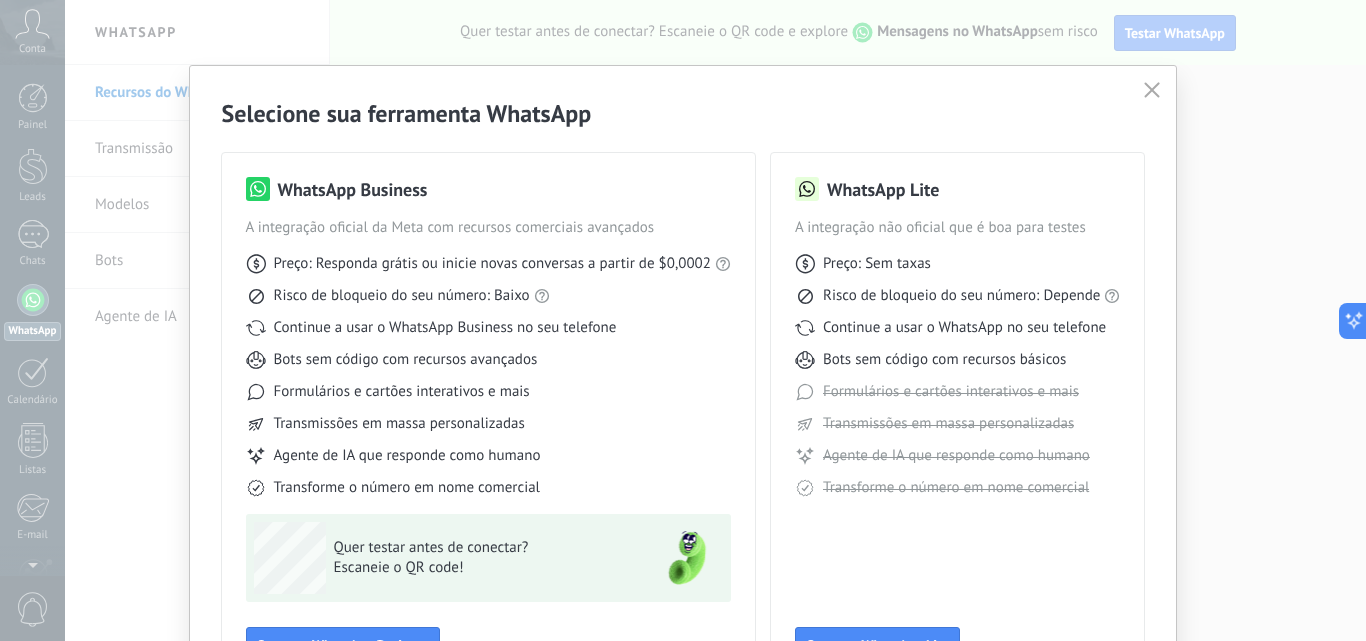 click 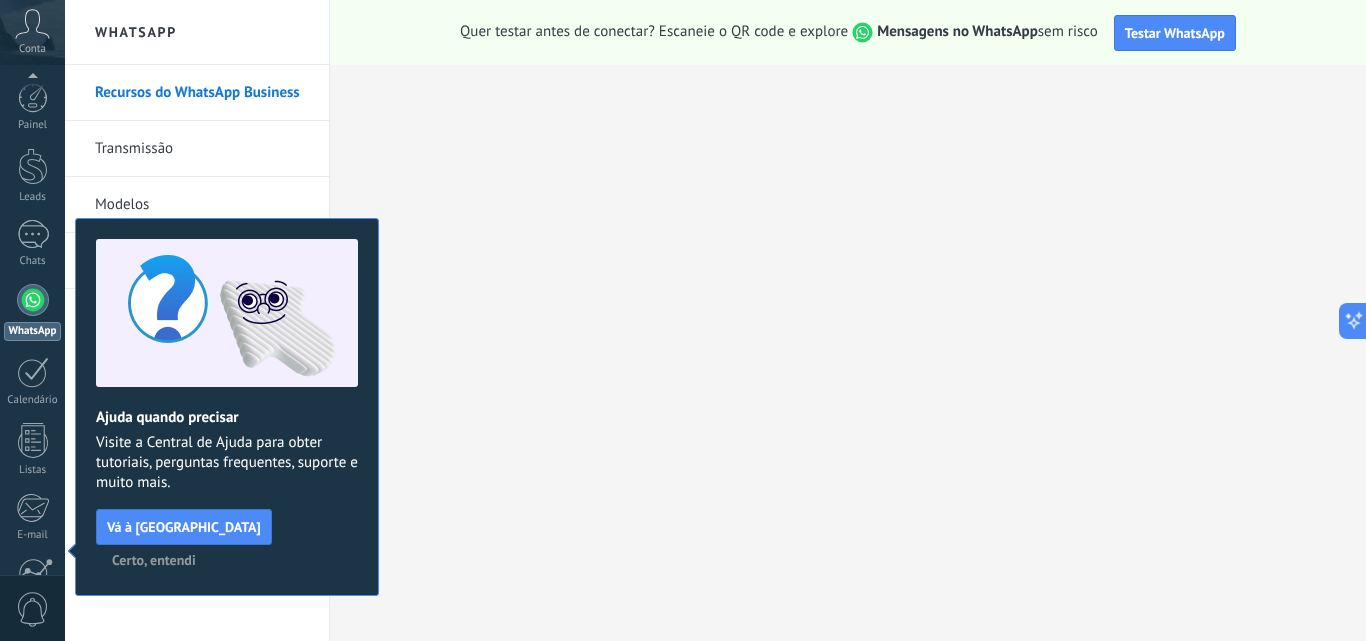 scroll, scrollTop: 191, scrollLeft: 0, axis: vertical 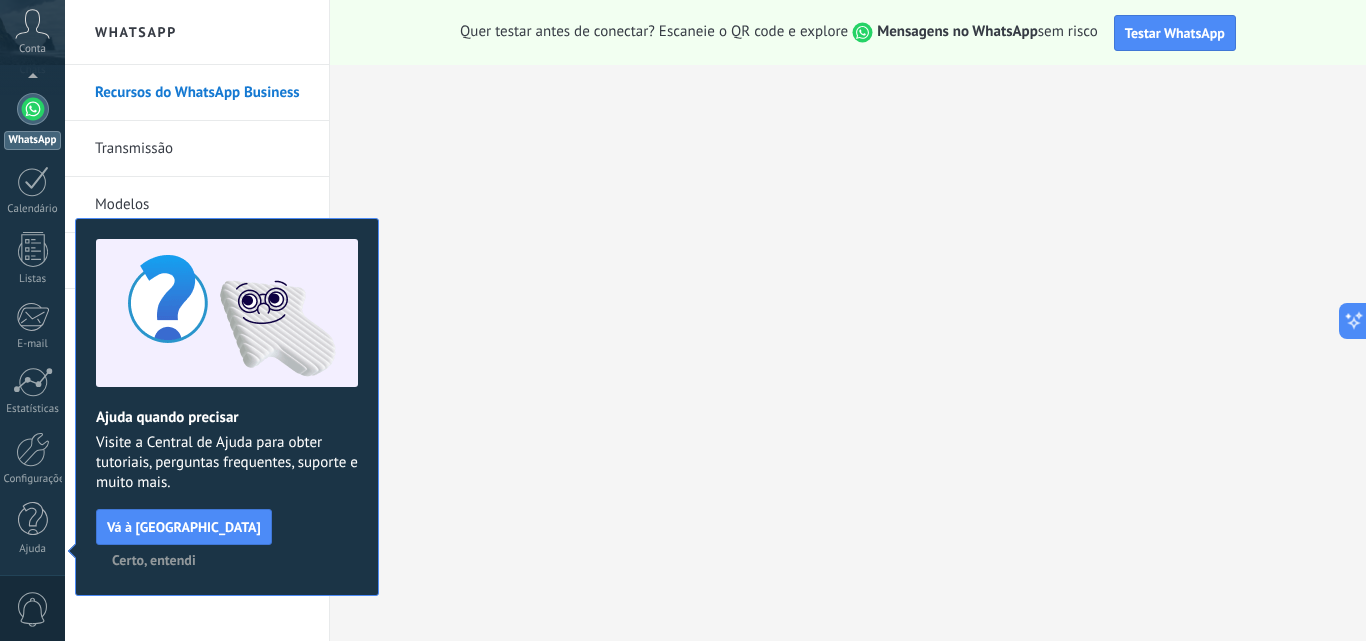 click on "Certo, entendi" at bounding box center [154, 560] 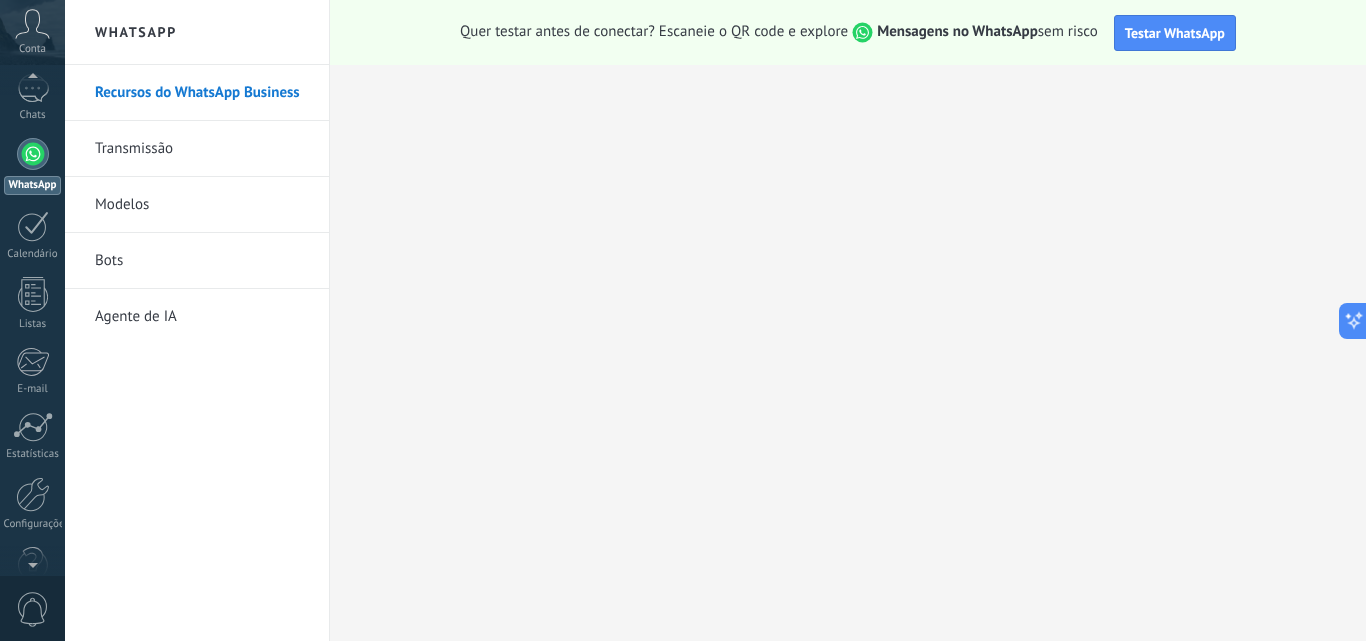 scroll, scrollTop: 0, scrollLeft: 0, axis: both 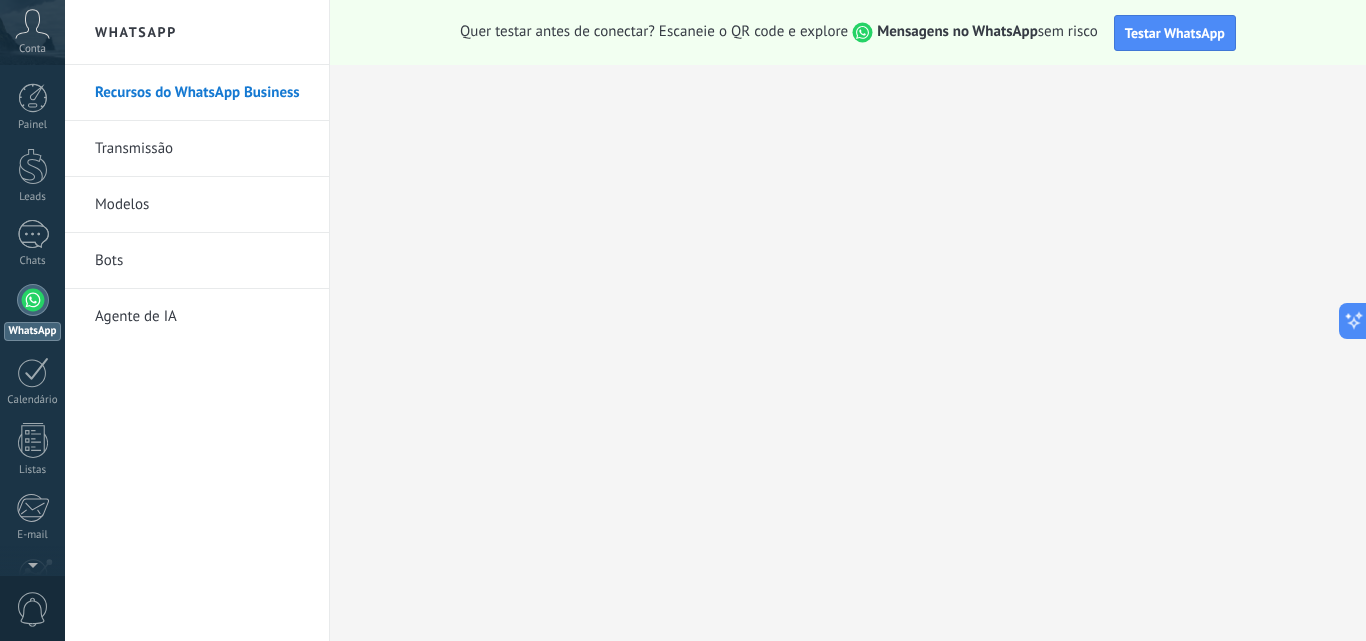 click on "Transmissão" at bounding box center [202, 149] 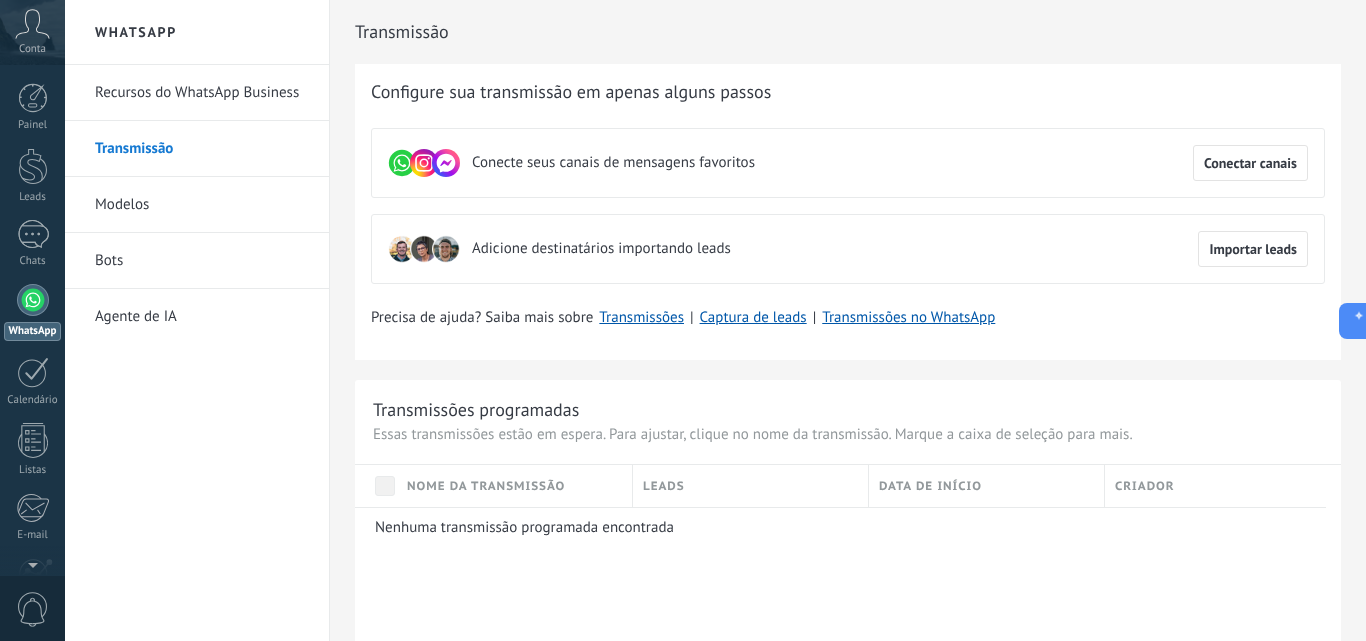 scroll, scrollTop: 100, scrollLeft: 0, axis: vertical 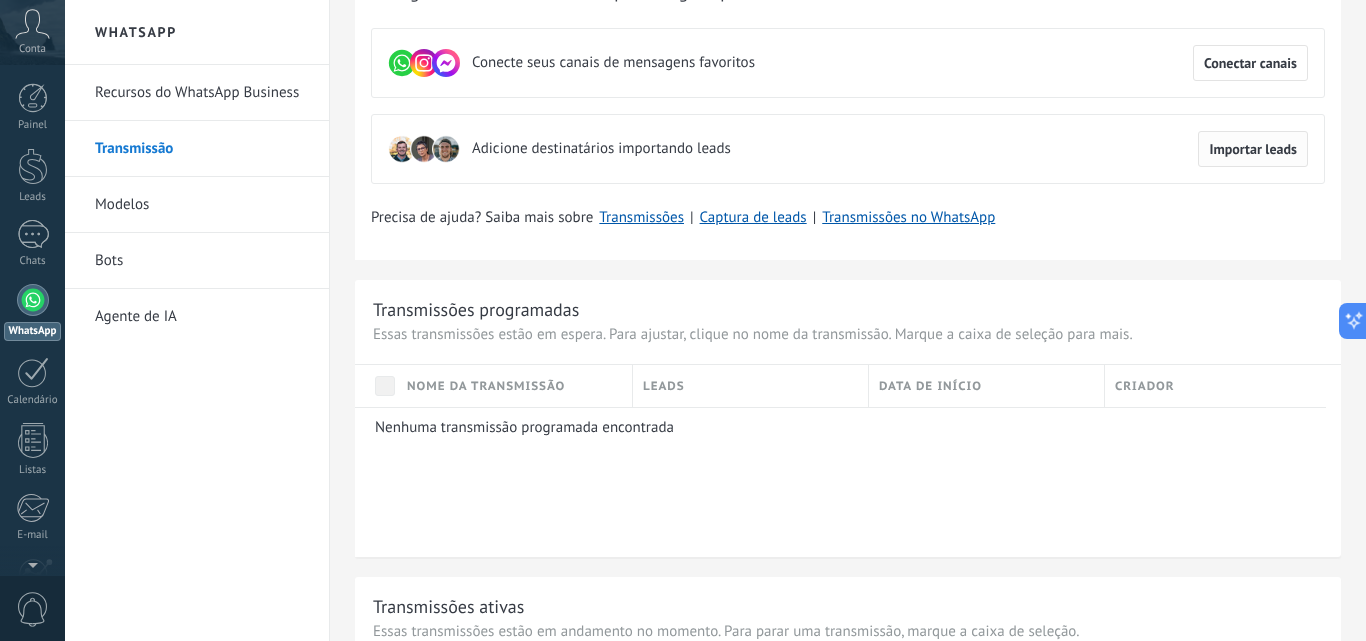 click on "Importar leads" at bounding box center [1253, 149] 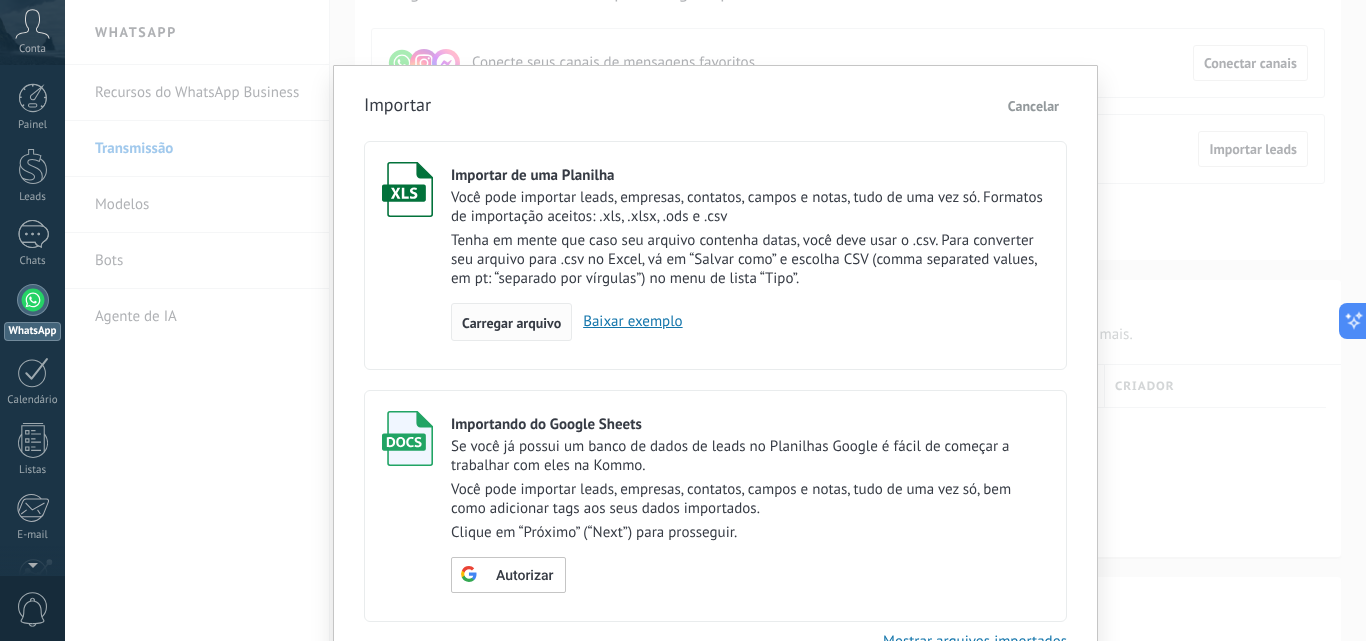 click on "Carregar arquivo" at bounding box center (511, 323) 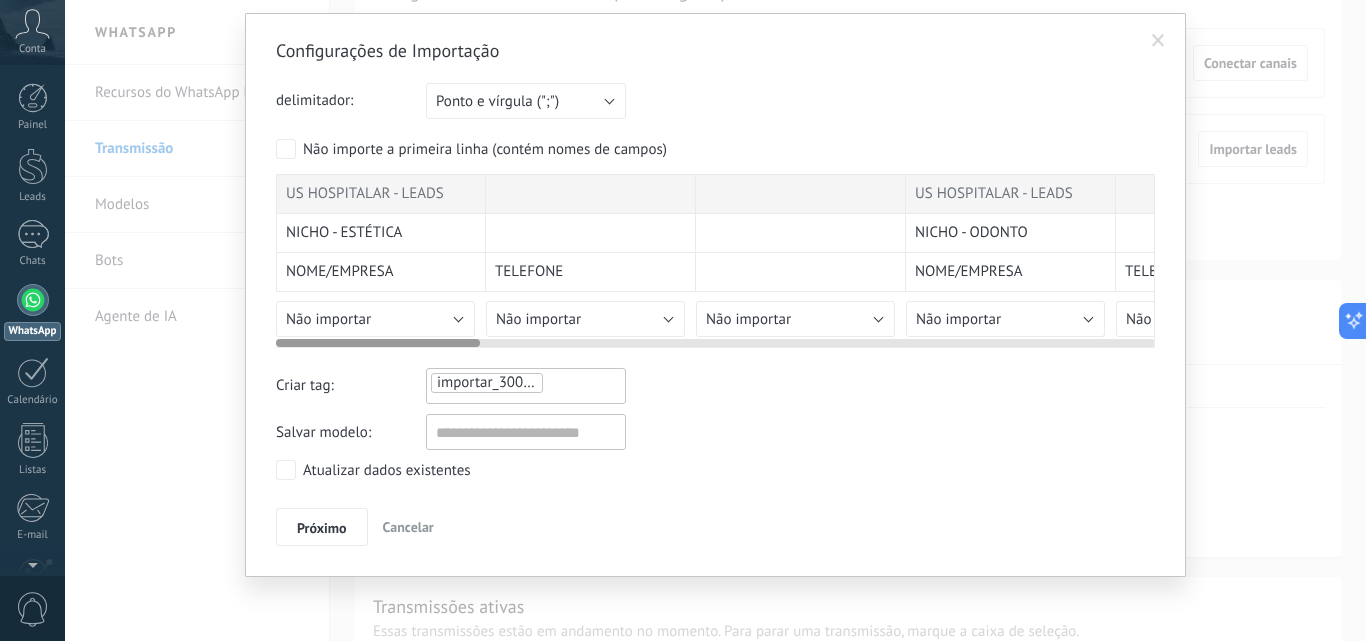 scroll, scrollTop: 0, scrollLeft: 0, axis: both 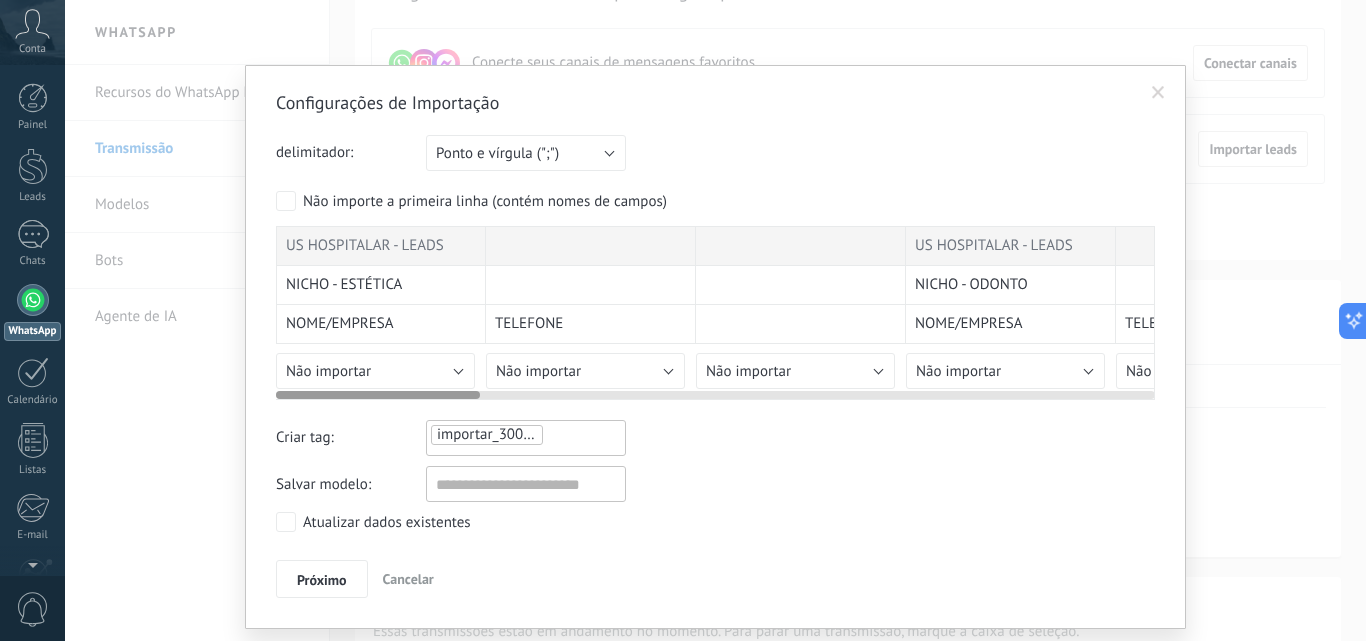 drag, startPoint x: 393, startPoint y: 392, endPoint x: 273, endPoint y: 367, distance: 122.57651 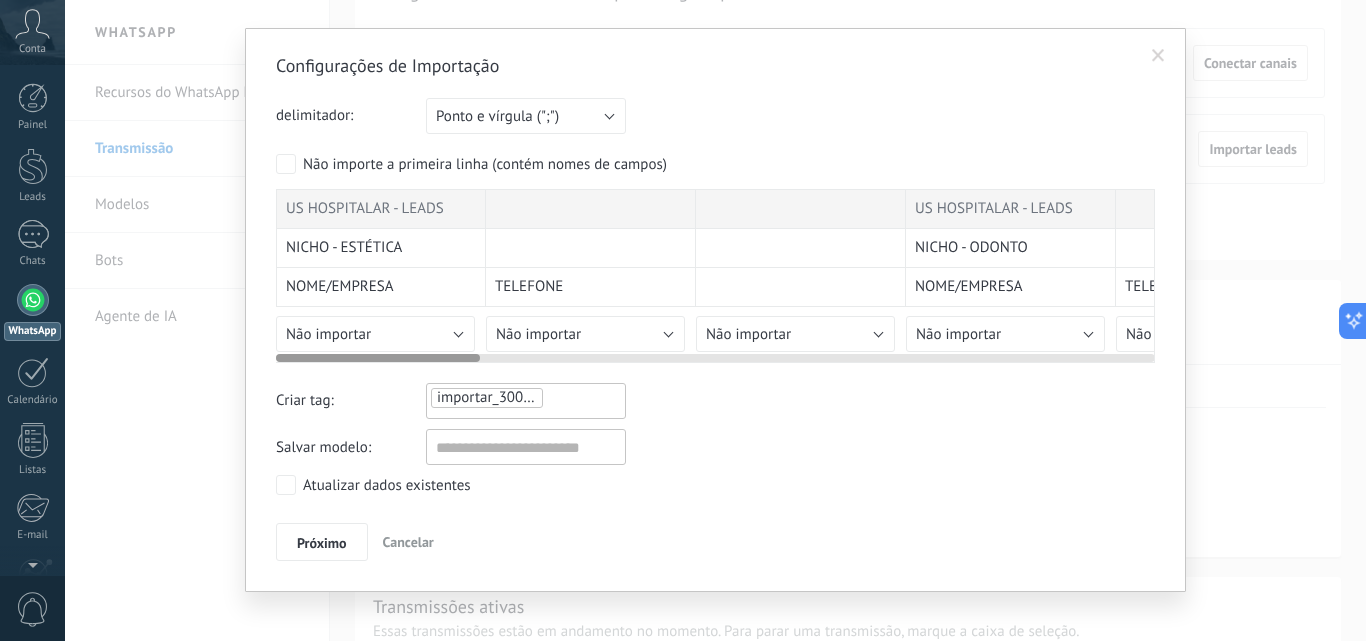 scroll, scrollTop: 52, scrollLeft: 0, axis: vertical 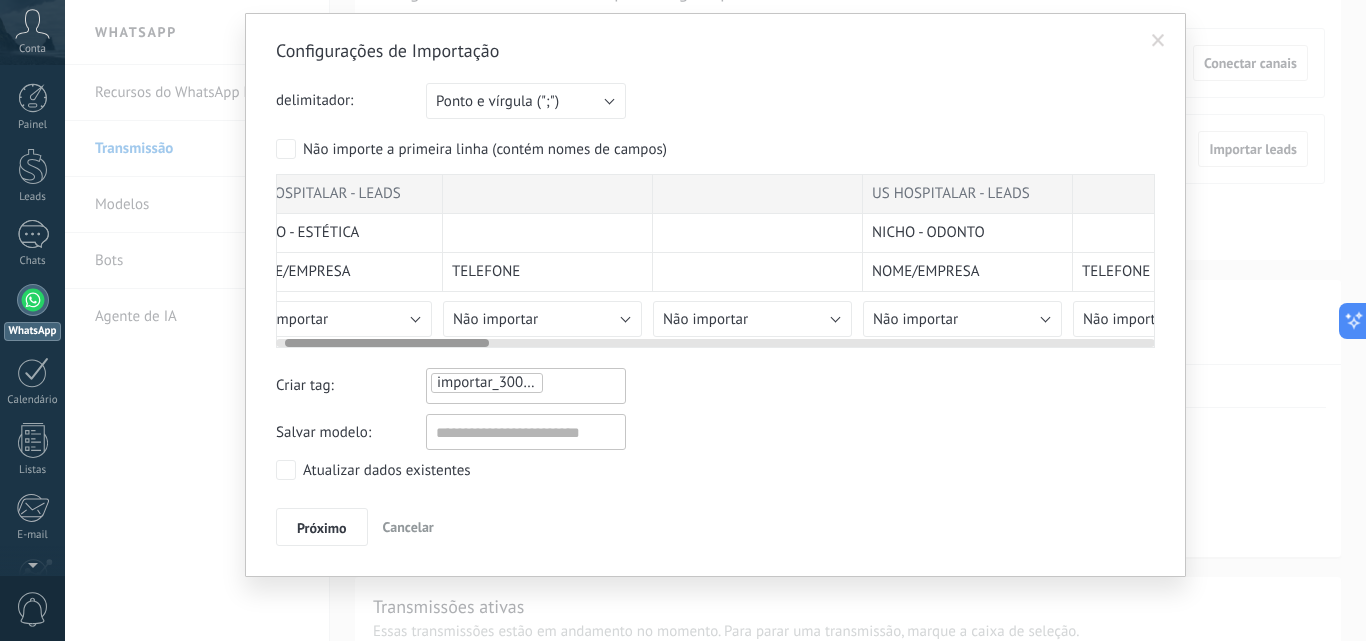 drag, startPoint x: 407, startPoint y: 341, endPoint x: 416, endPoint y: 349, distance: 12.0415945 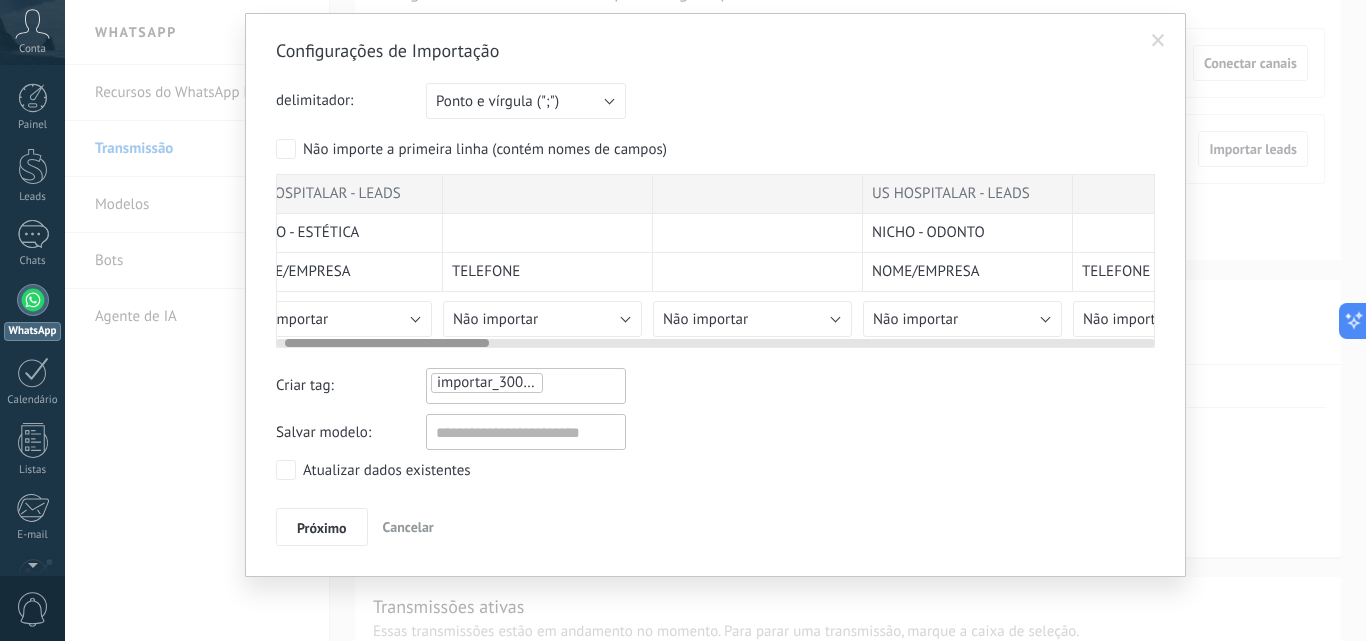 click on "TELEFONE" at bounding box center (548, 272) 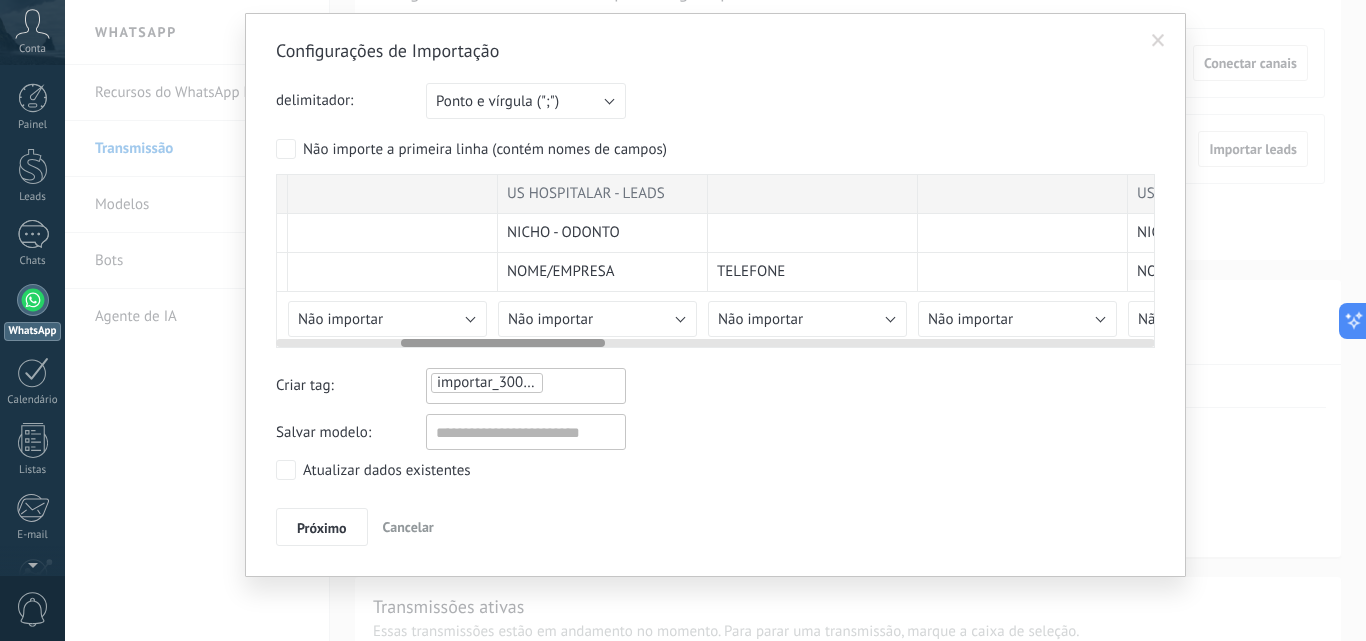 scroll, scrollTop: 0, scrollLeft: 0, axis: both 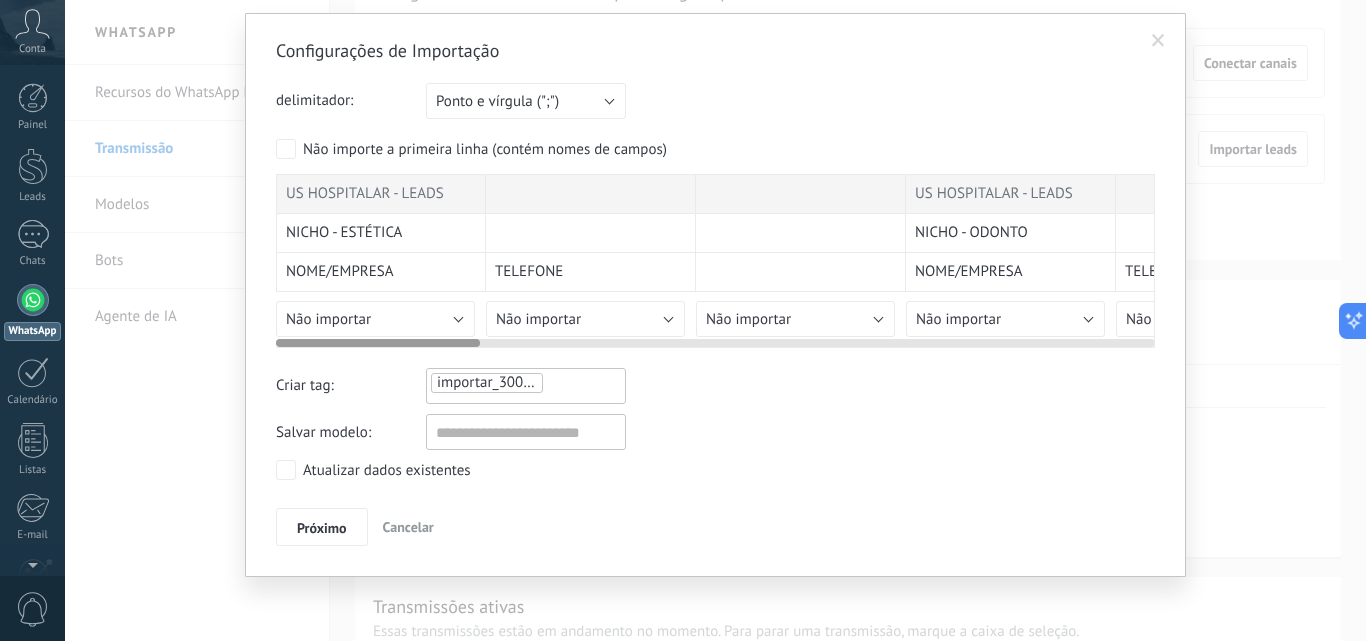 drag, startPoint x: 374, startPoint y: 341, endPoint x: 191, endPoint y: 376, distance: 186.31694 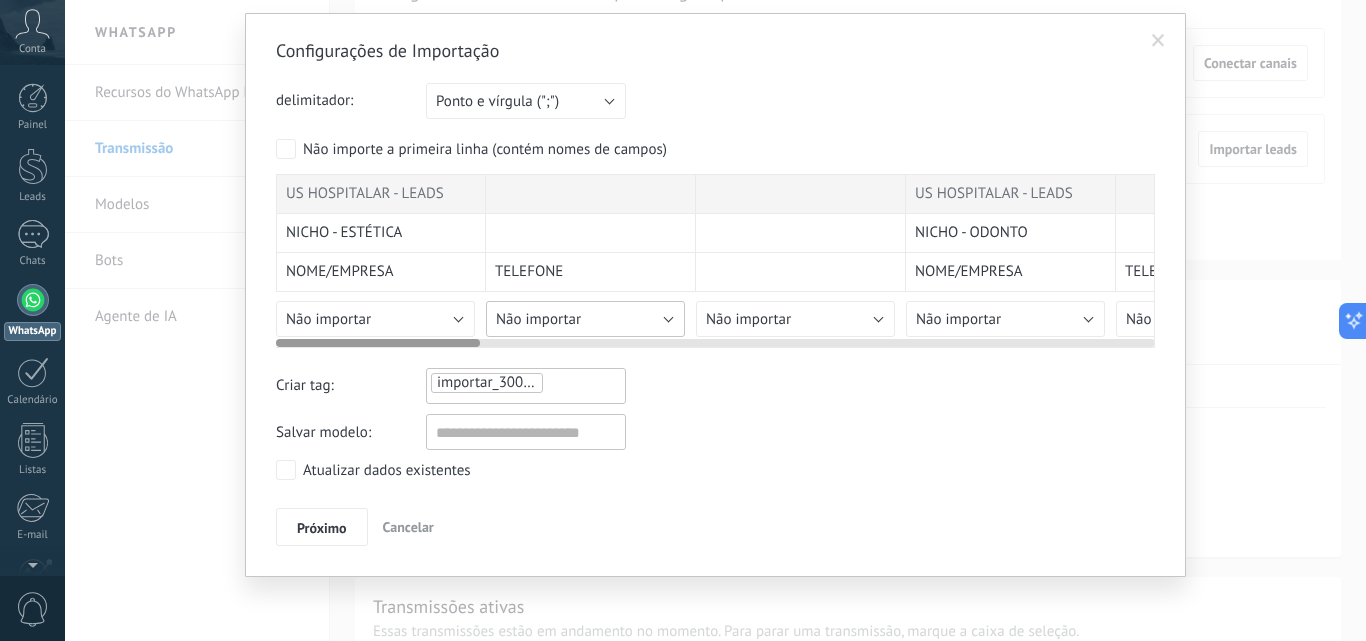 click on "Não importar" at bounding box center (585, 319) 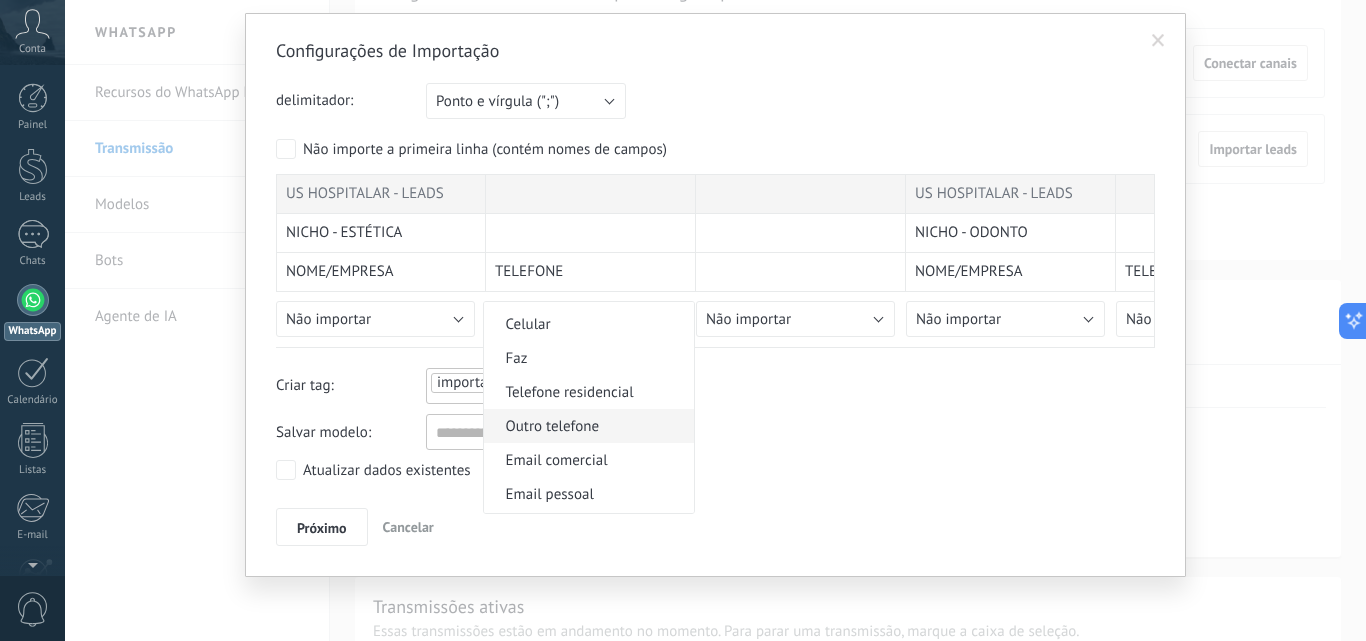 scroll, scrollTop: 0, scrollLeft: 0, axis: both 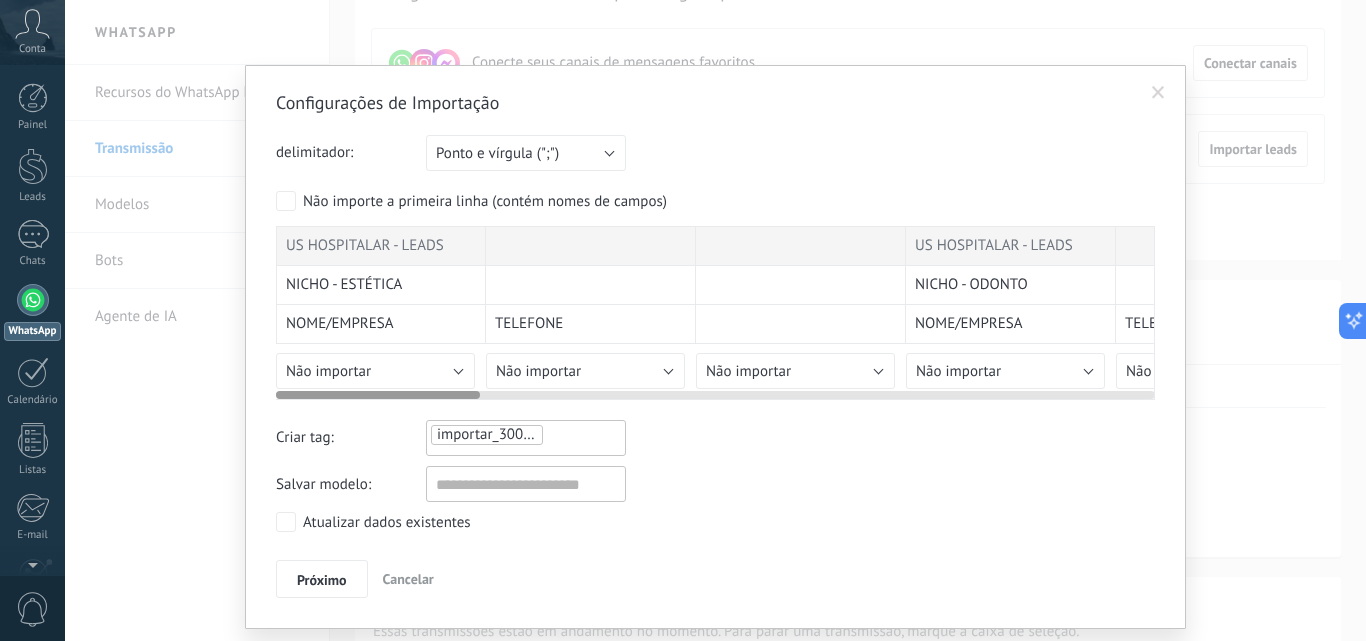 drag, startPoint x: 397, startPoint y: 395, endPoint x: 259, endPoint y: 383, distance: 138.52075 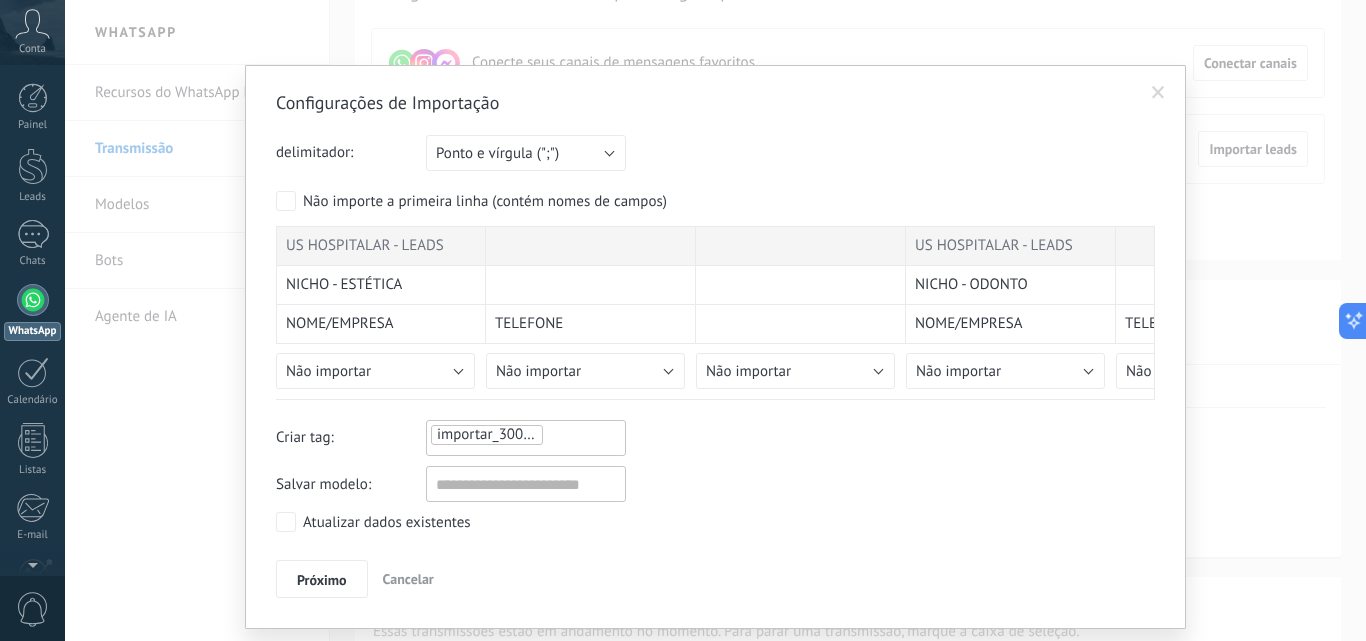 scroll, scrollTop: 52, scrollLeft: 0, axis: vertical 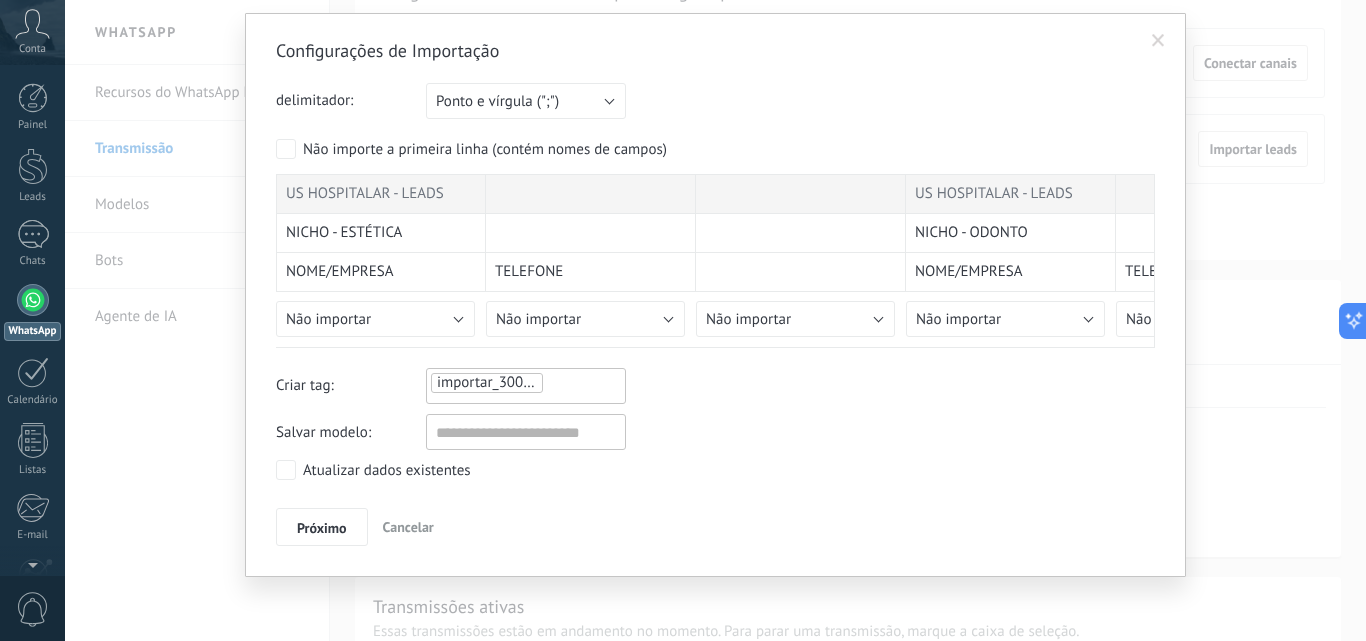 click on "importar_30072025_1215" at bounding box center (520, 382) 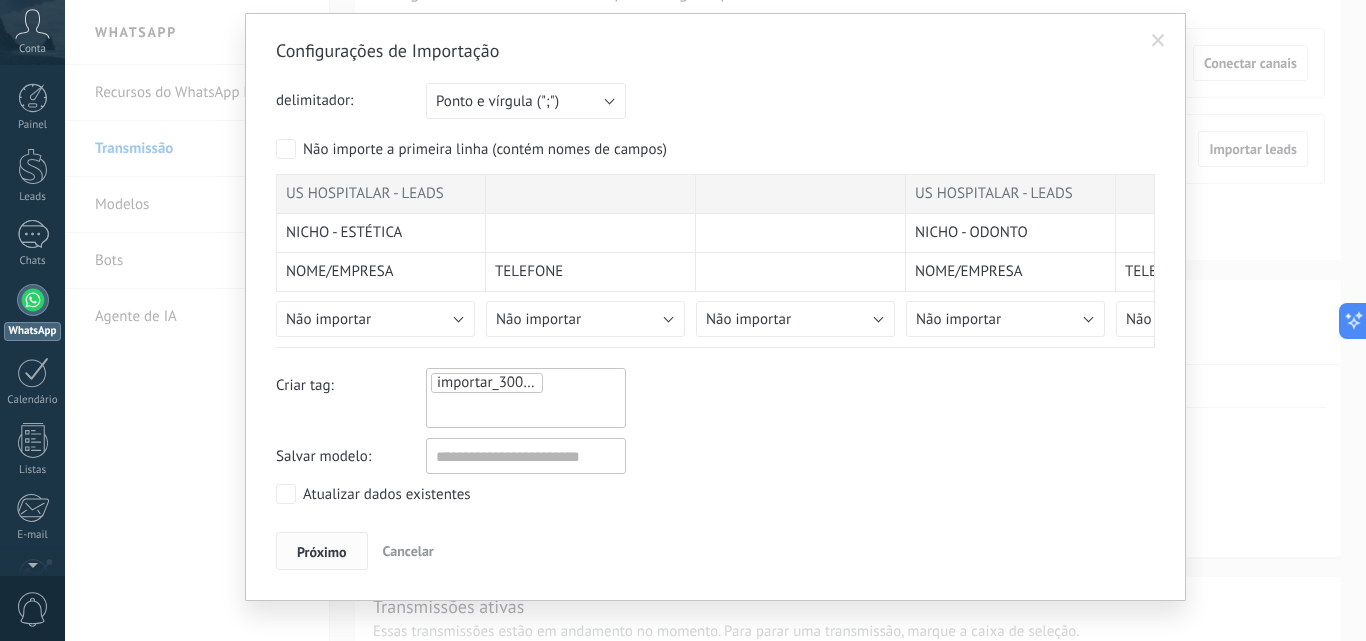 click on "Próximo" at bounding box center [322, 552] 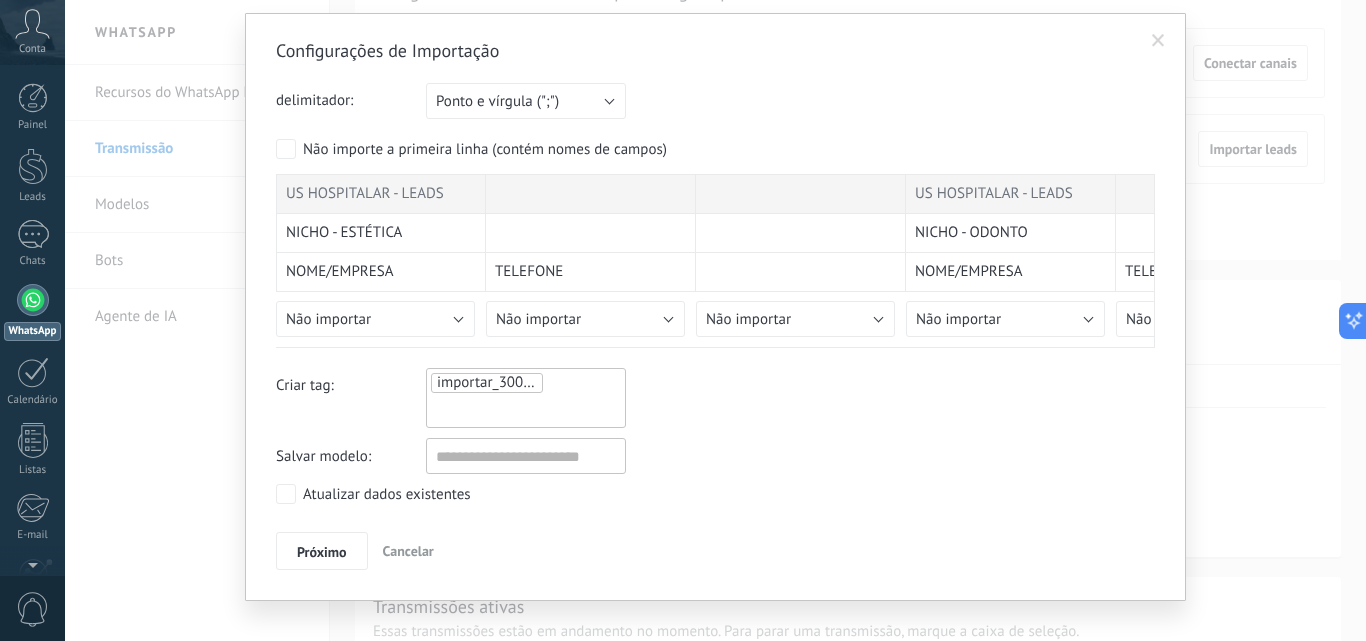 scroll, scrollTop: 0, scrollLeft: 0, axis: both 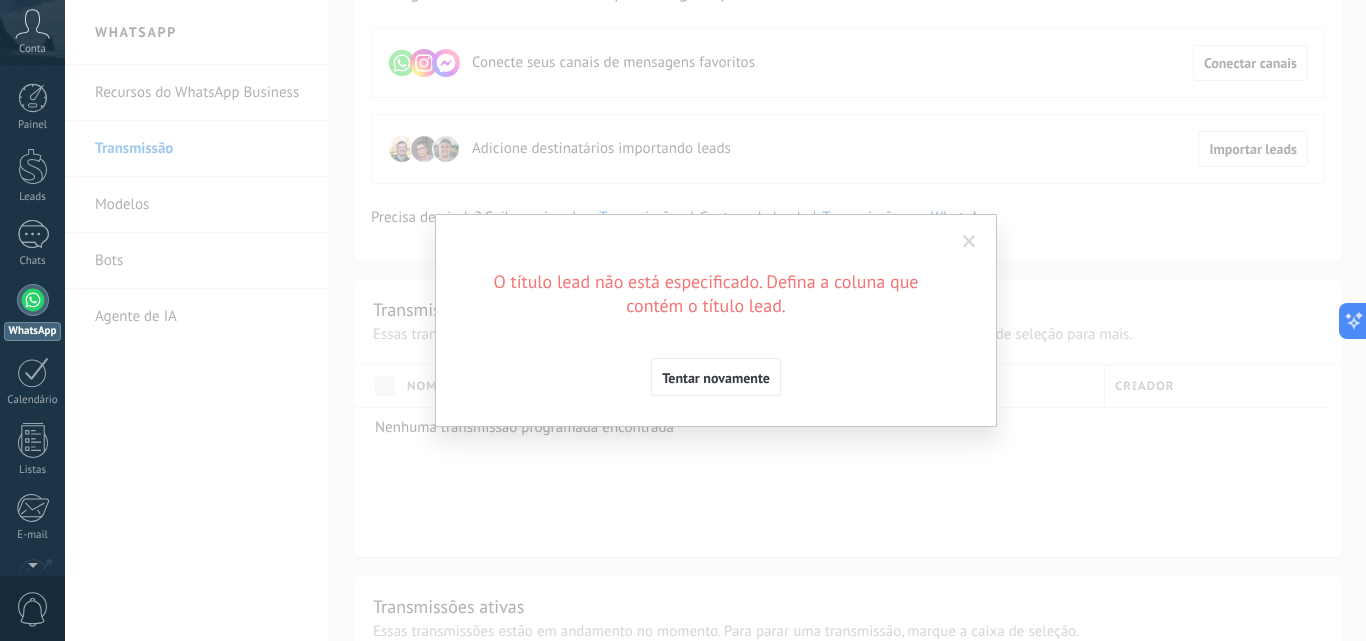 click at bounding box center [969, 242] 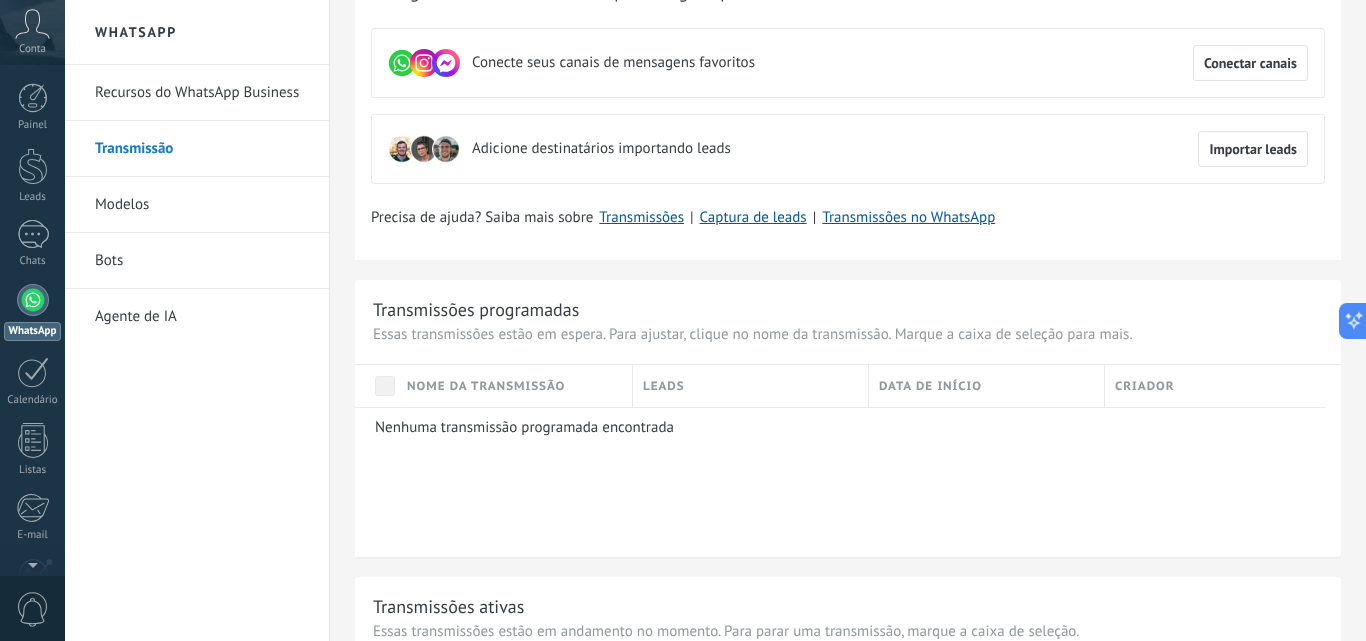 scroll, scrollTop: 0, scrollLeft: 0, axis: both 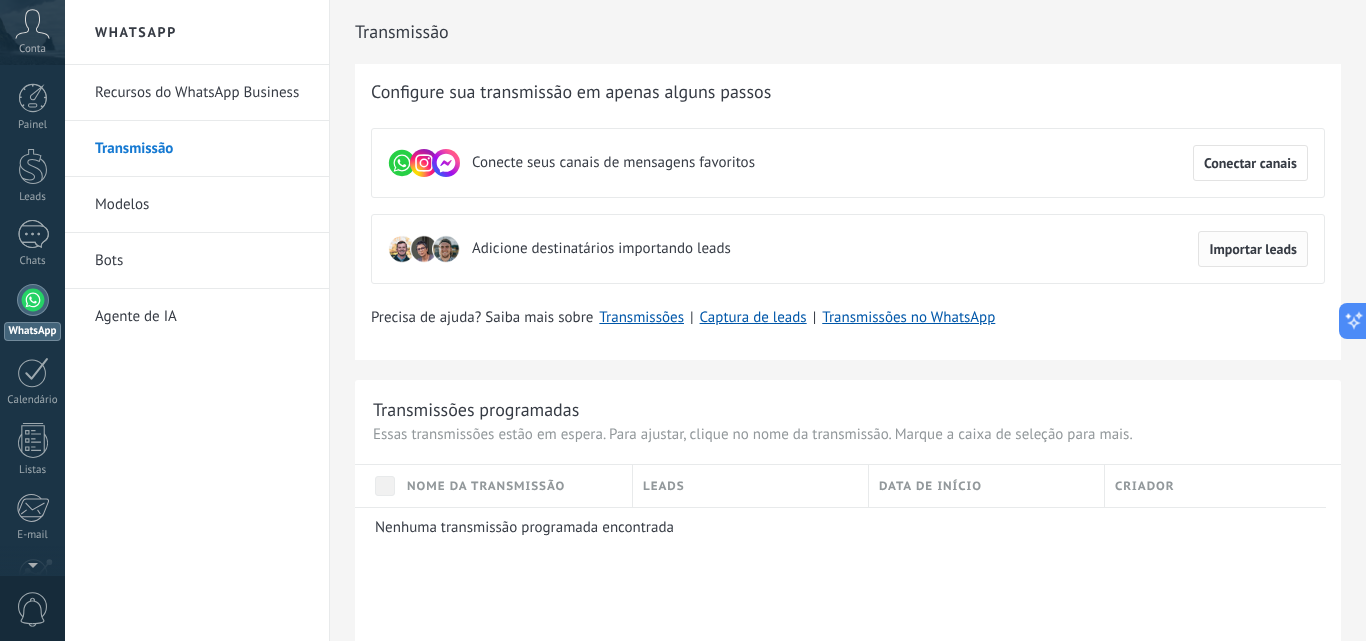 click on "Importar leads" at bounding box center [1253, 249] 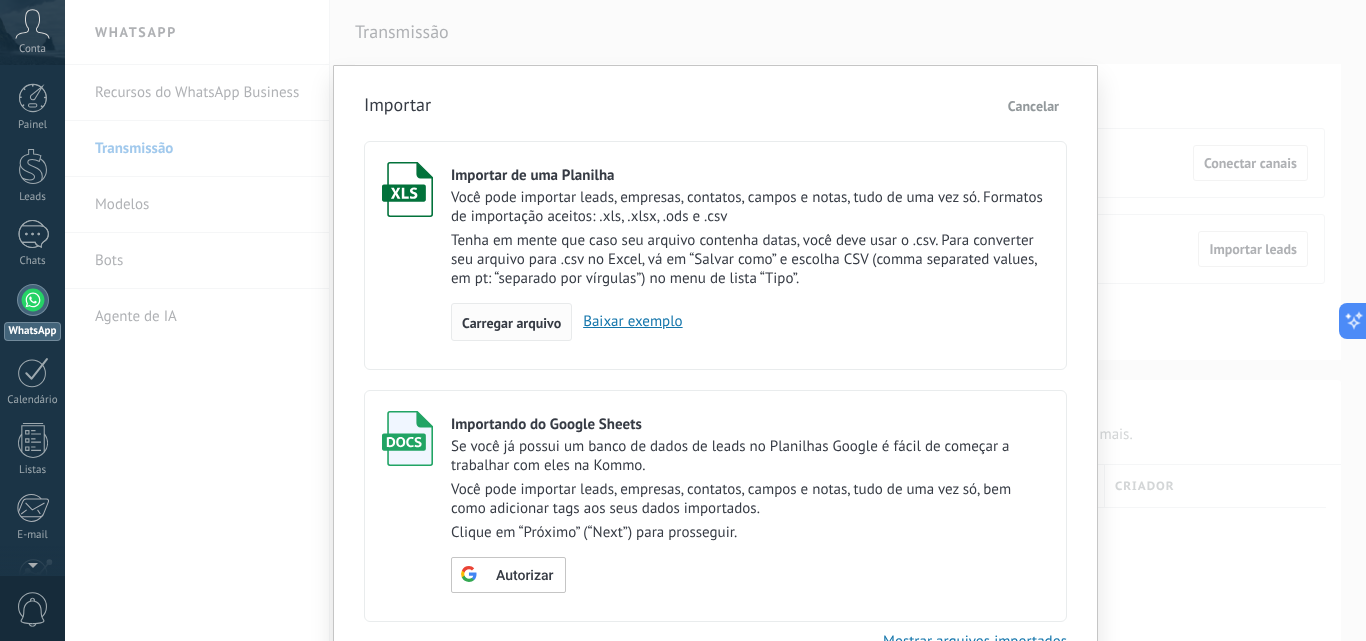 click on "Carregar arquivo" at bounding box center (511, 323) 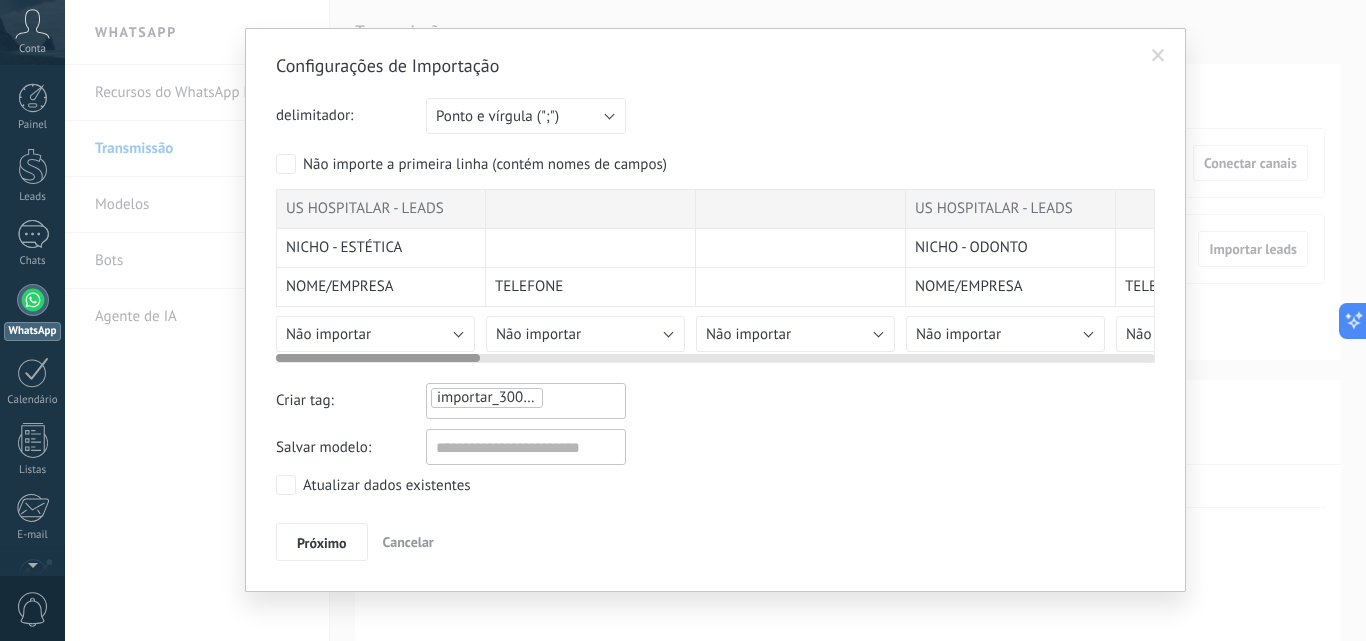 scroll, scrollTop: 52, scrollLeft: 0, axis: vertical 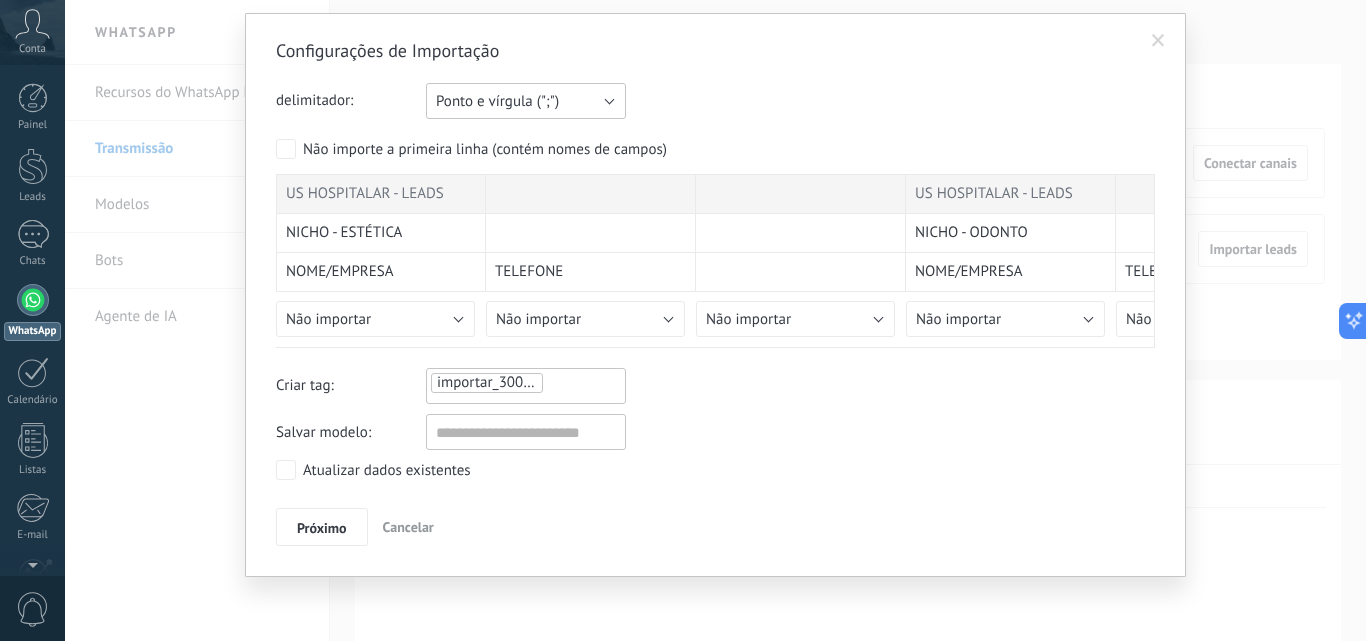 click on "Ponto e vírgula (";")" at bounding box center [526, 101] 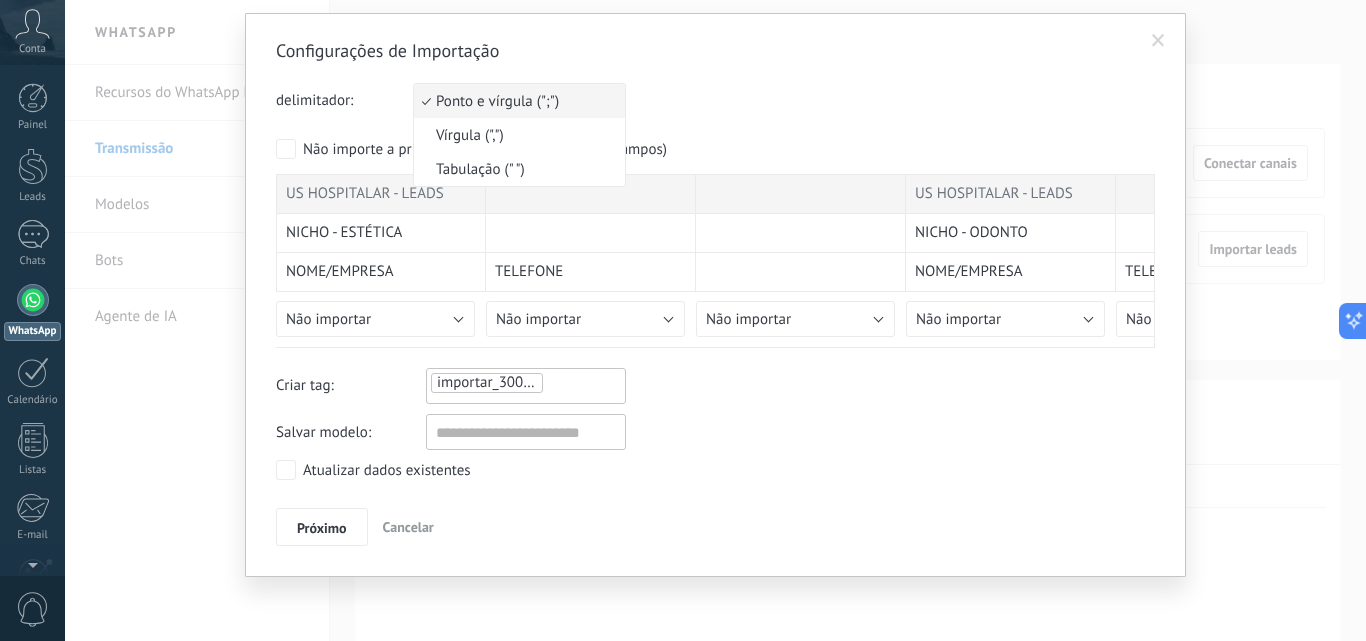 click on "delimitador: [PERSON_NAME] e vírgula (";") Vírgula (",") Tabulação ("	") [PERSON_NAME] e vírgula (";")" at bounding box center [715, 101] 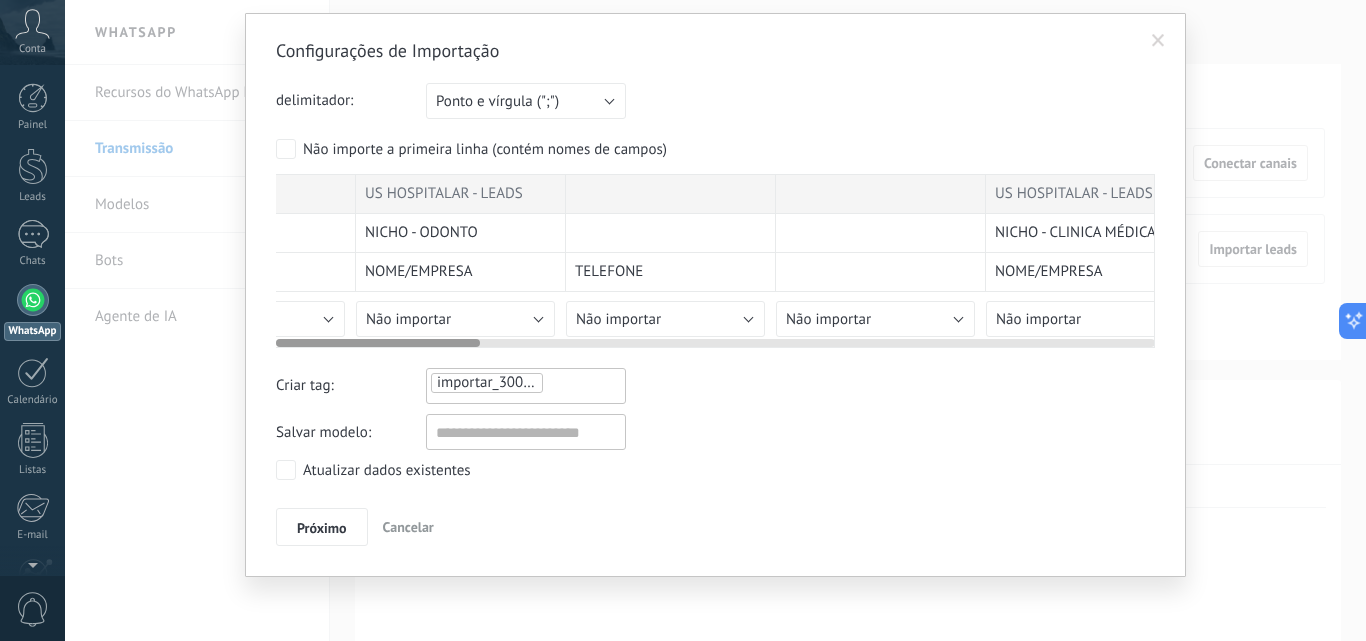 scroll, scrollTop: 0, scrollLeft: 0, axis: both 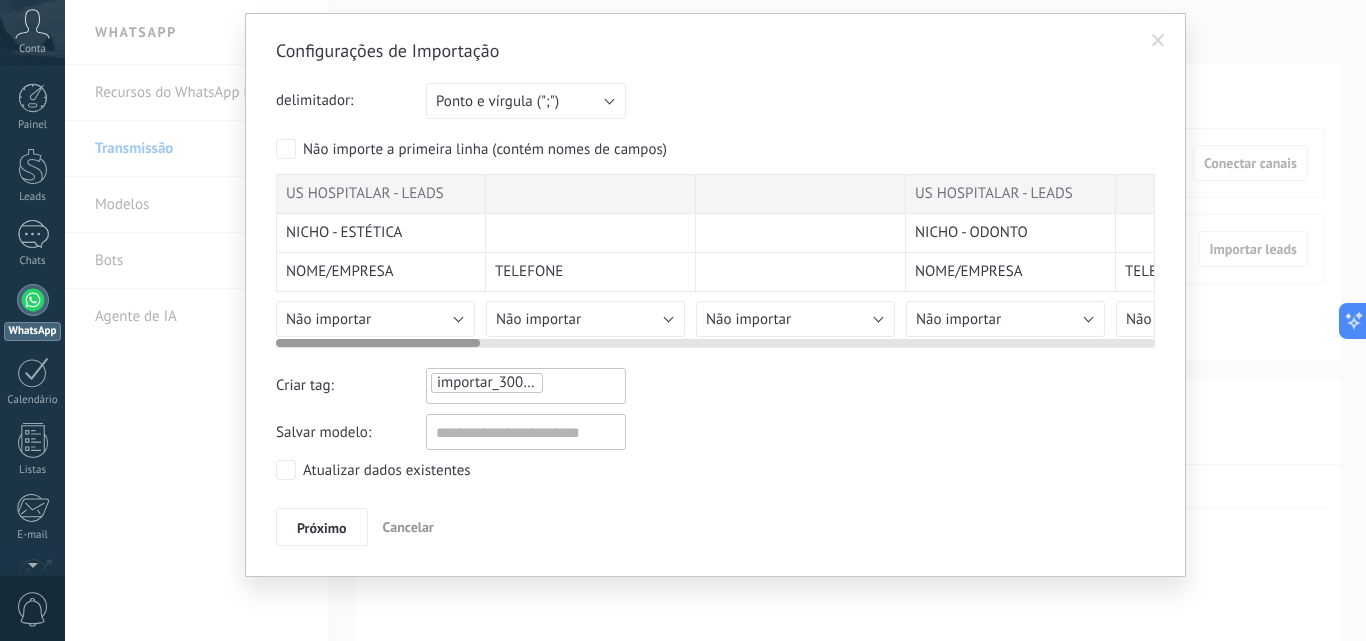 drag, startPoint x: 459, startPoint y: 342, endPoint x: 205, endPoint y: 361, distance: 254.70964 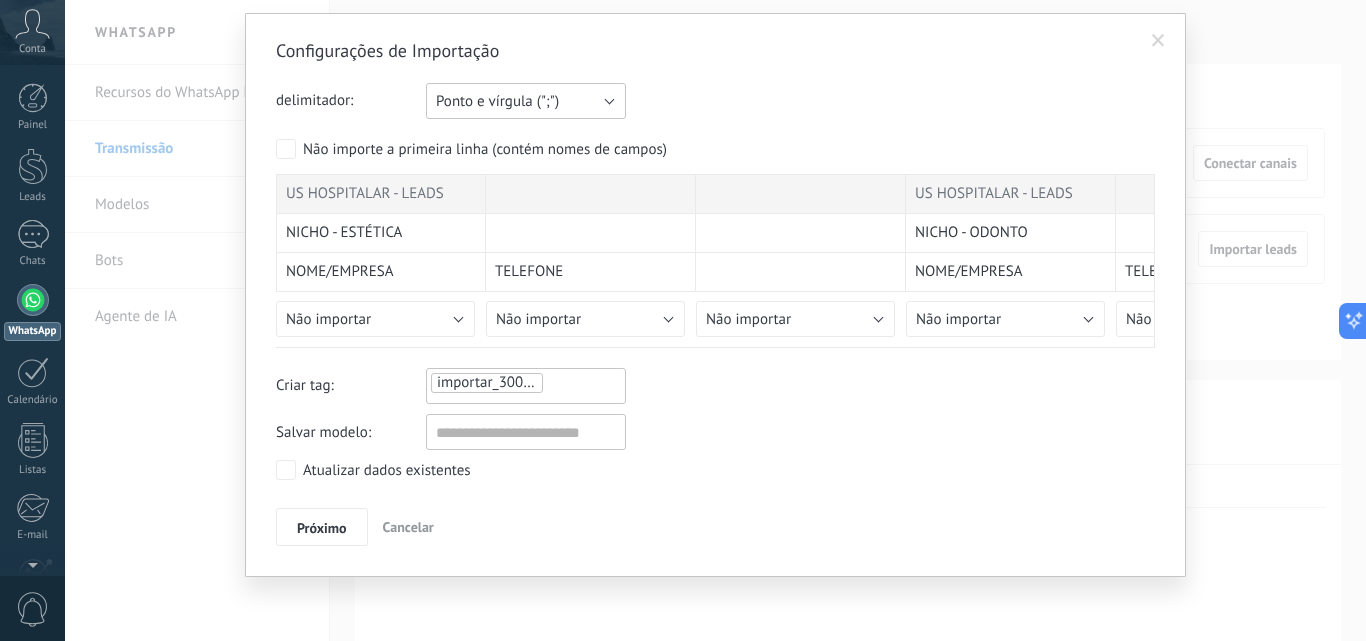click on "Ponto e vírgula (";")" at bounding box center [526, 101] 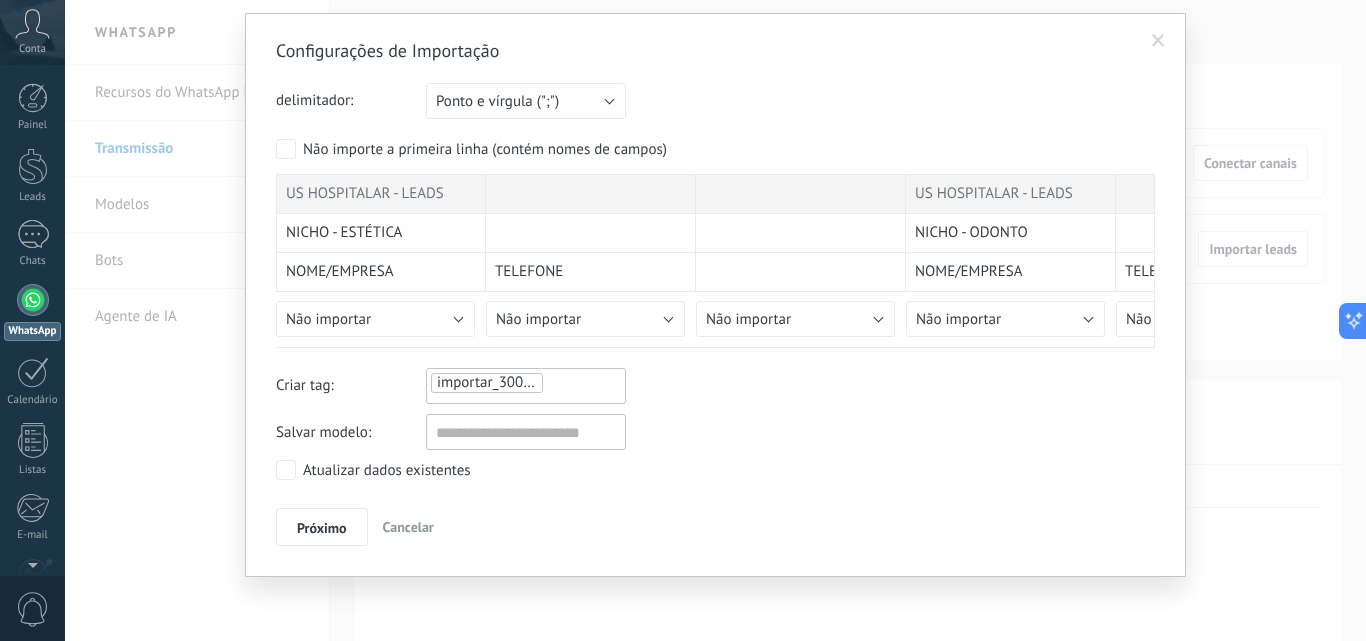 click on "Configurações de Importação delimitador: Ponto e vírgula (";") Vírgula (",") Tabulação ("	") Ponto e vírgula (";") Sua conta excedeu o limite [PERSON_NAME] personalizados Não importe a primeira linha (contém nomes [PERSON_NAME])        US HOSPITALAR - LEADS        US HOSPITALAR - LEADS        US HOSPITALAR - LEADS        US HOSPITALAR - LEADS        US HOSPITALAR - LEADS        US HOSPITALAR - LEADS NICHO - ESTÉTICA NICHO - ODONTO NICHO - CLINICA MÉDICA NICHO - PET  NICHO - BARBEARIA / SALÃO DE BELEZA NICHO - BARBEARIA / SALÃO DE BELEZA NOME/EMPRESA TELEFONE NOME/EMPRESA TELEFONE NOME/EMPRESA TELEFONE NOME/EMPRESA TELEFONE NOME/EMPRESA TELEFONE NOME/EMPRESA TELEFONE [PERSON_NAME] CLINICA [PHONE_NUMBER] X NEO 65996406943 CLINICA NOVA 65999878825 ANIMALY PET 65996649998 SZ STUDIO ZUMA ORIENTAL 65998001447 LES FEMES 65999408320 INSTITUTO SIMONETI 65999873660 PRIMOR FISIOTERAPIA 65999740610 PLANETA PET 65996142352 [GEOGRAPHIC_DATA] 65999246907 O CUPIM TANGARÁ [PERSON_NAME] 65999304050 [PERSON_NAME] MASSOTERAPEUTA 659" at bounding box center [715, 292] 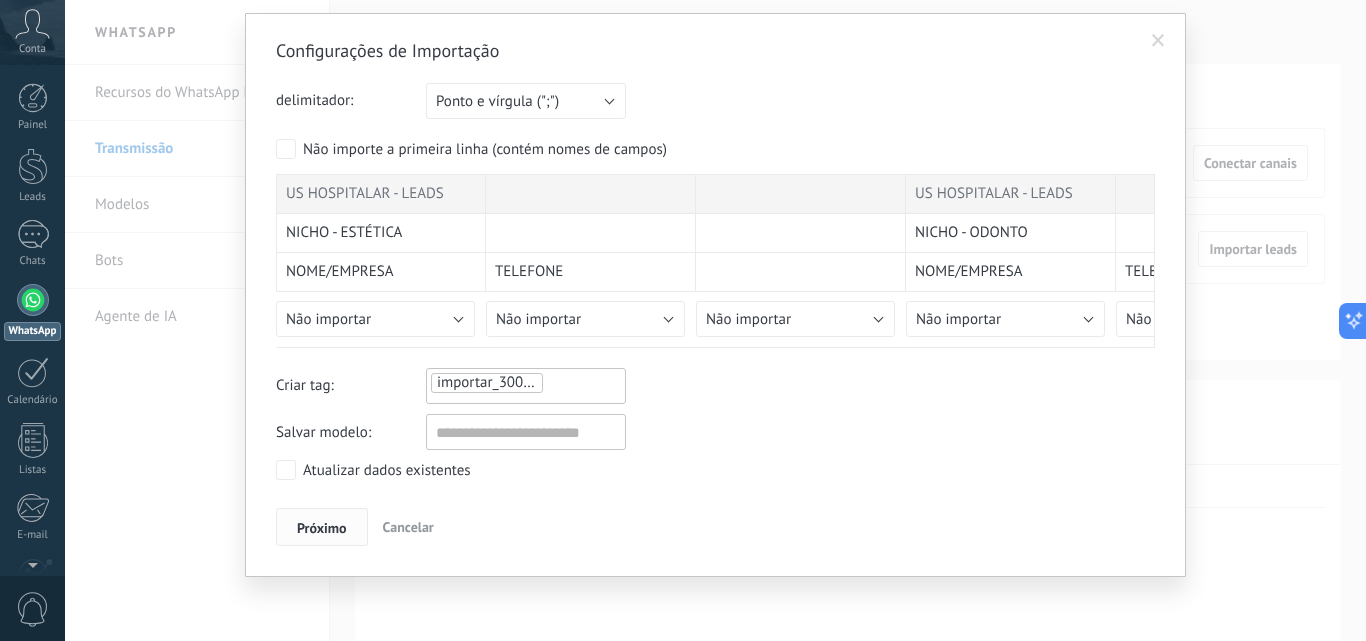 click on "Próximo" at bounding box center (322, 528) 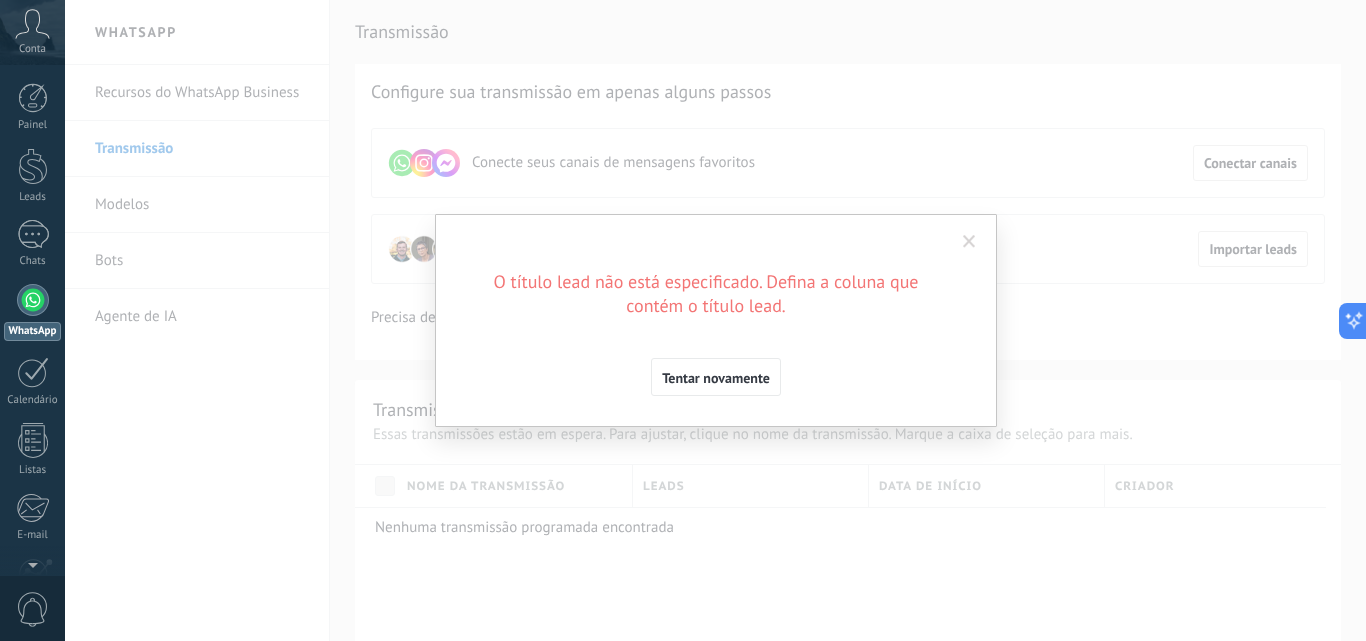 scroll, scrollTop: 0, scrollLeft: 0, axis: both 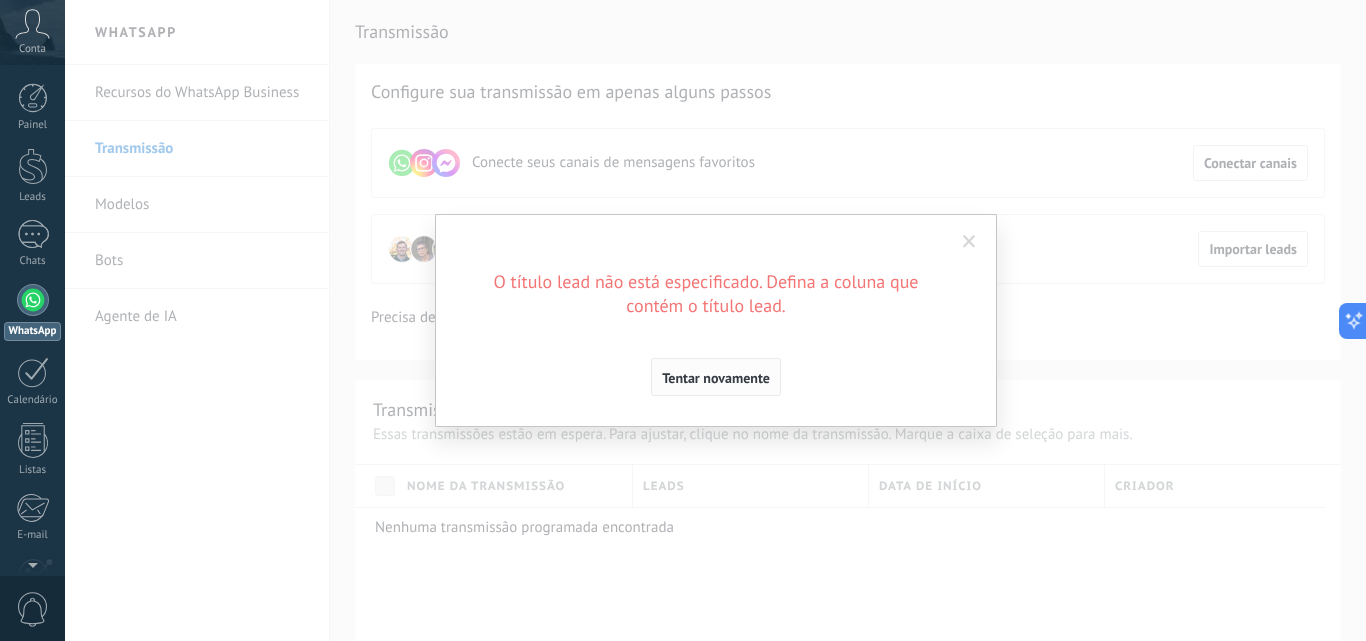 click on "Tentar novamente" at bounding box center [716, 377] 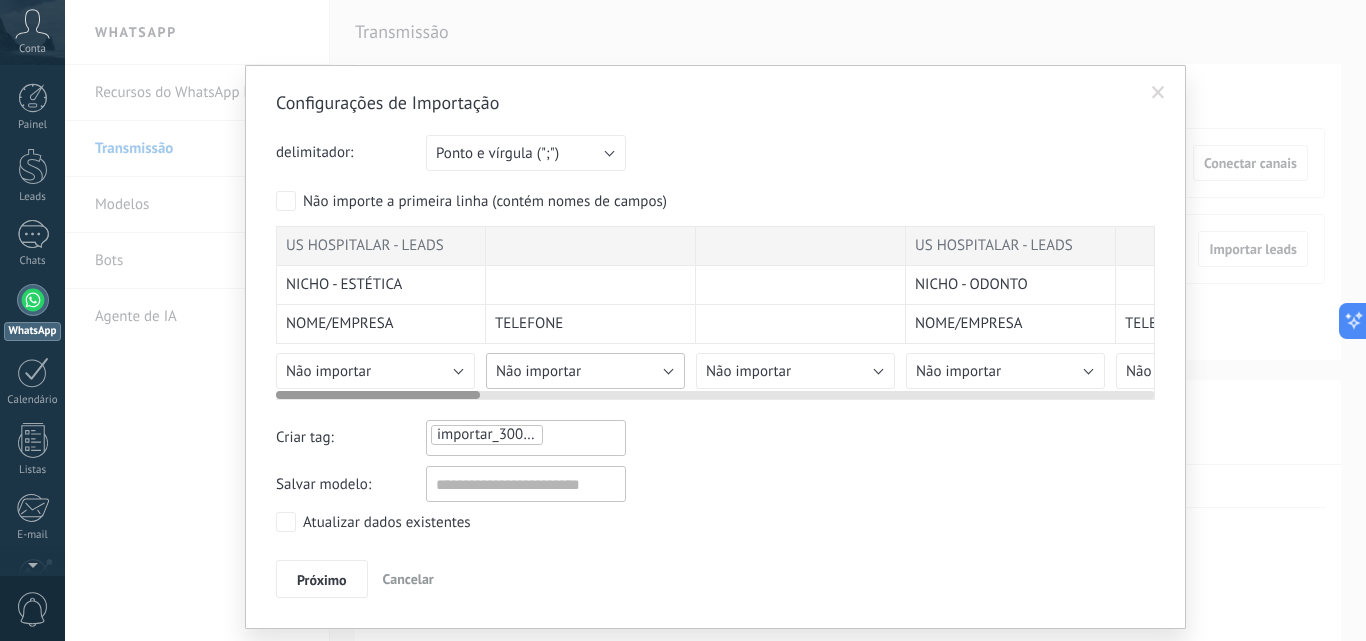 click on "Não importar" at bounding box center [538, 371] 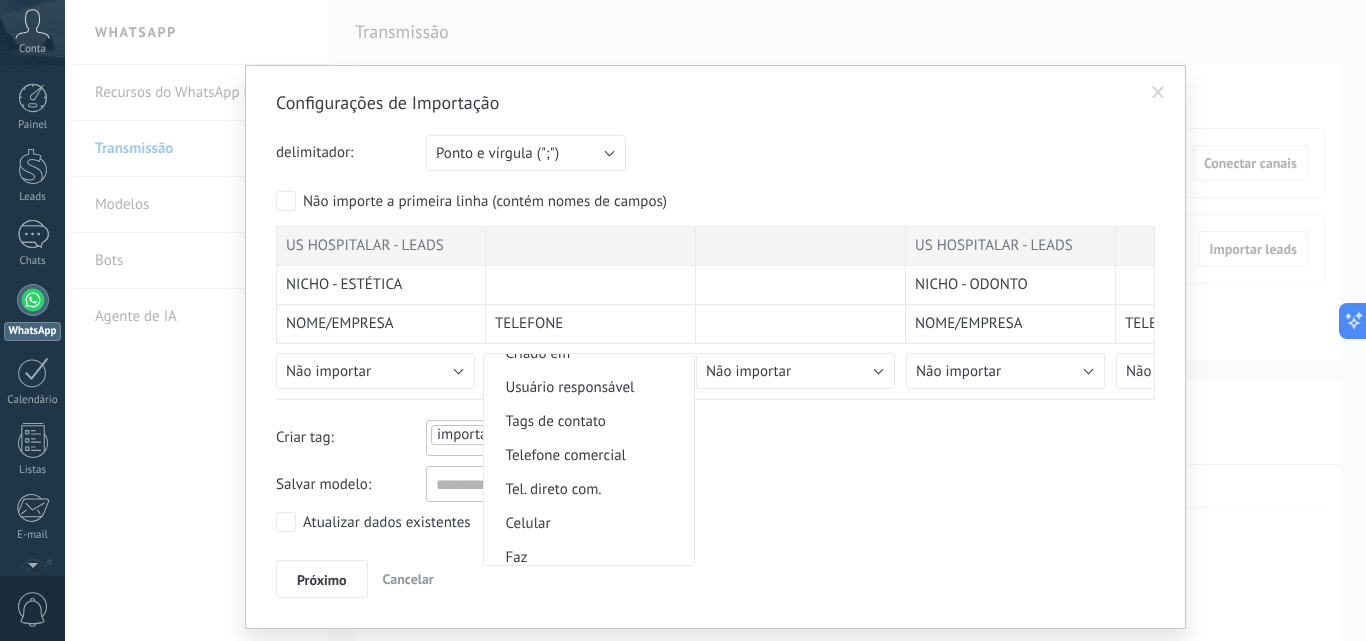 scroll, scrollTop: 400, scrollLeft: 0, axis: vertical 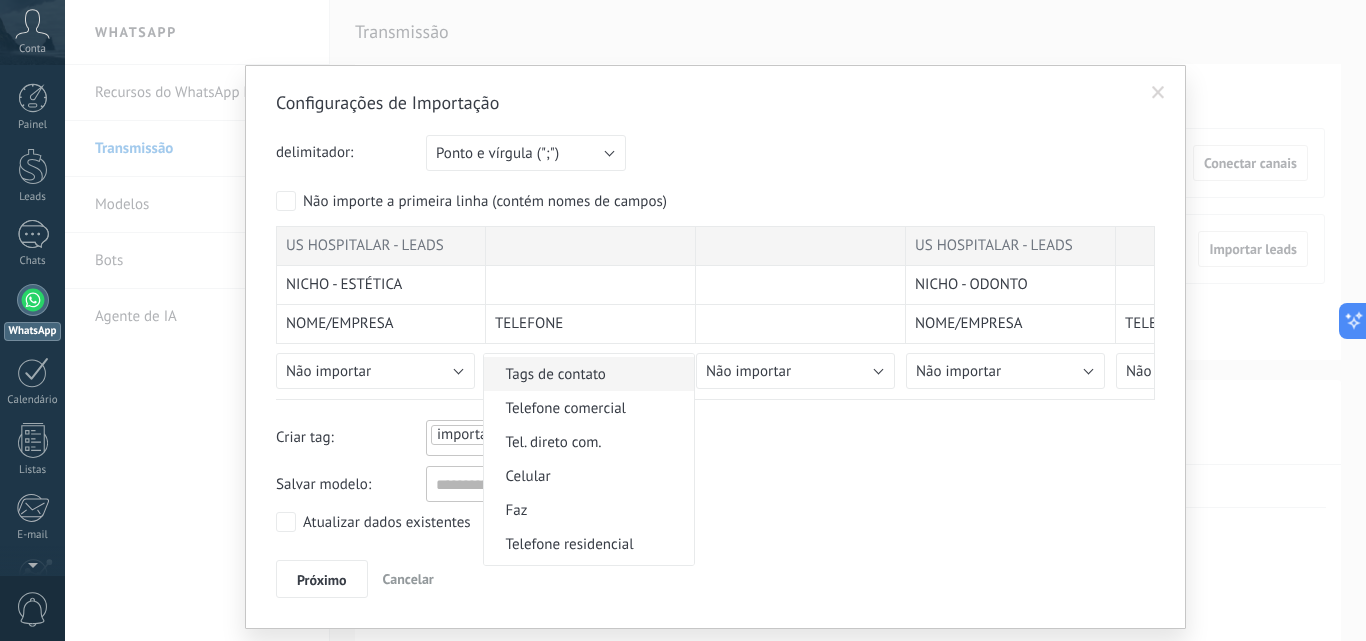 click on "Tags de contato" at bounding box center (586, 374) 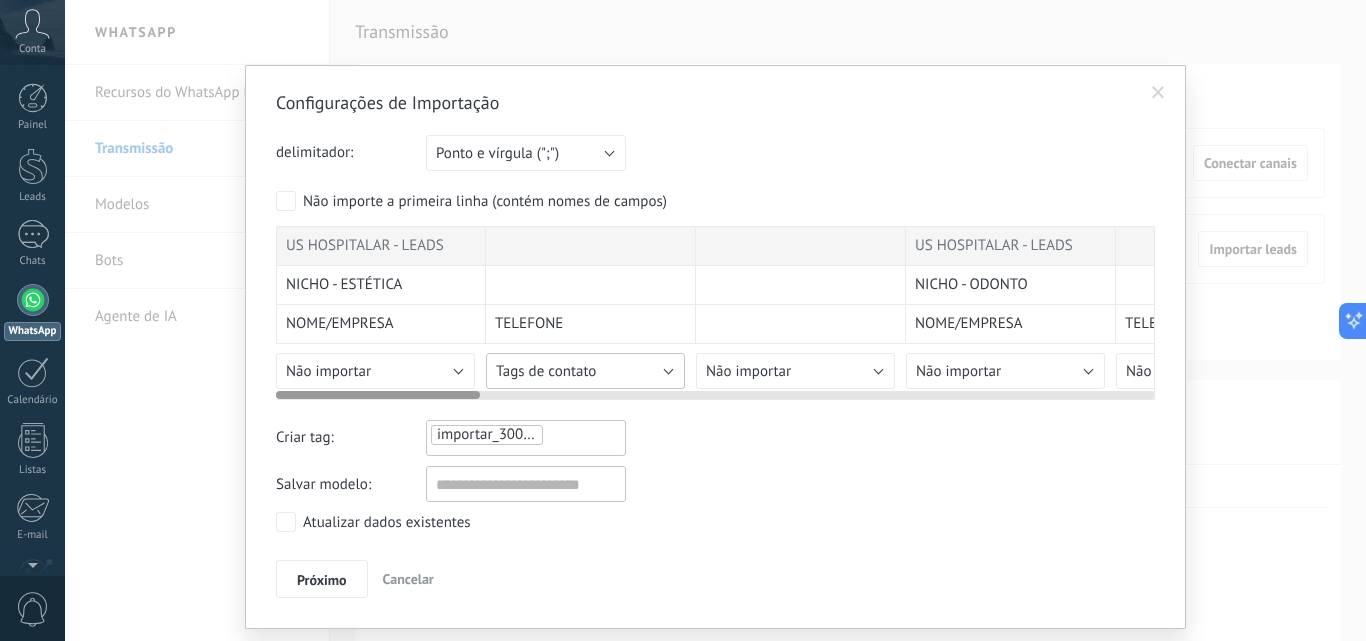 click on "Tags de contato" at bounding box center [585, 371] 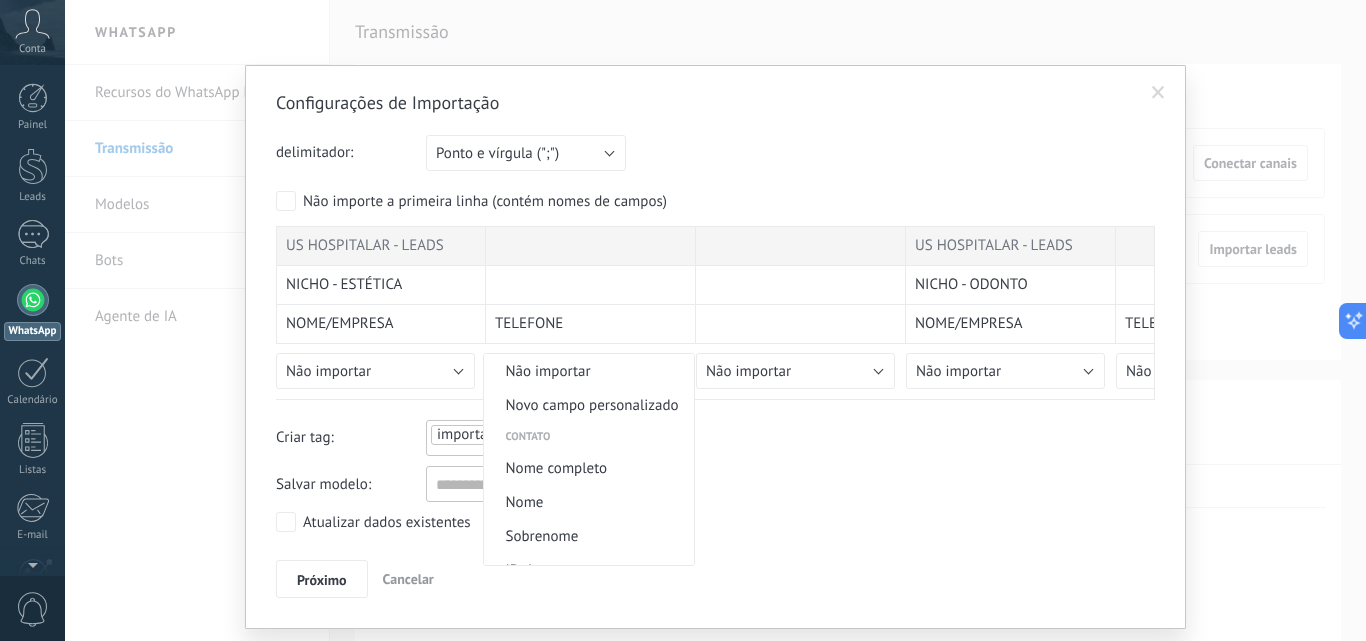 scroll, scrollTop: 317, scrollLeft: 0, axis: vertical 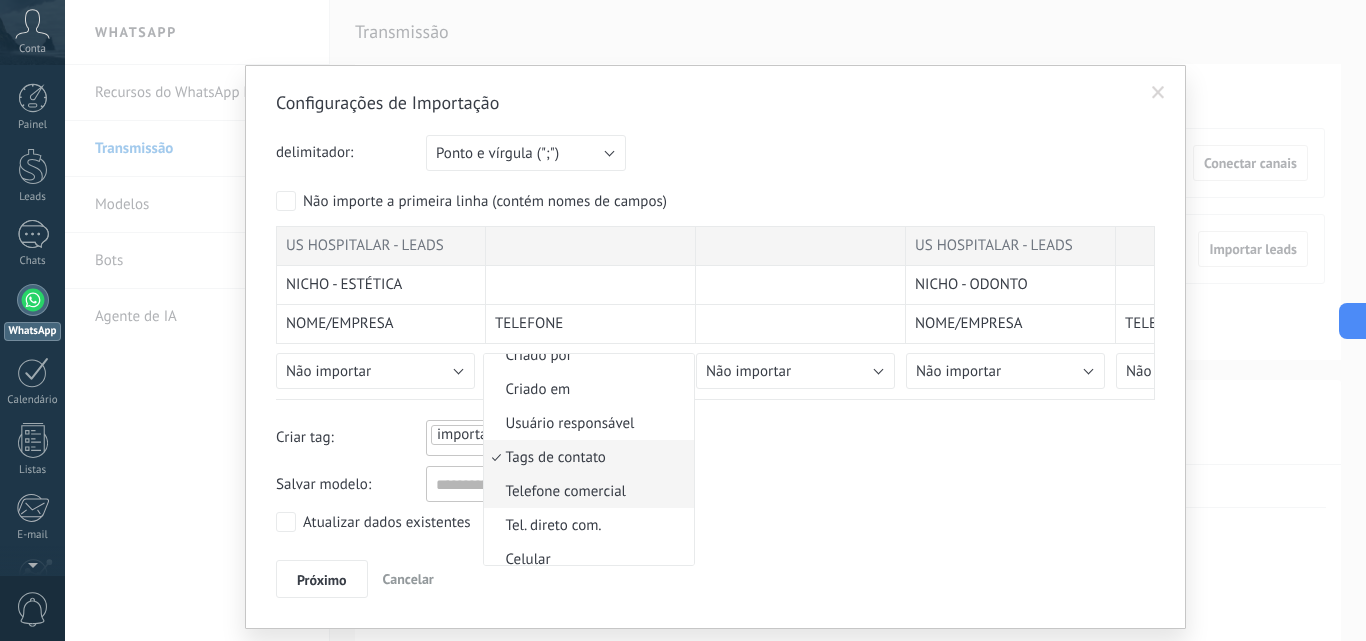 click on "Telefone comercial" at bounding box center (586, 491) 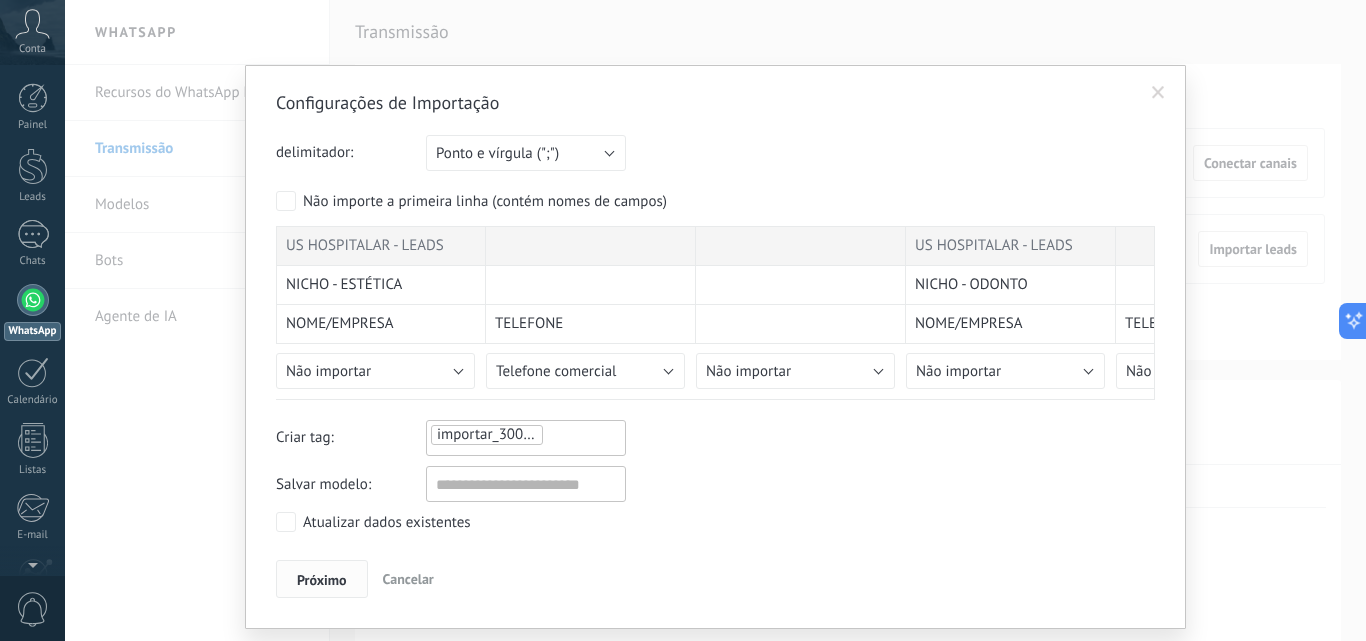 click on "Próximo" at bounding box center [322, 580] 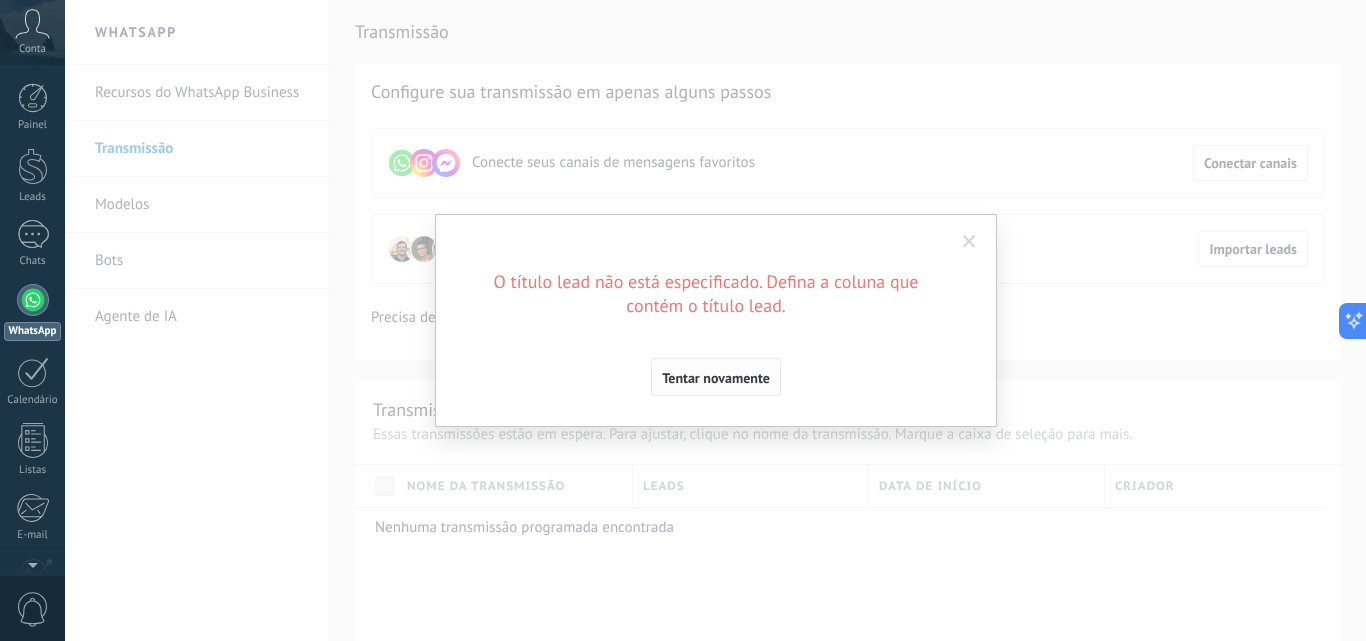 click on "Tentar novamente" at bounding box center [716, 378] 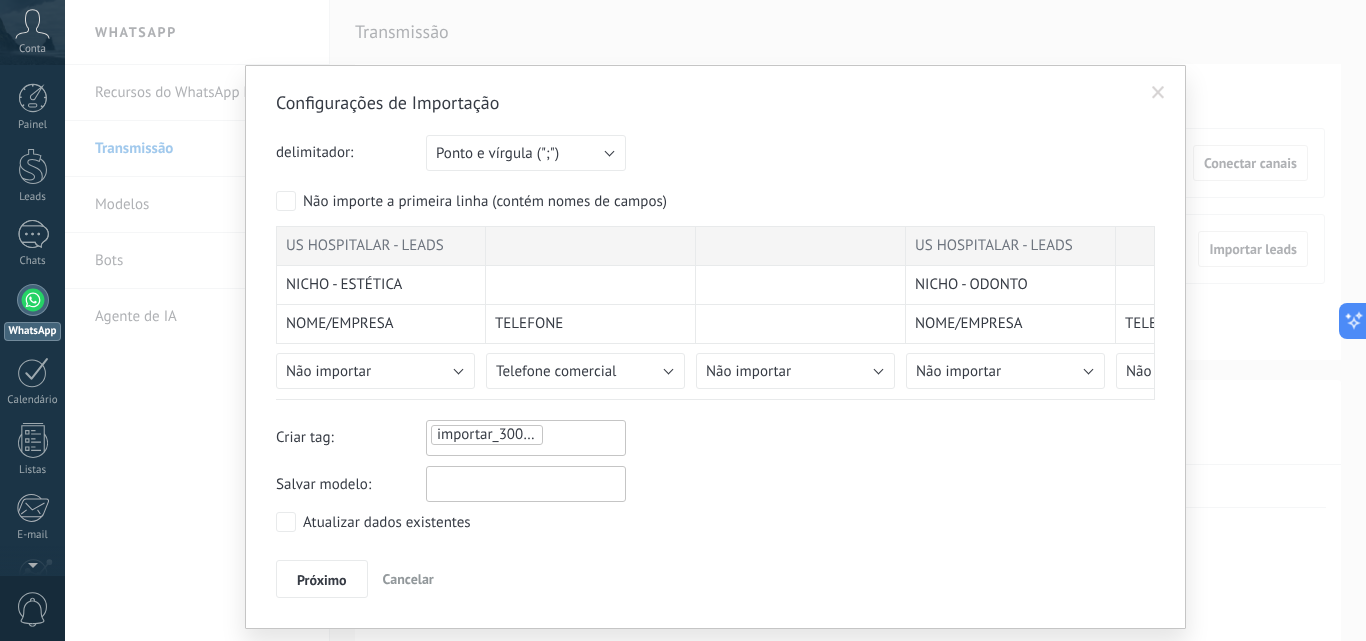 click at bounding box center (526, 484) 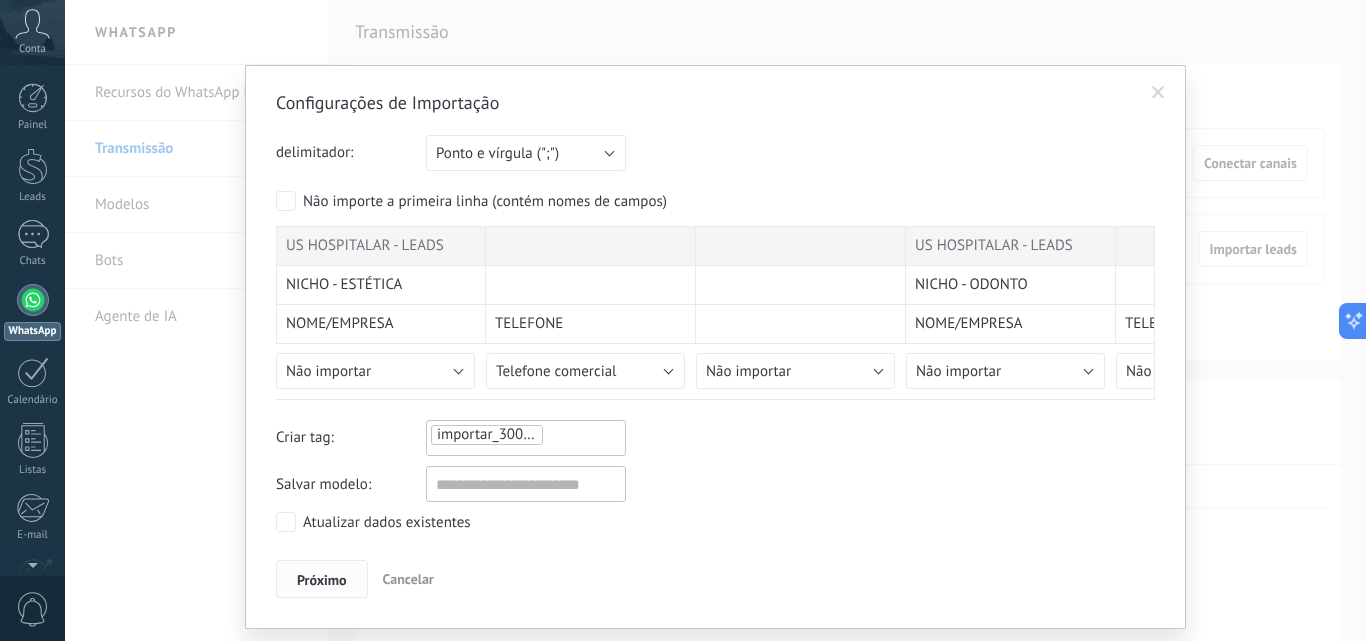 click on "Próximo" at bounding box center (322, 579) 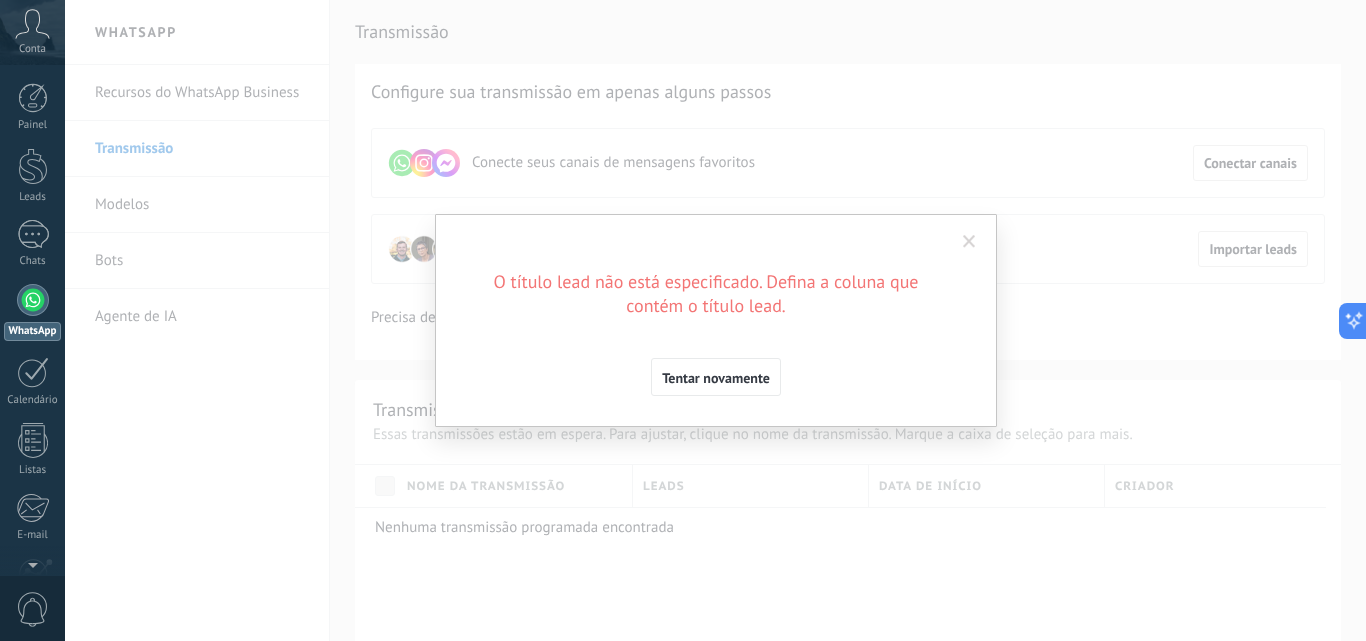click on "Configurações de Importação delimitador: Ponto e vírgula (";") Vírgula (",") Tabulação ("	") Ponto e vírgula (";") Sua conta excedeu o limite [PERSON_NAME] personalizados Não importe a primeira linha (contém nomes [PERSON_NAME])        US HOSPITALAR - LEADS        US HOSPITALAR - LEADS        US HOSPITALAR - LEADS        US HOSPITALAR - LEADS        US HOSPITALAR - LEADS        US HOSPITALAR - LEADS NICHO - ESTÉTICA NICHO - ODONTO NICHO - CLINICA MÉDICA NICHO - PET  NICHO - BARBEARIA / SALÃO DE BELEZA NICHO - BARBEARIA / SALÃO DE BELEZA NOME/EMPRESA TELEFONE NOME/EMPRESA TELEFONE NOME/EMPRESA TELEFONE NOME/EMPRESA TELEFONE NOME/EMPRESA TELEFONE NOME/EMPRESA TELEFONE [PERSON_NAME] CLINICA [PHONE_NUMBER] X NEO 65996406943 CLINICA NOVA 65999878825 ANIMALY PET 65996649998 SZ STUDIO ZUMA ORIENTAL 65998001447 LES FEMES 65999408320 INSTITUTO SIMONETI 65999873660 PRIMOR FISIOTERAPIA 65999740610 PLANETA PET 65996142352 [GEOGRAPHIC_DATA] 65999246907 O CUPIM TANGARÁ [PERSON_NAME] 65999304050 [PERSON_NAME] MASSOTERAPEUTA 659" at bounding box center (716, 320) 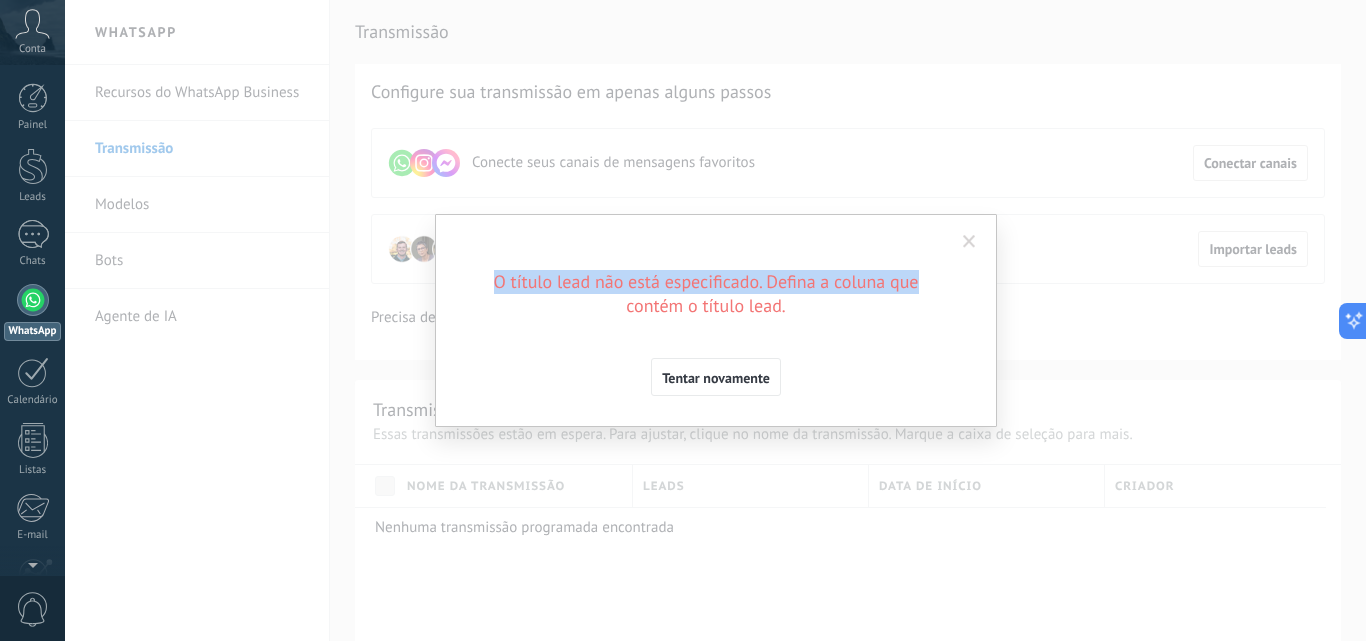 click at bounding box center [969, 242] 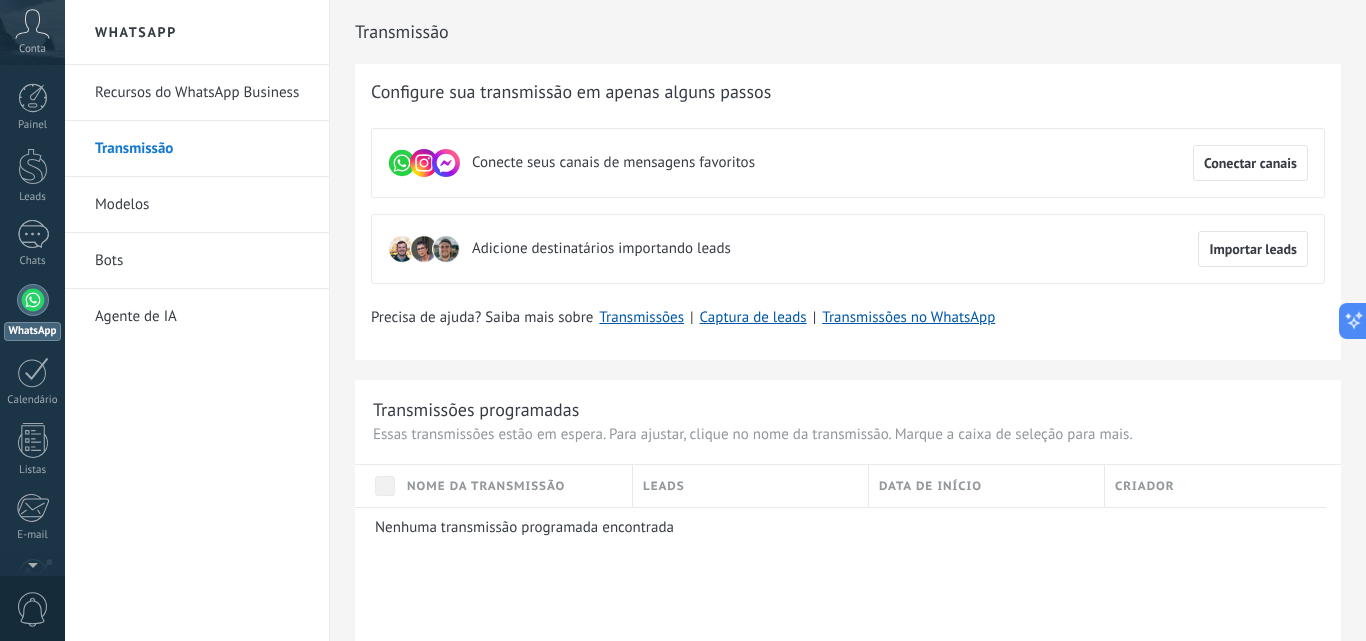click on "Configure sua transmissão em apenas alguns passos Conecte seus canais de mensagens favoritos Conectar canais Adicione destinatários importando leads Importar leads Precisa de ajuda? Saiba mais sobre Transmissões | Captura de leads | Transmissões no WhatsApp" at bounding box center (848, 212) 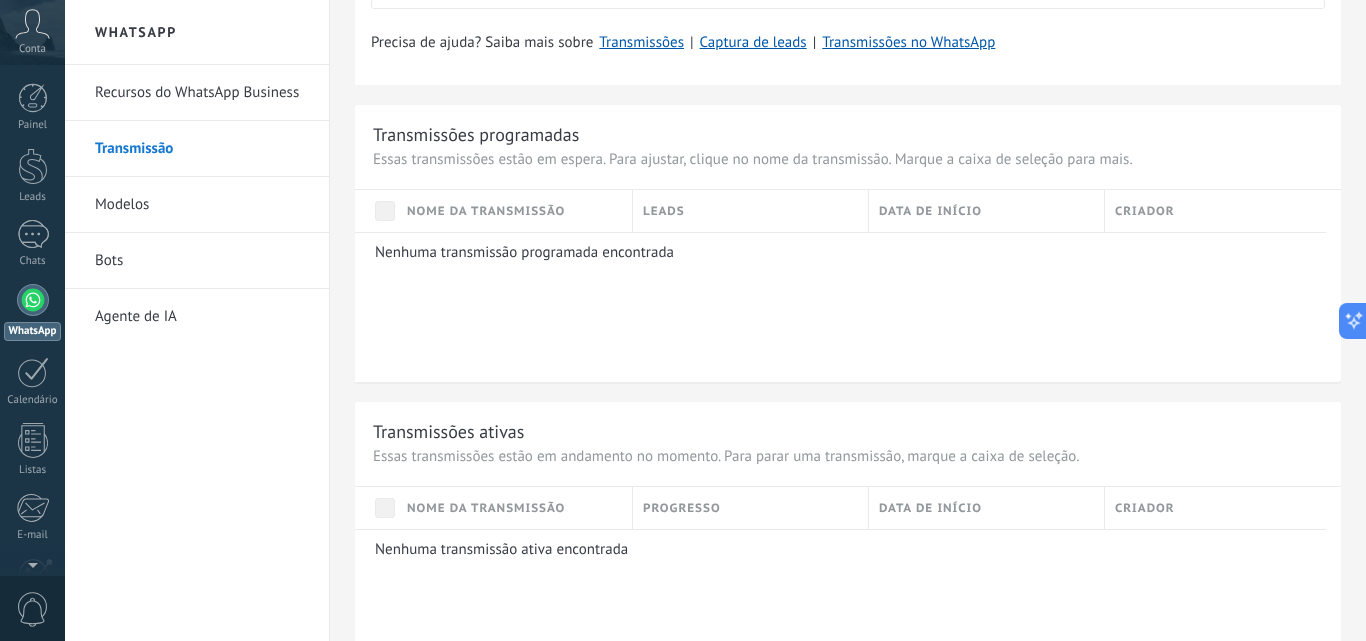 scroll, scrollTop: 300, scrollLeft: 0, axis: vertical 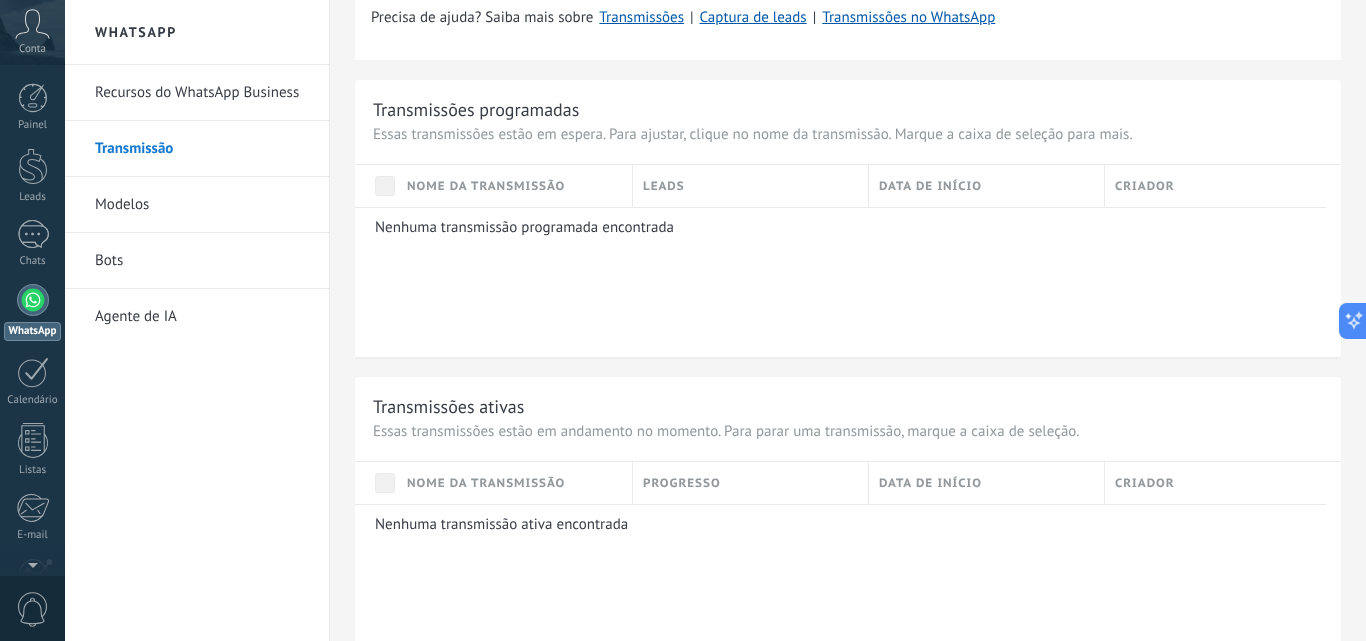 click on "Nenhuma transmissão programada encontrada" at bounding box center (840, 282) 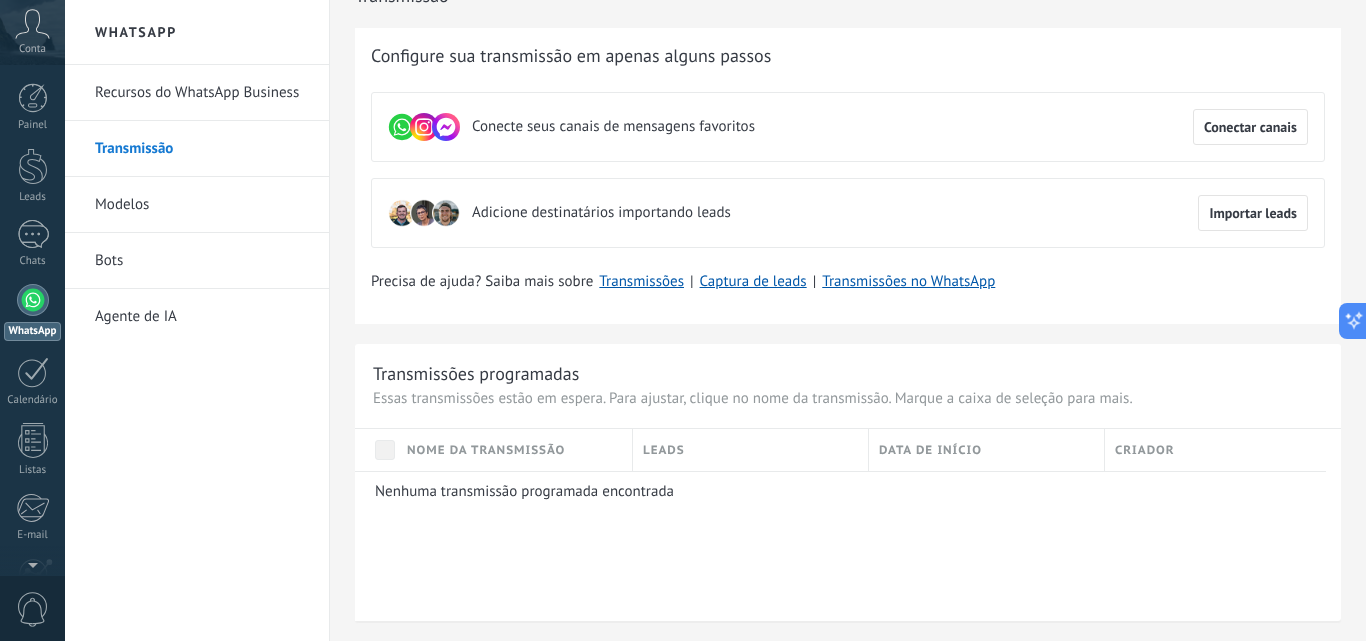 scroll, scrollTop: 0, scrollLeft: 0, axis: both 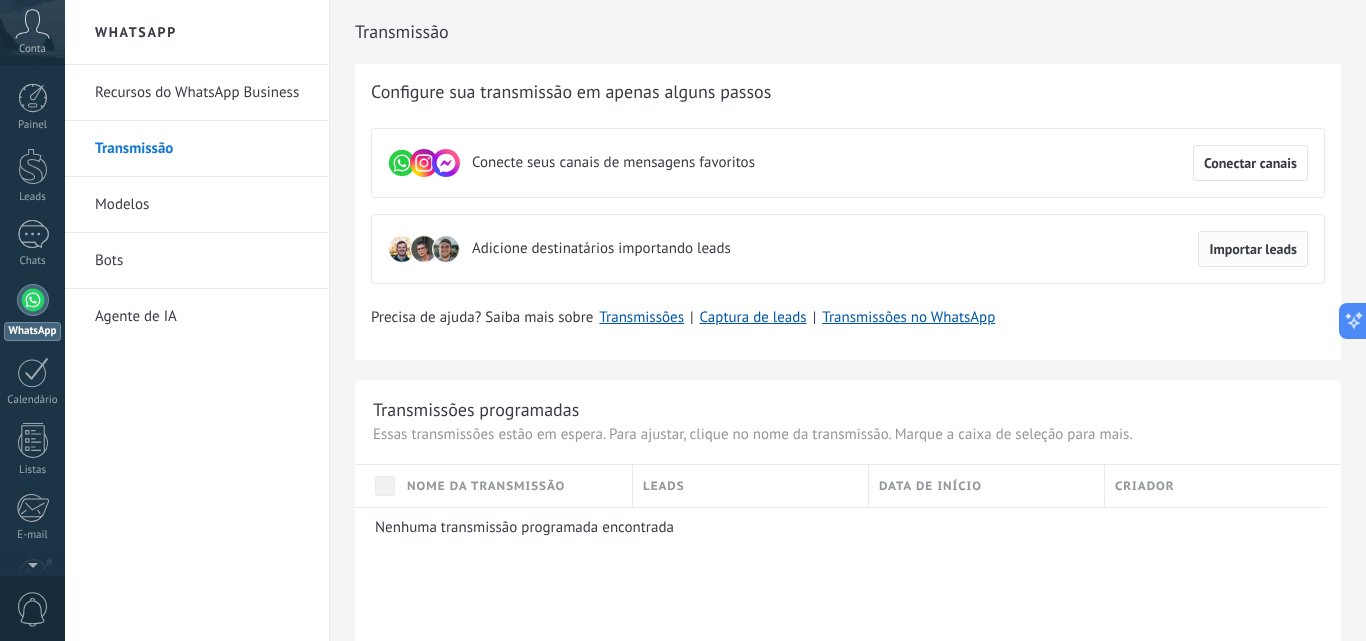 click on "Importar leads" at bounding box center [1253, 249] 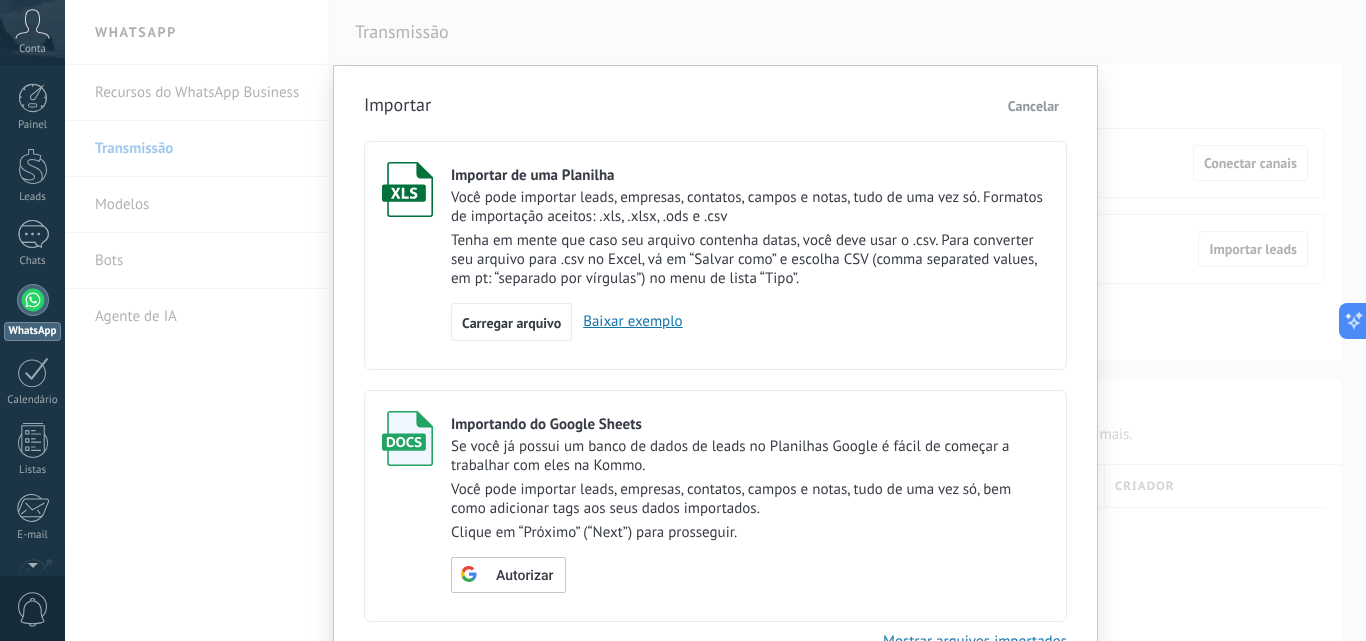 scroll, scrollTop: 106, scrollLeft: 0, axis: vertical 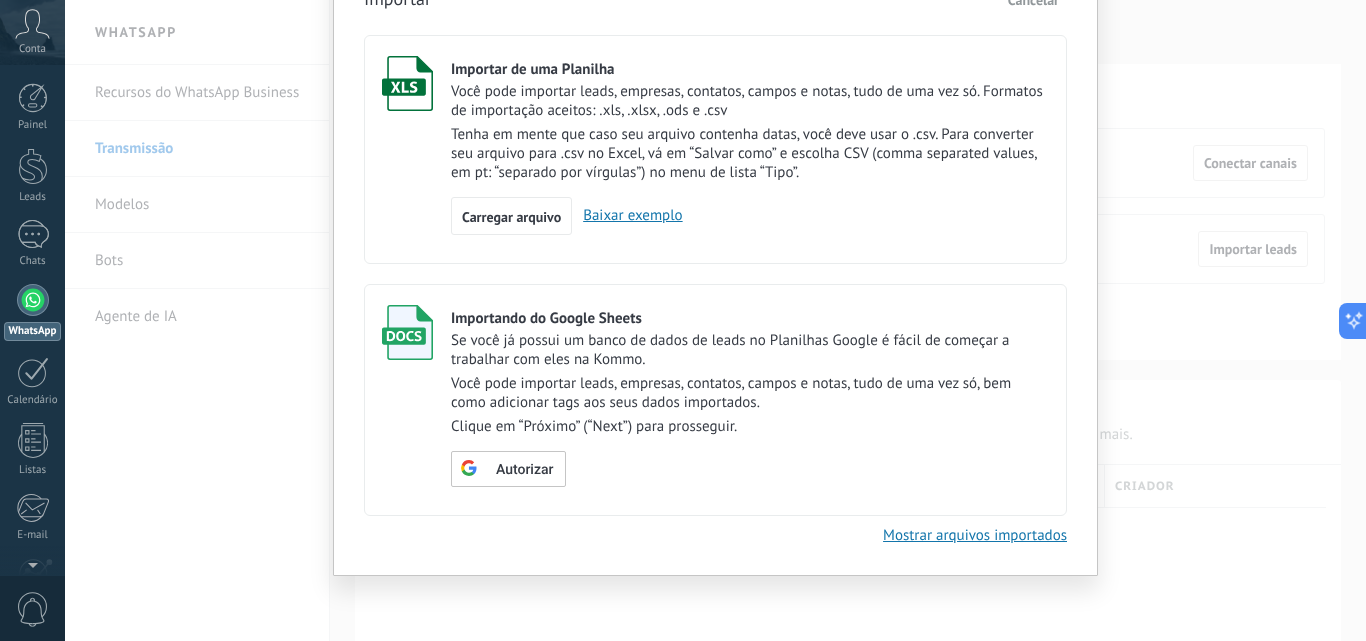 click on "Baixar exemplo" at bounding box center [627, 215] 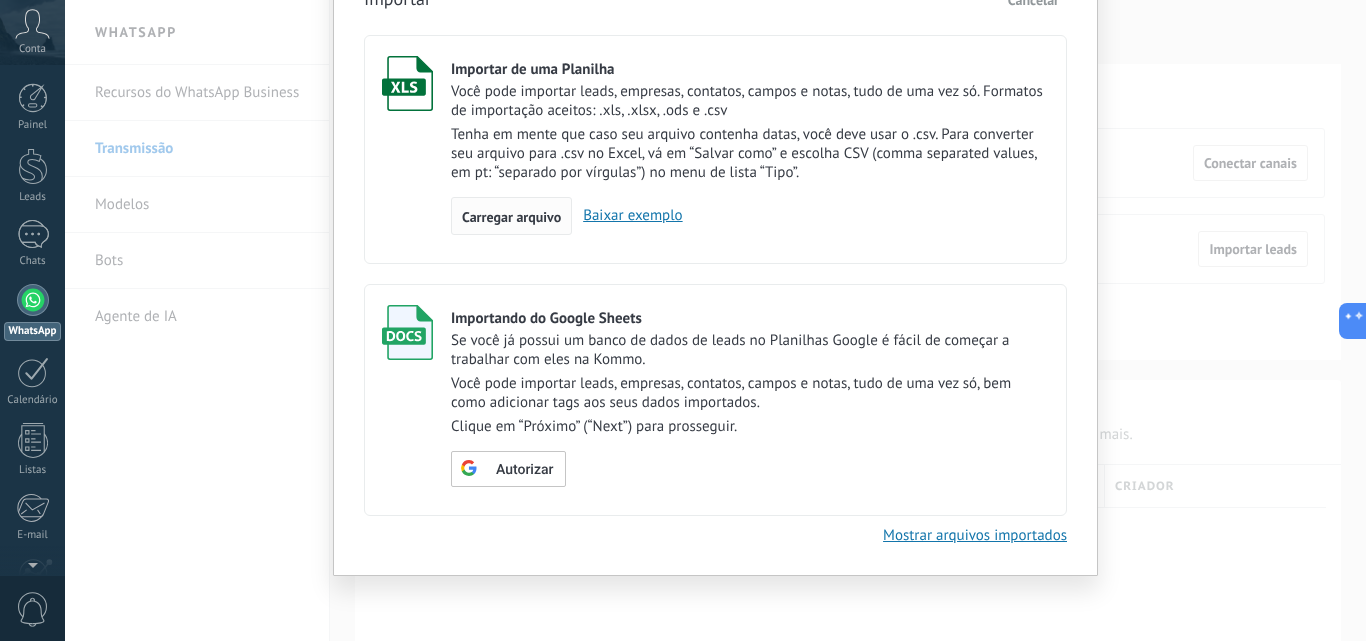 click on "Carregar arquivo" at bounding box center [511, 217] 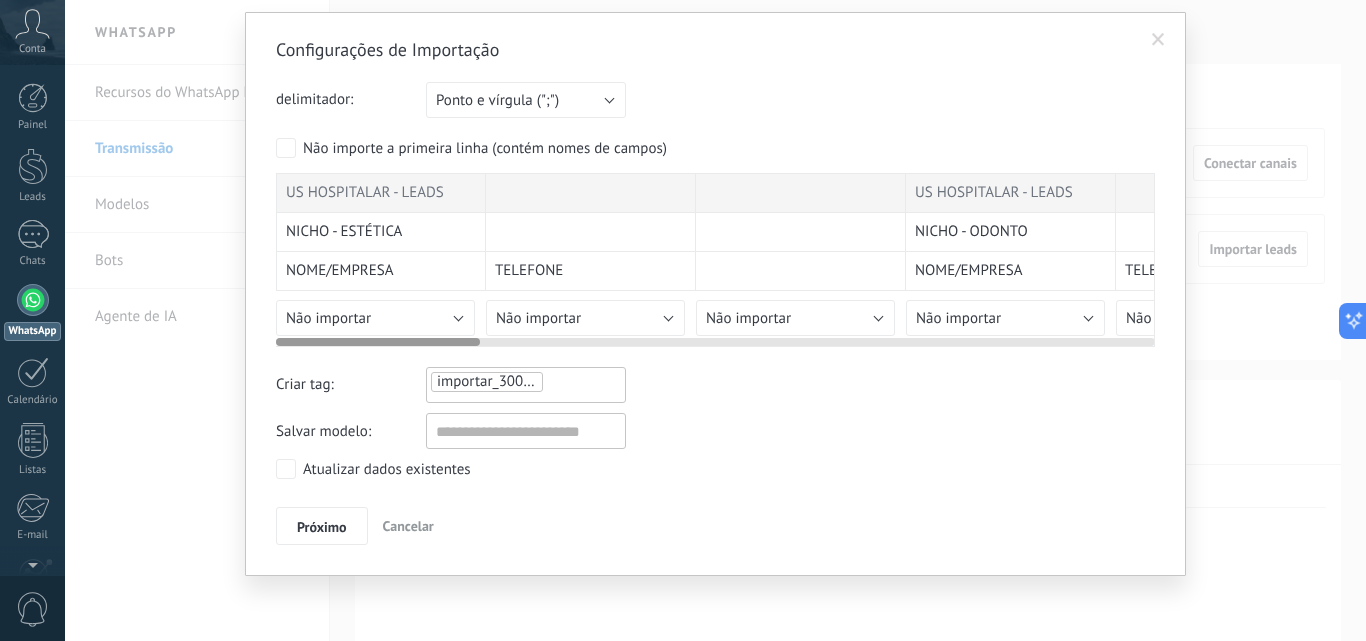 scroll, scrollTop: 52, scrollLeft: 0, axis: vertical 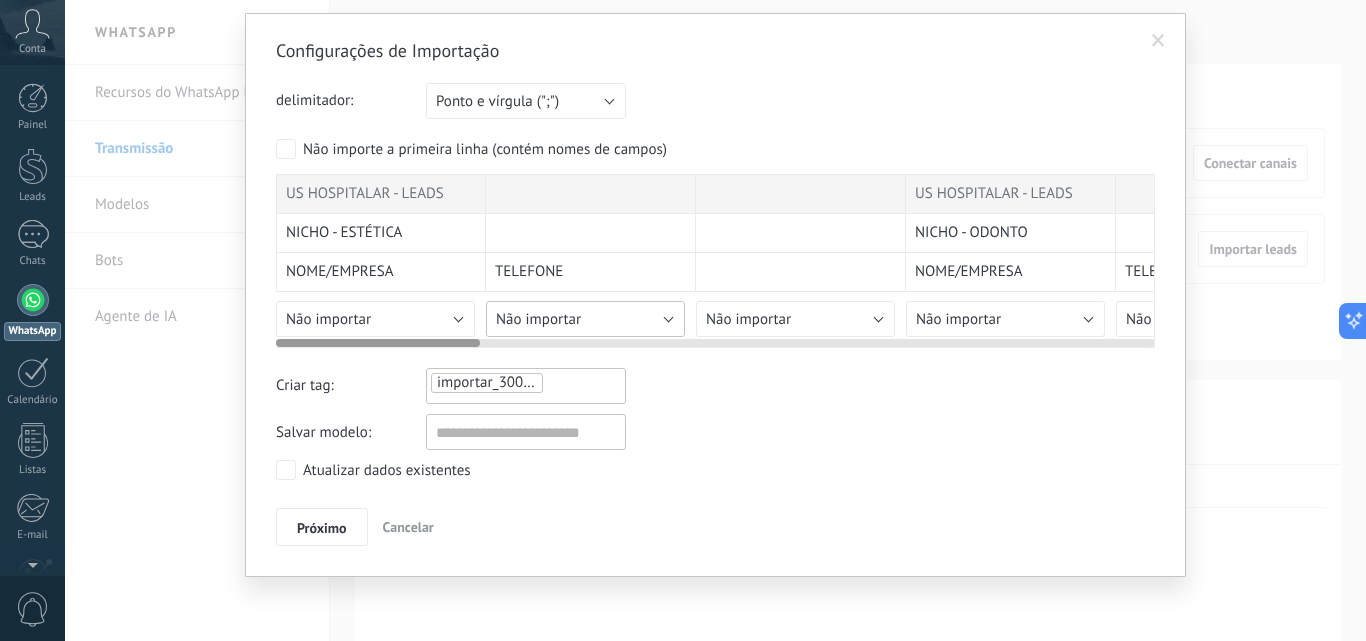 click on "Não importar" at bounding box center (585, 319) 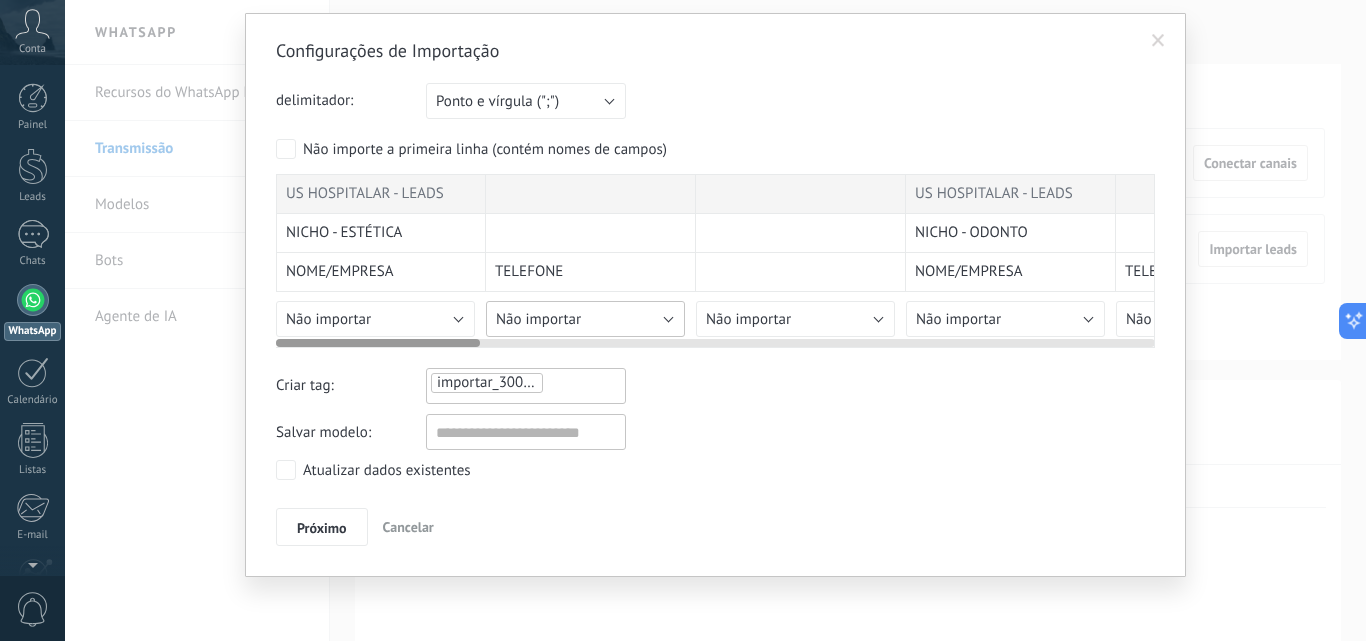click on "Não importar" at bounding box center [538, 319] 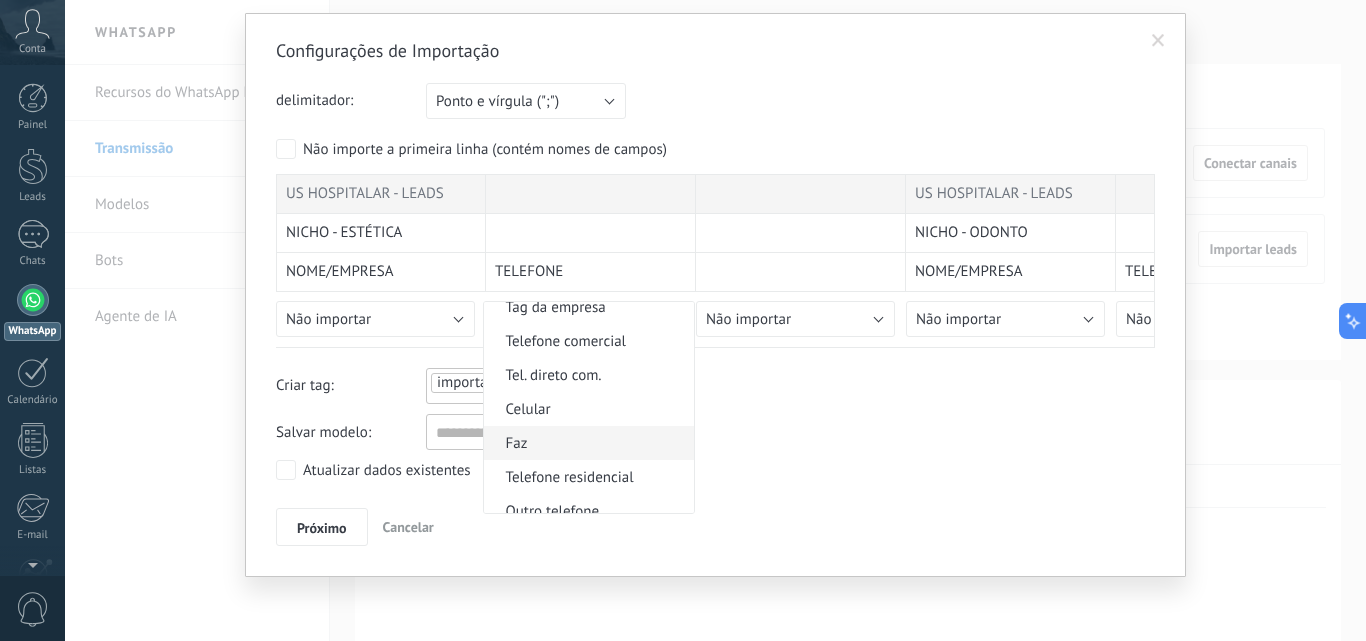 scroll, scrollTop: 1950, scrollLeft: 0, axis: vertical 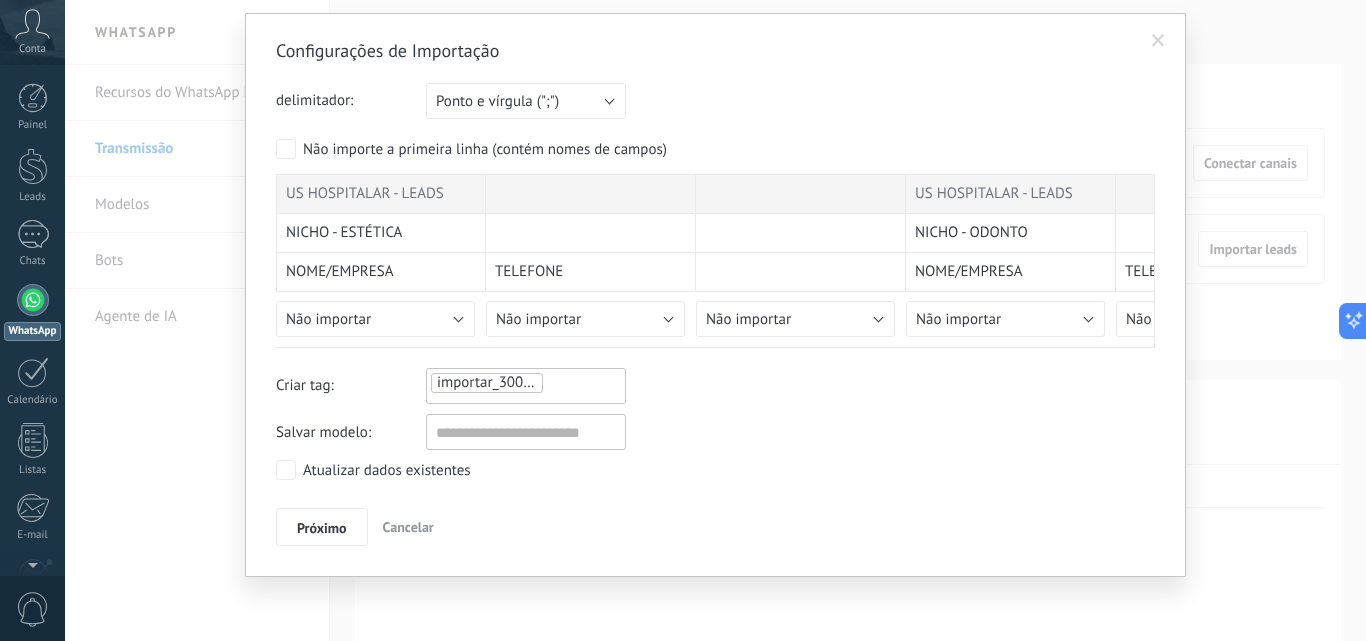 drag, startPoint x: 693, startPoint y: 498, endPoint x: 689, endPoint y: 480, distance: 18.439089 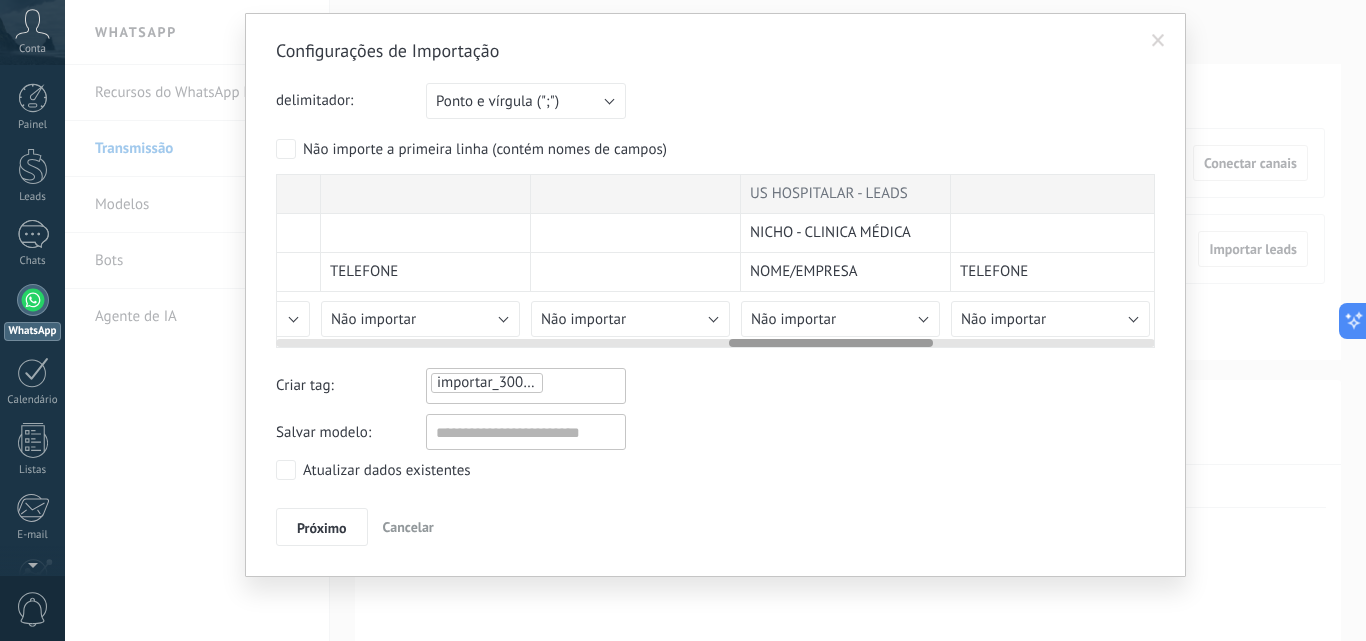 scroll, scrollTop: 0, scrollLeft: 0, axis: both 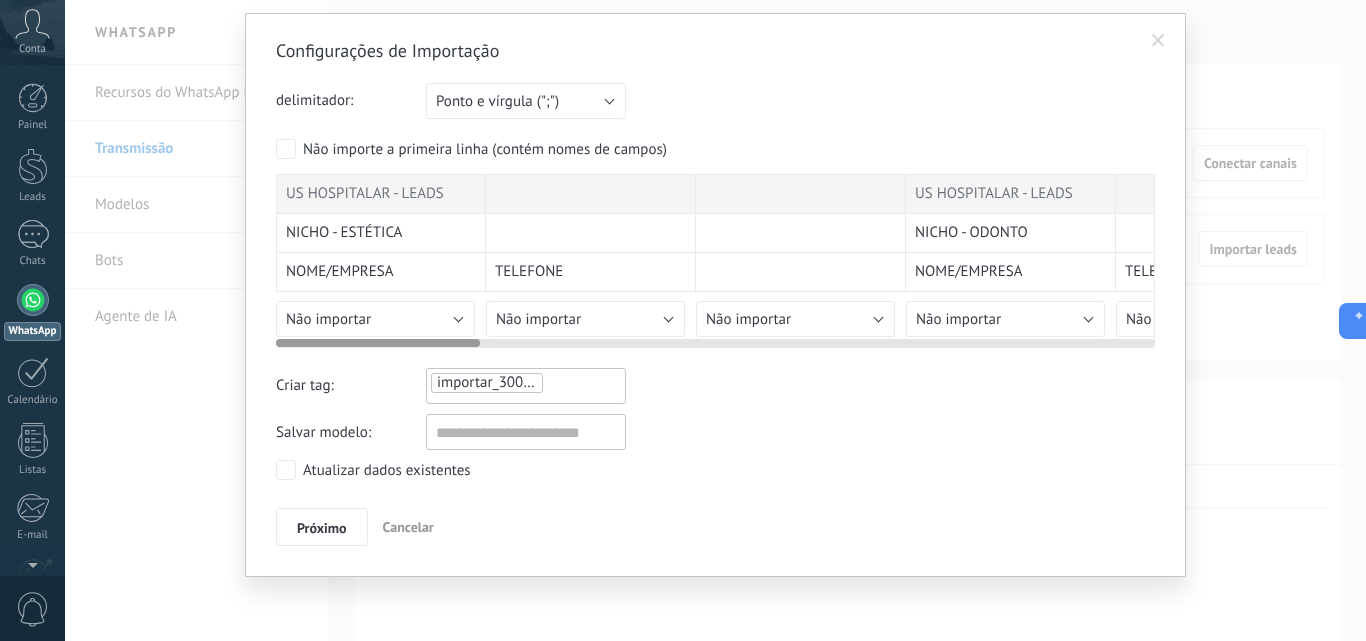 drag, startPoint x: 375, startPoint y: 345, endPoint x: 100, endPoint y: 343, distance: 275.00726 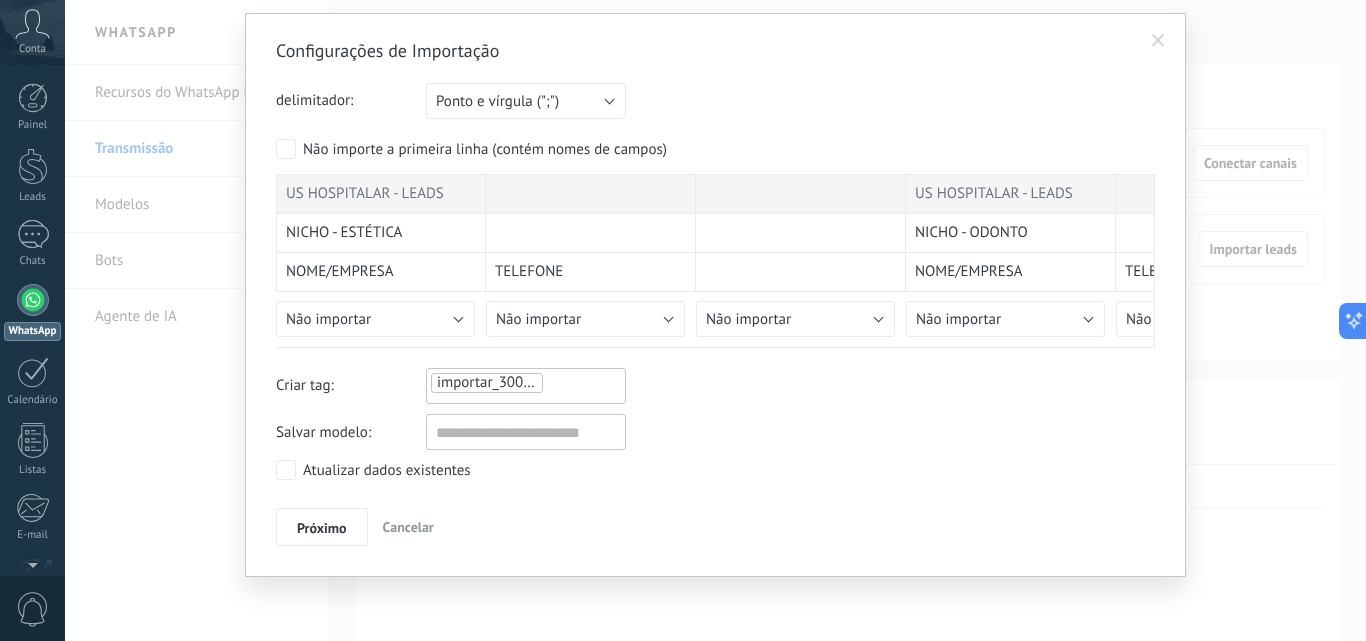 click on "importar_30072025_1219" at bounding box center (520, 382) 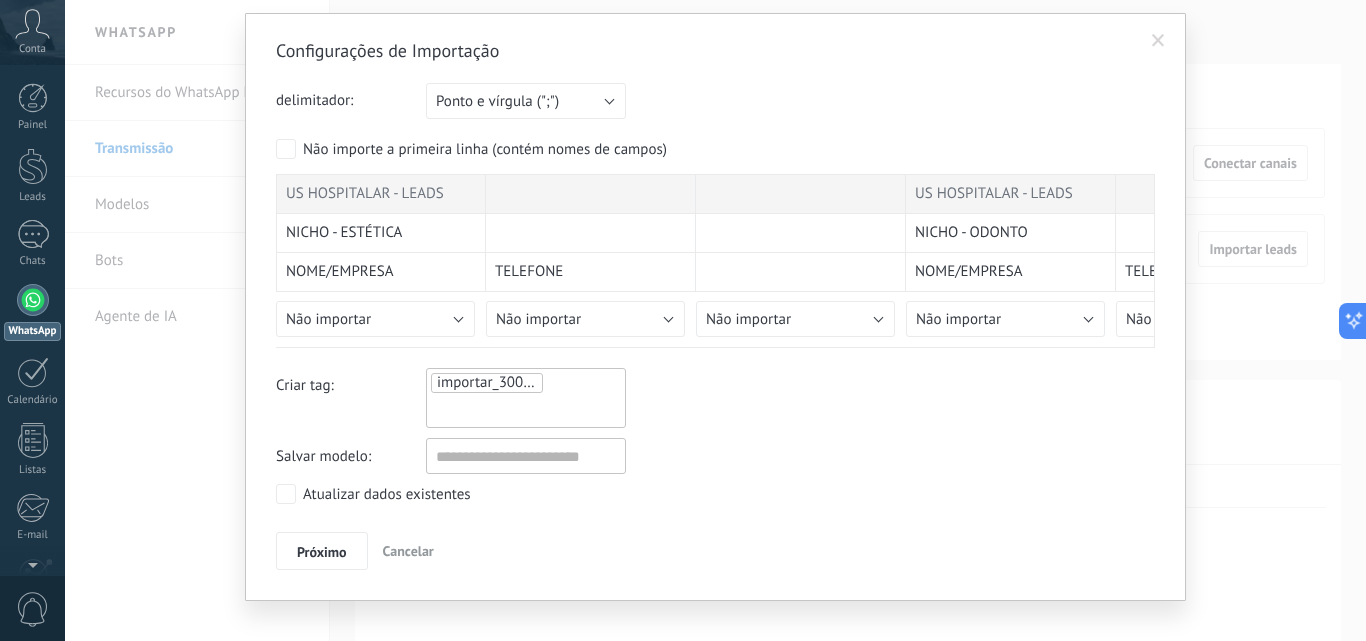 click on "importar_30072025_1219" at bounding box center (520, 382) 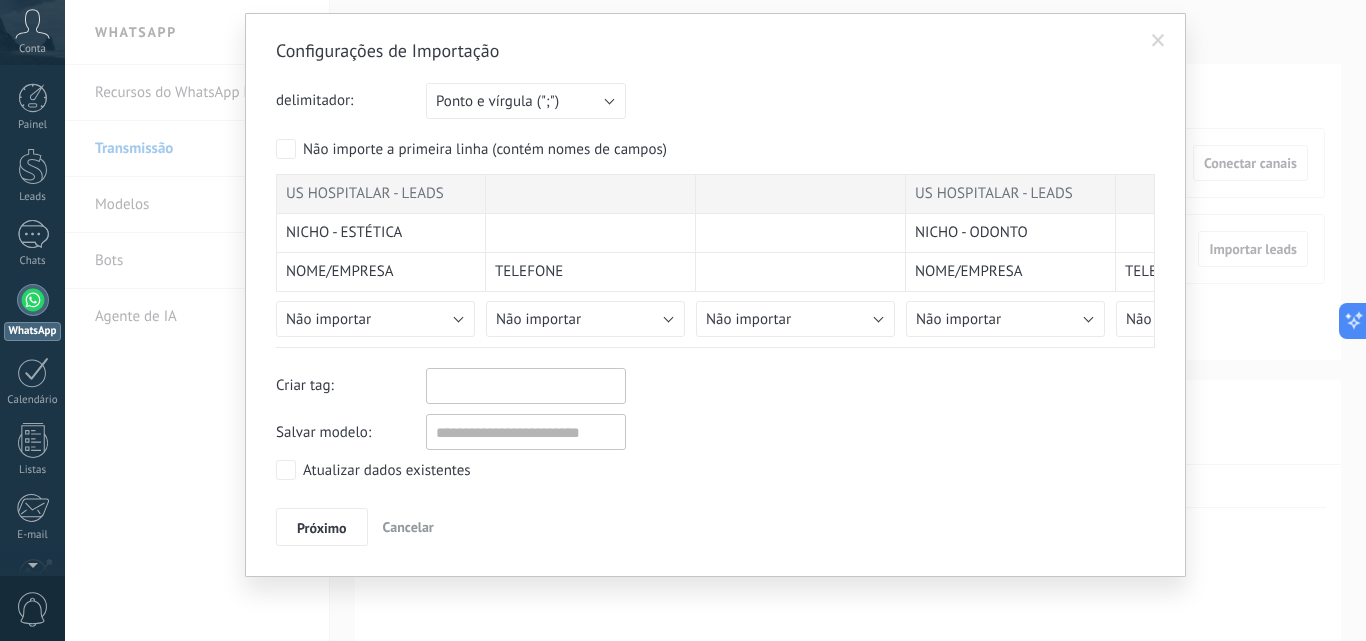 click at bounding box center [482, 386] 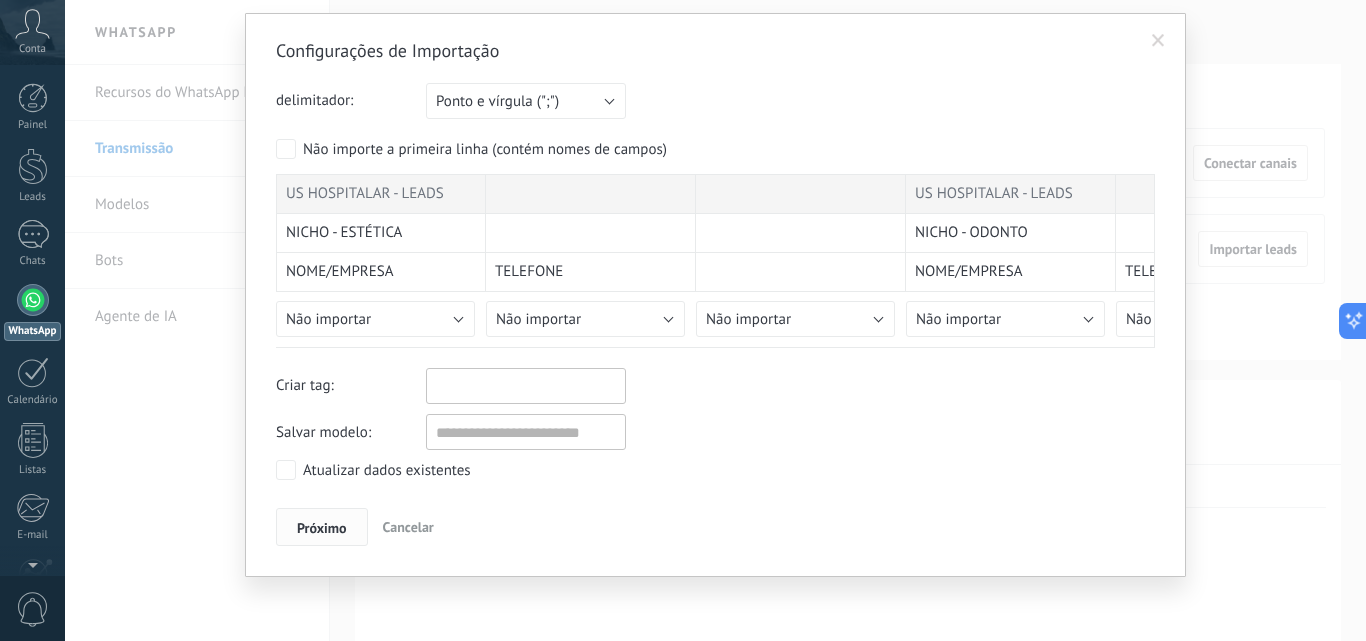 click on "Próximo" at bounding box center [322, 528] 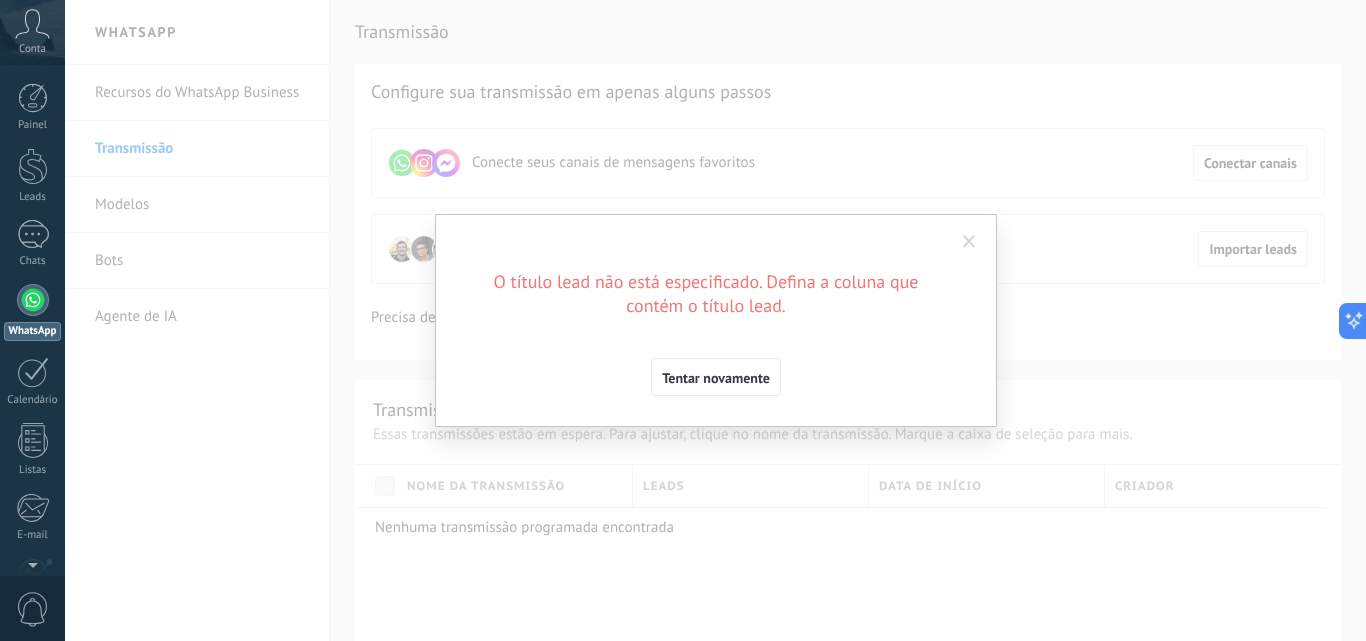 scroll, scrollTop: 0, scrollLeft: 0, axis: both 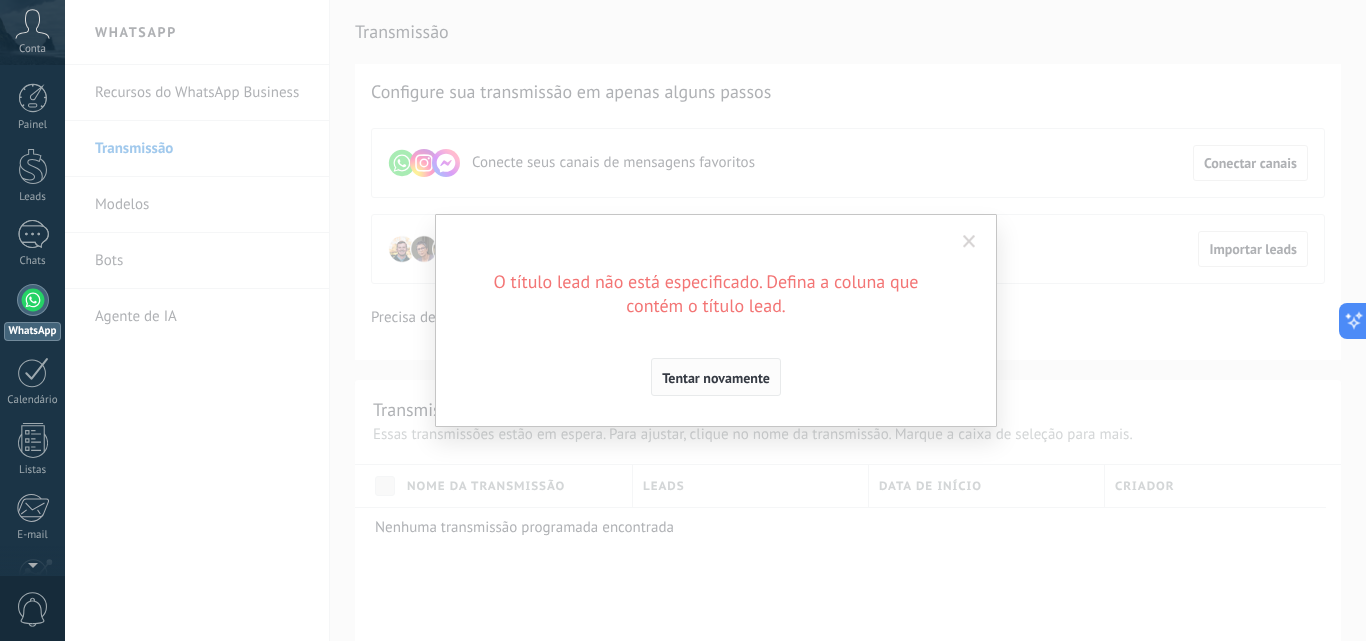 click on "Tentar novamente" at bounding box center (716, 378) 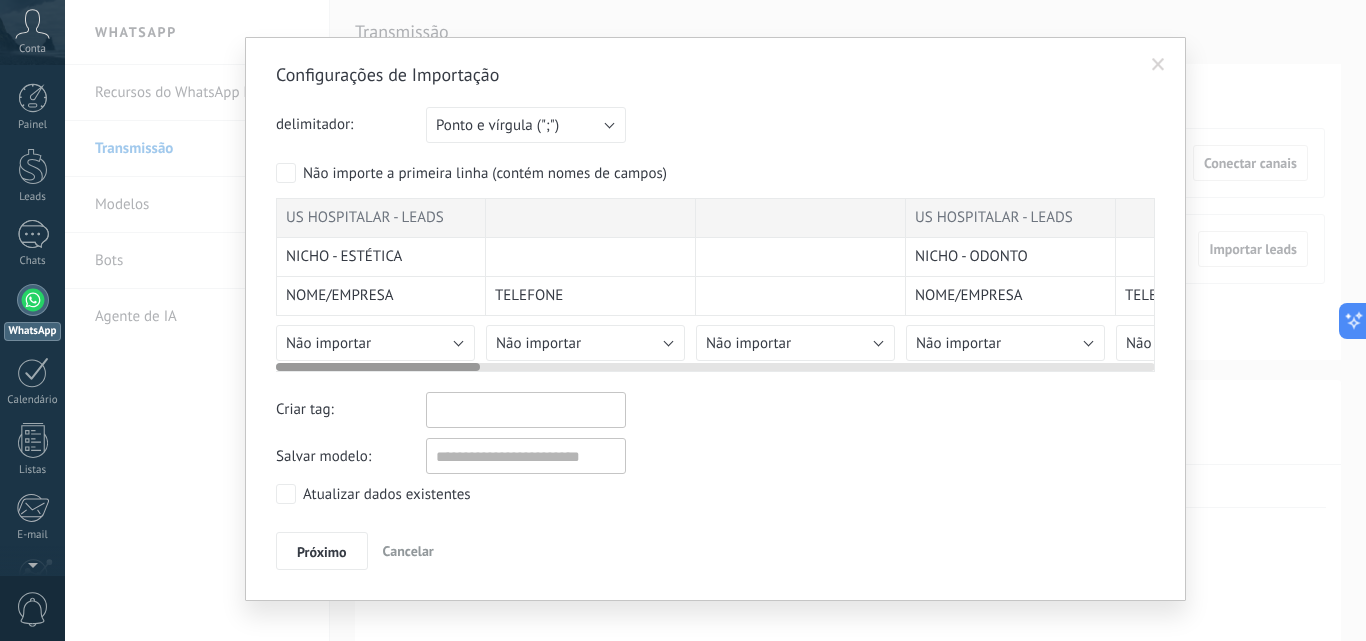 scroll, scrollTop: 52, scrollLeft: 0, axis: vertical 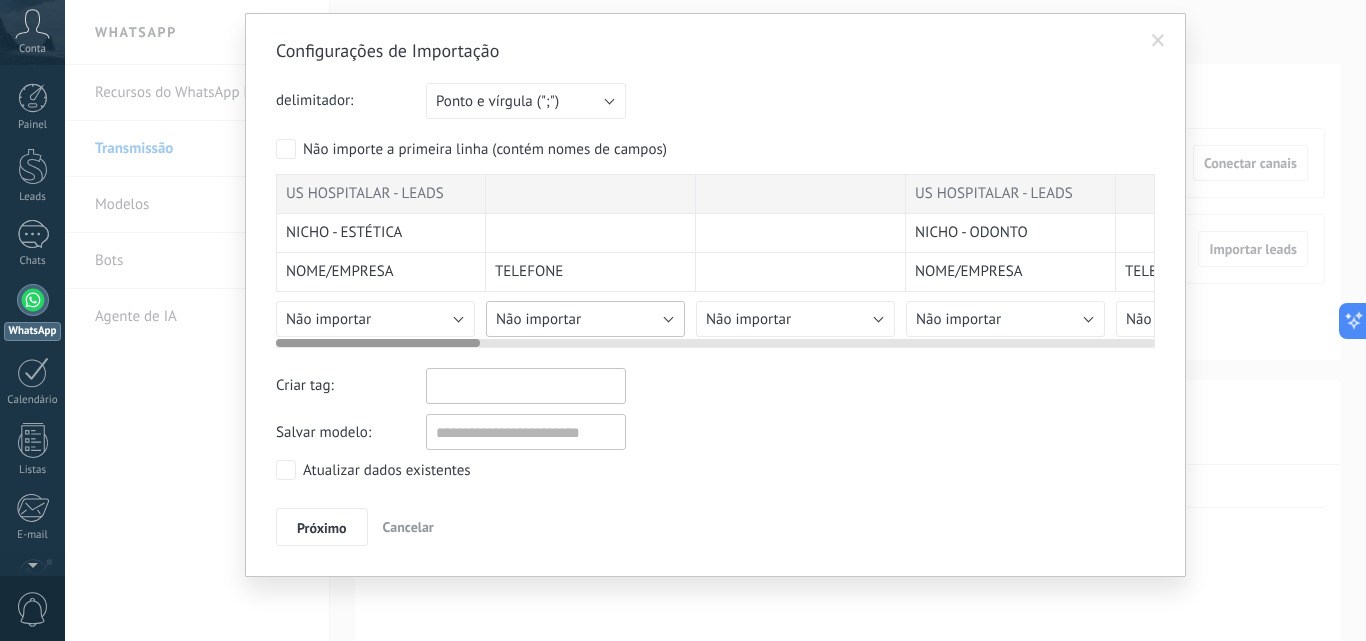 click on "Não importar" at bounding box center (585, 319) 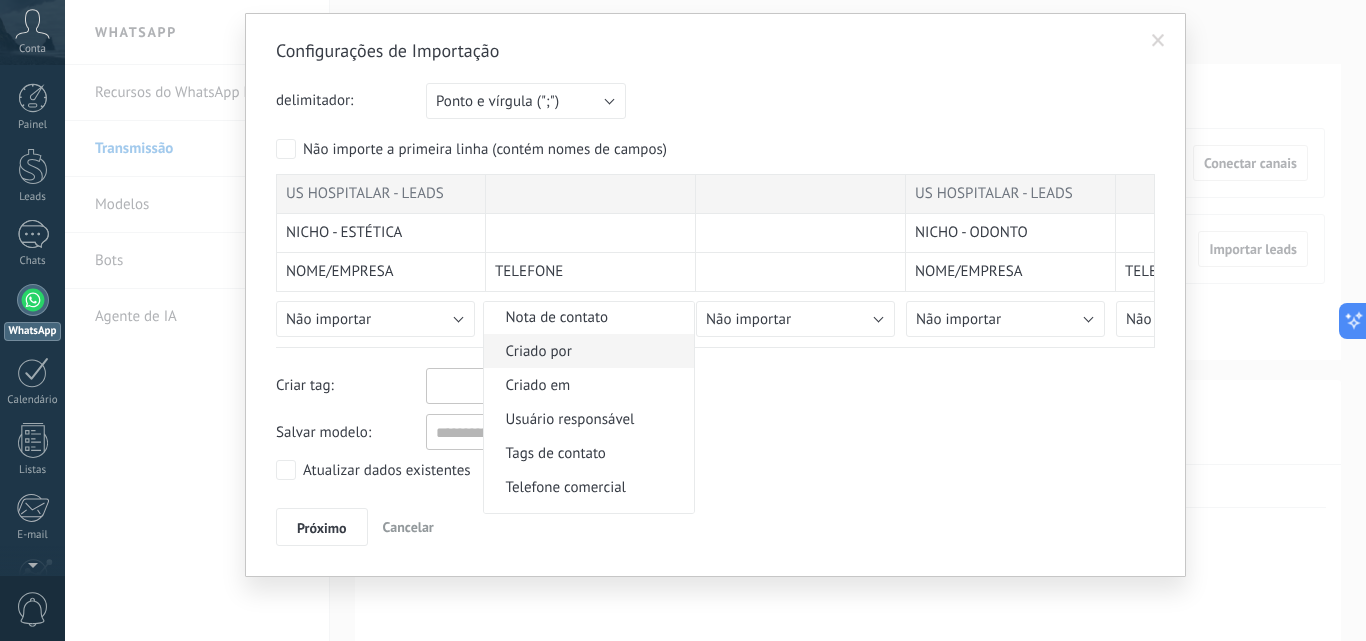 scroll, scrollTop: 400, scrollLeft: 0, axis: vertical 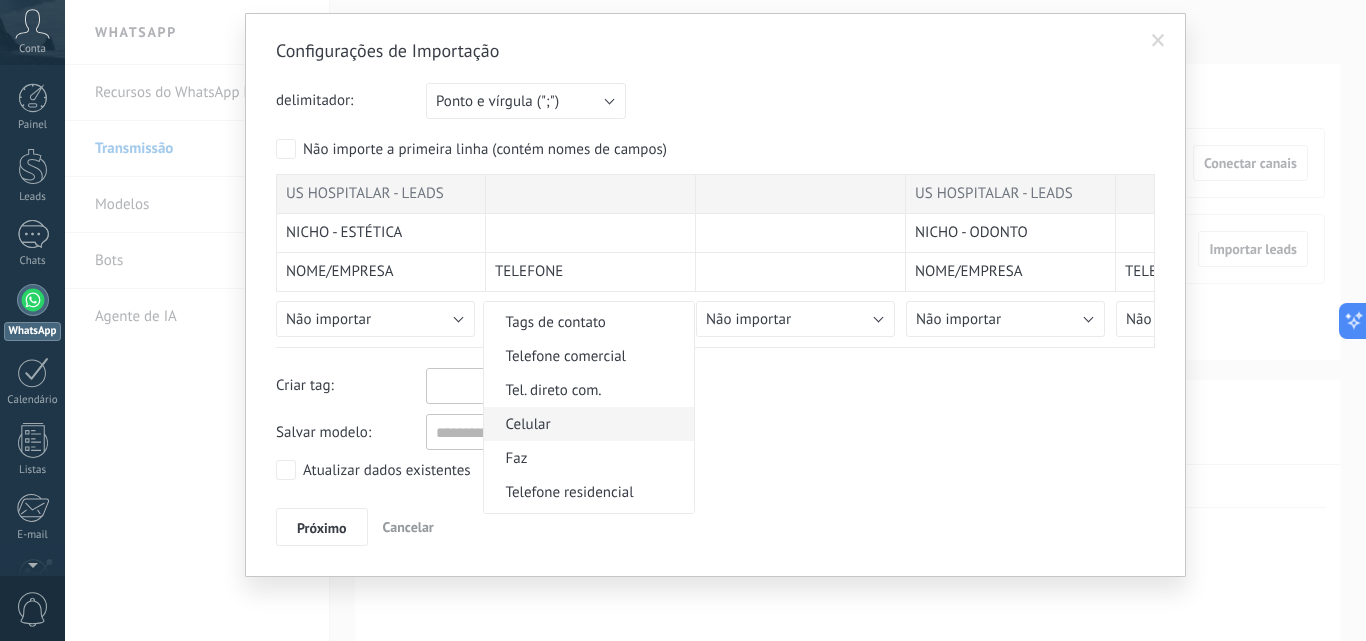 click on "Celular" at bounding box center (586, 424) 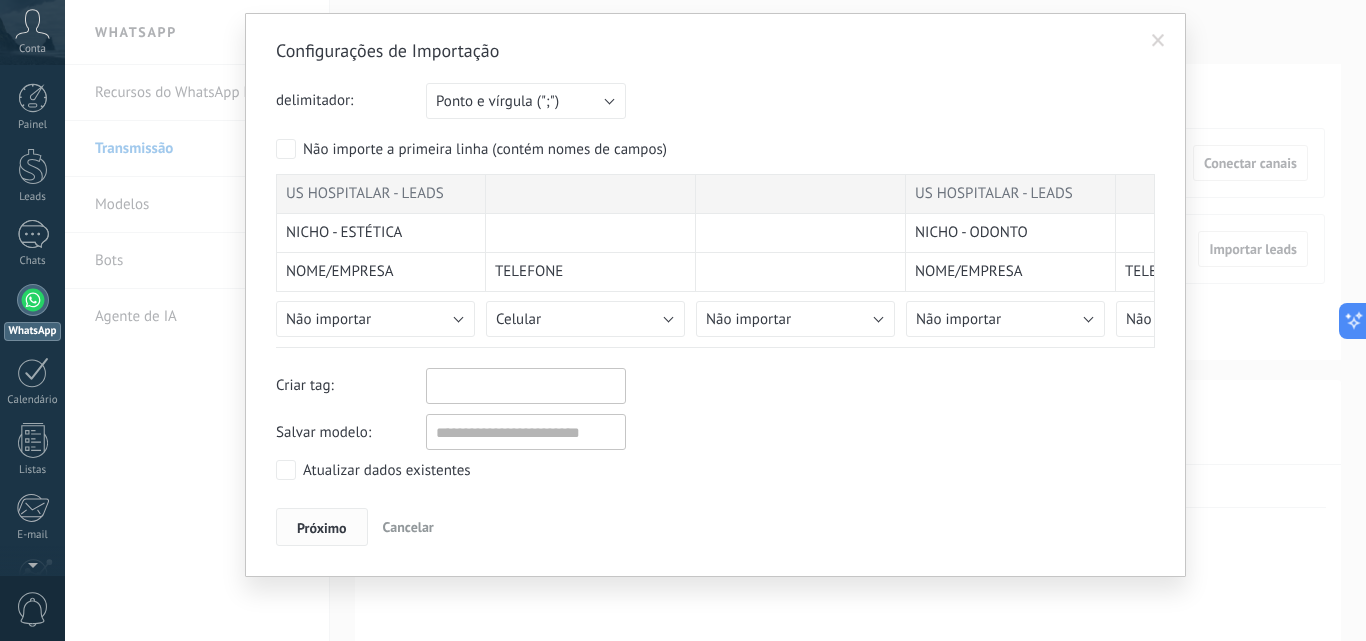 click on "Próximo" at bounding box center [322, 528] 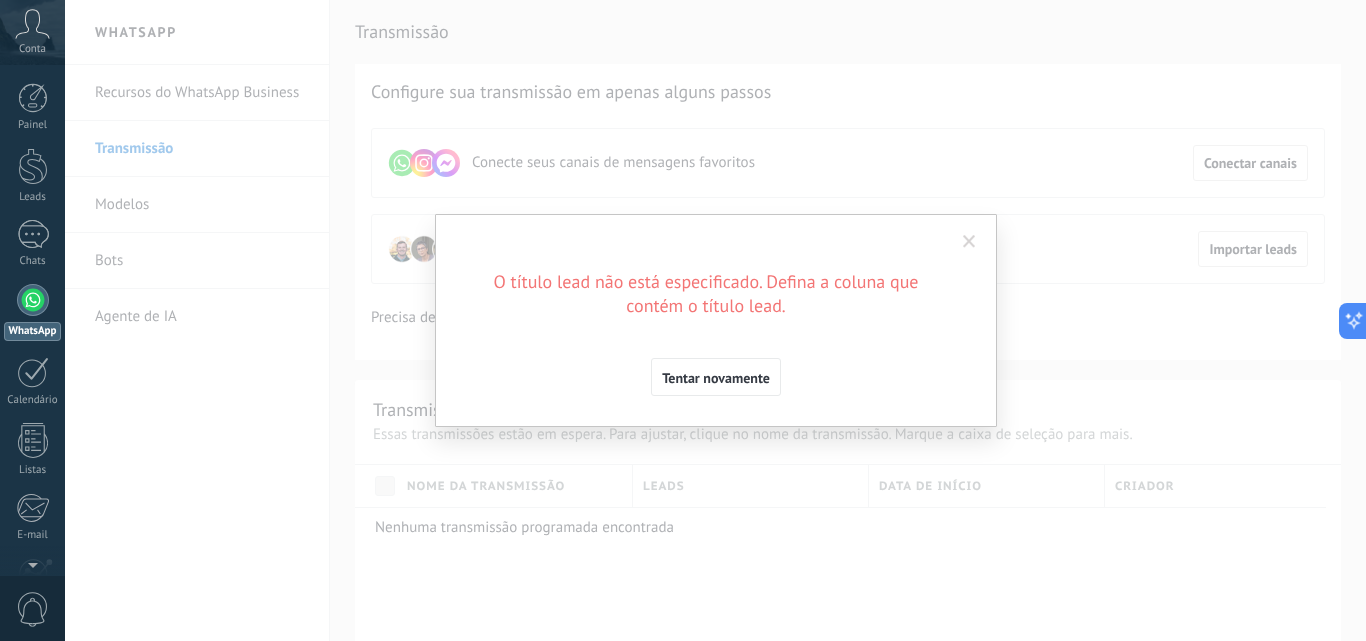 scroll, scrollTop: 0, scrollLeft: 0, axis: both 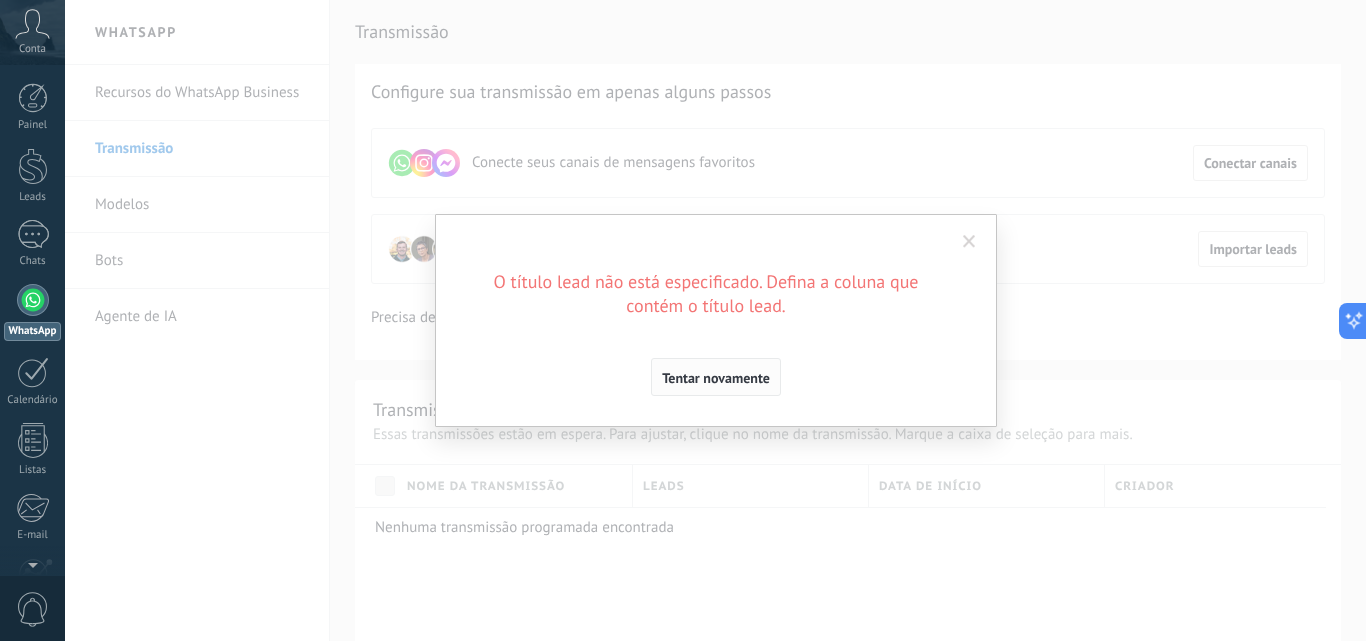 click on "Tentar novamente" at bounding box center (716, 377) 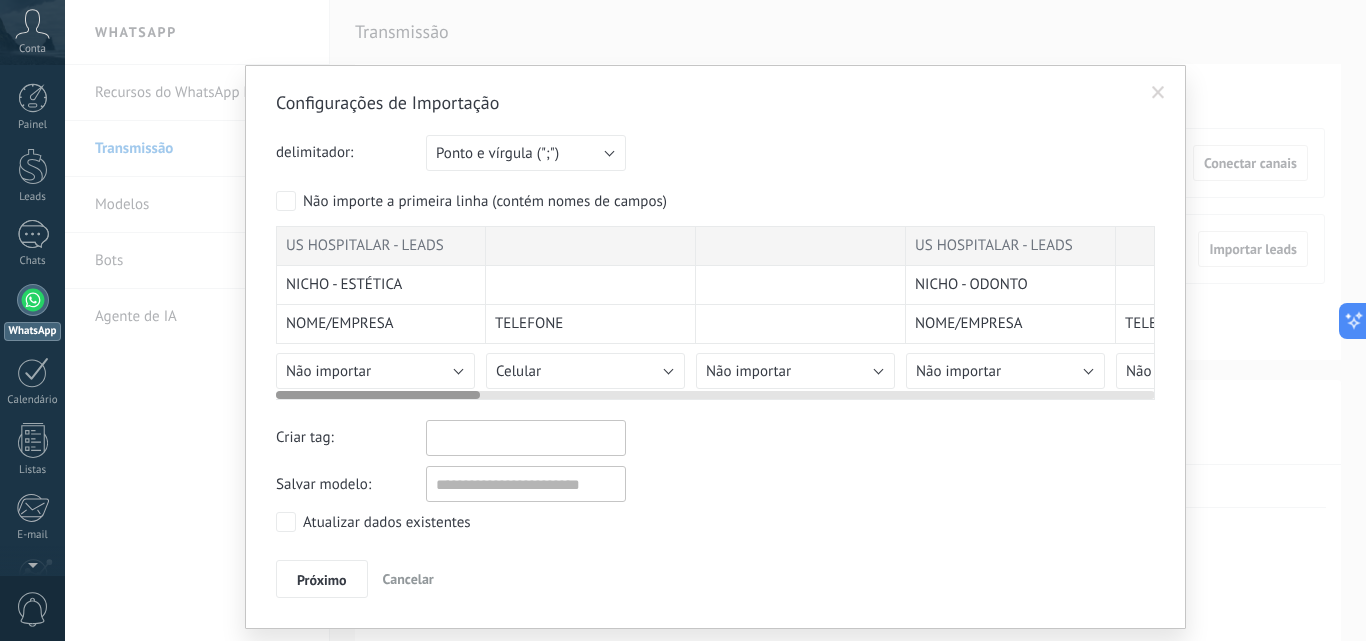 click on "TELEFONE" at bounding box center (591, 324) 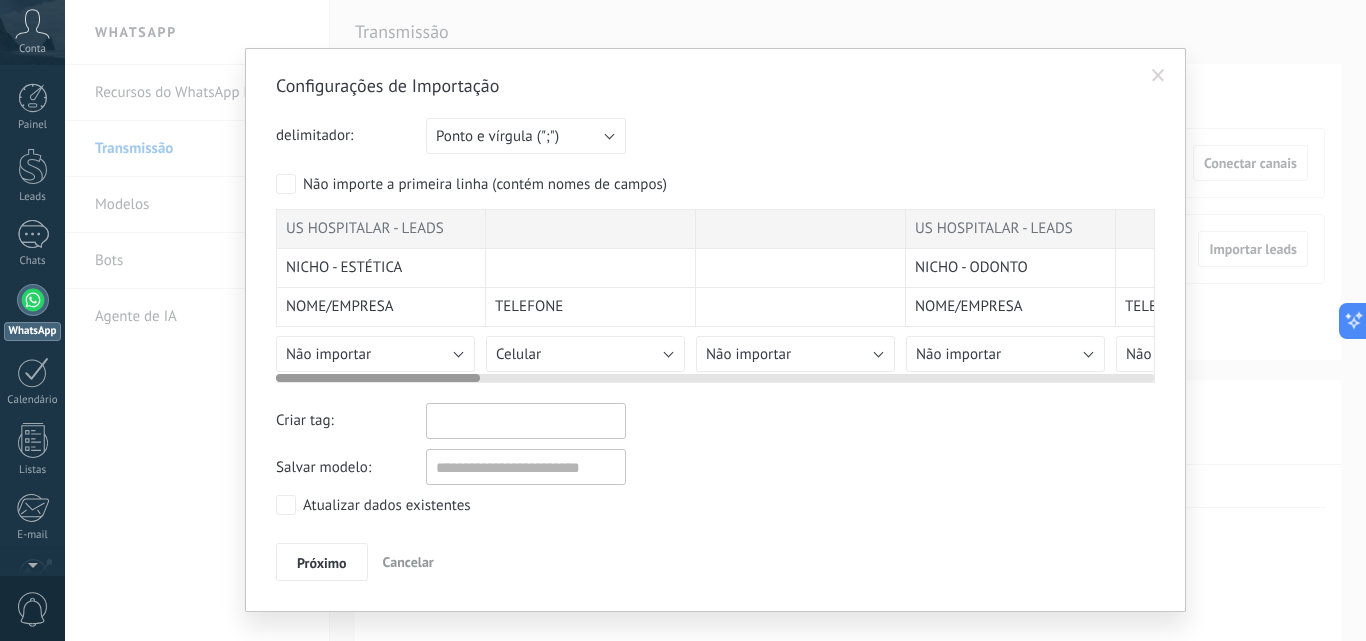 scroll, scrollTop: 0, scrollLeft: 0, axis: both 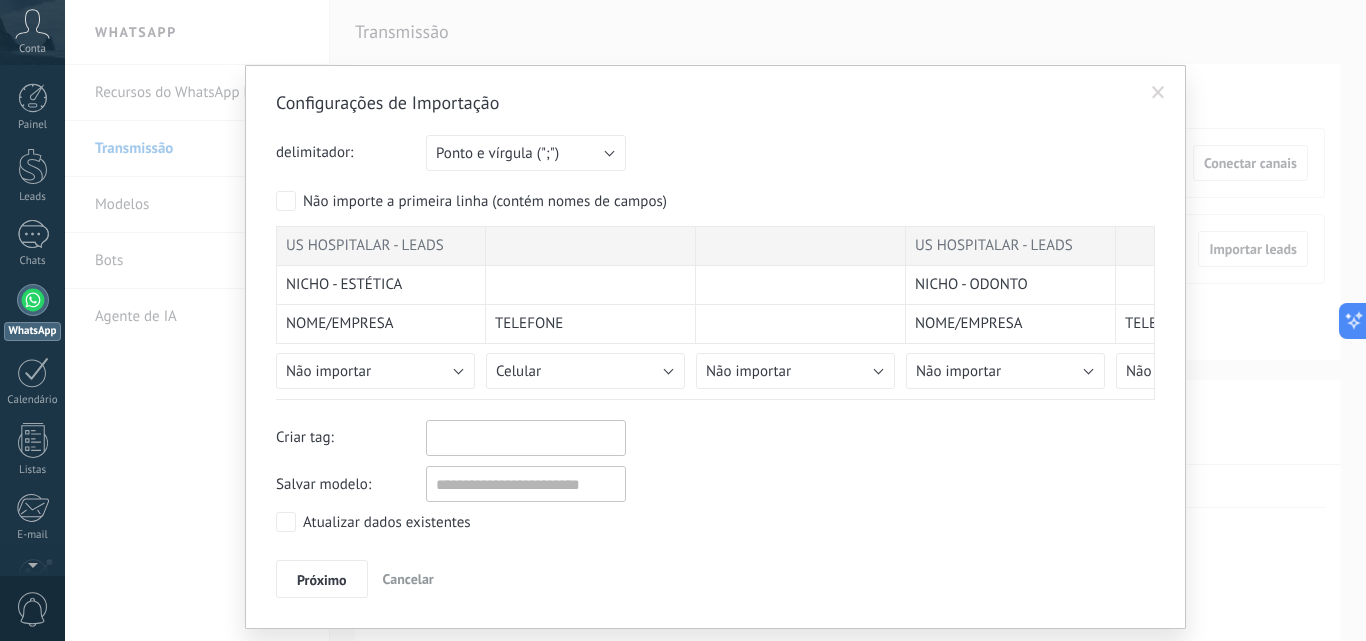 click at bounding box center (1158, 93) 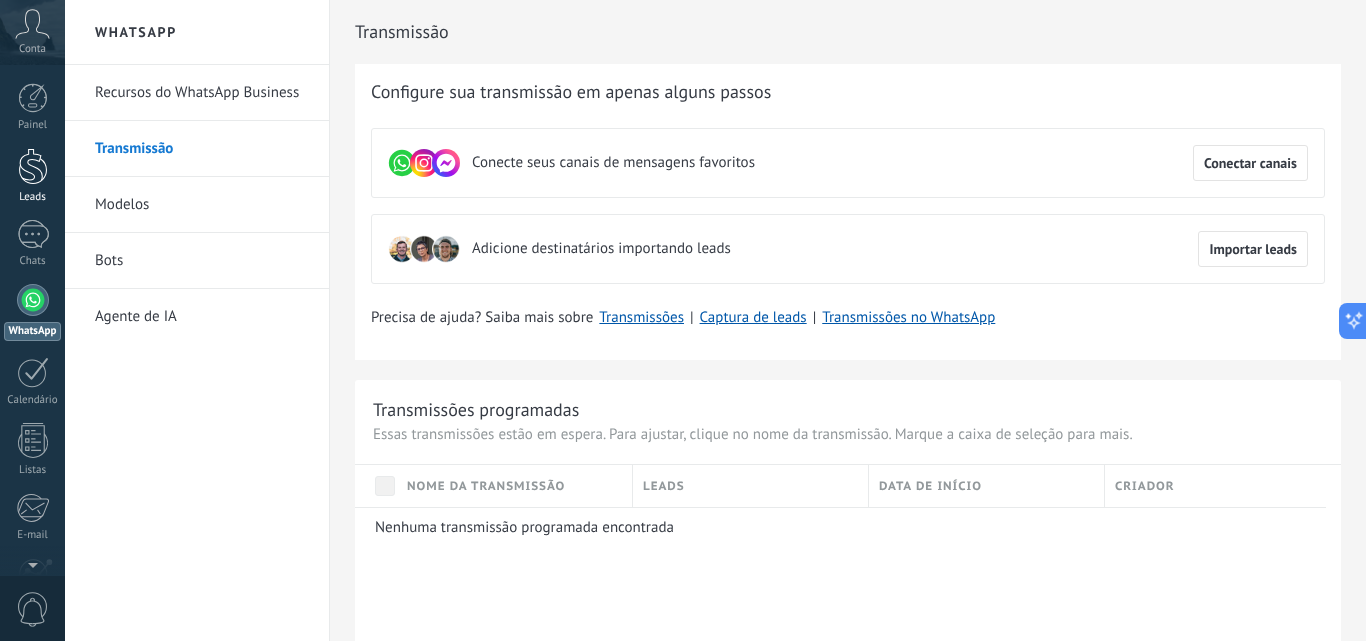 click at bounding box center (33, 166) 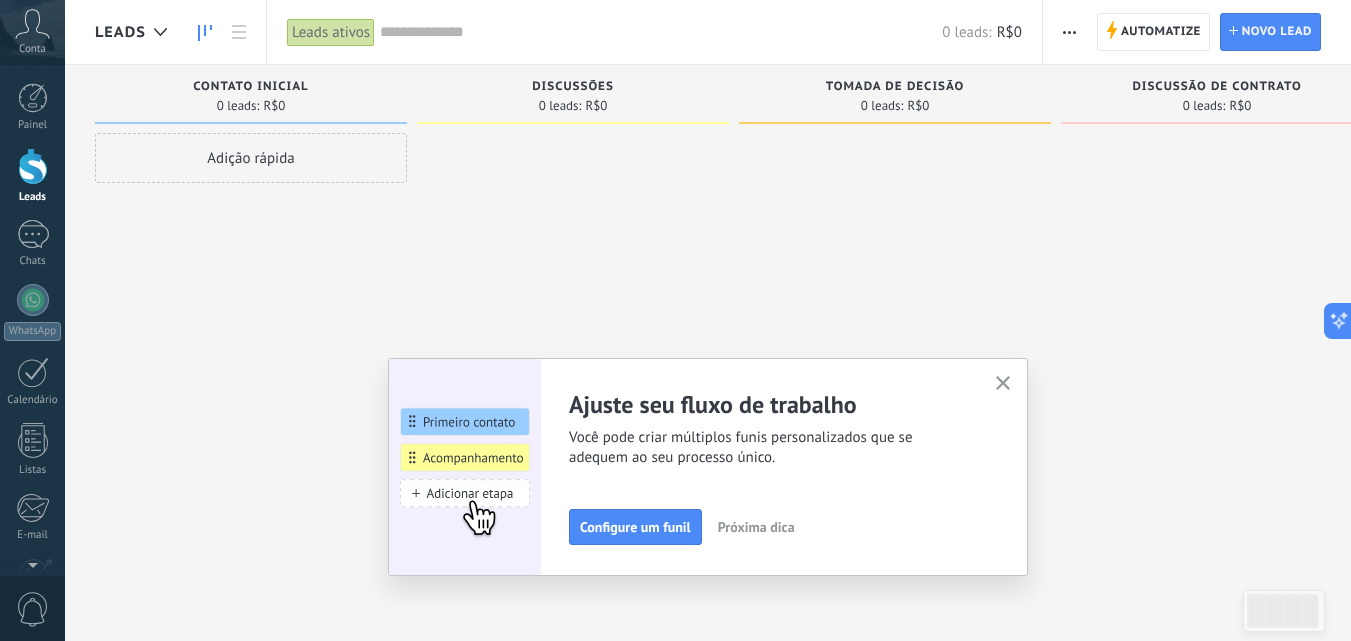 click 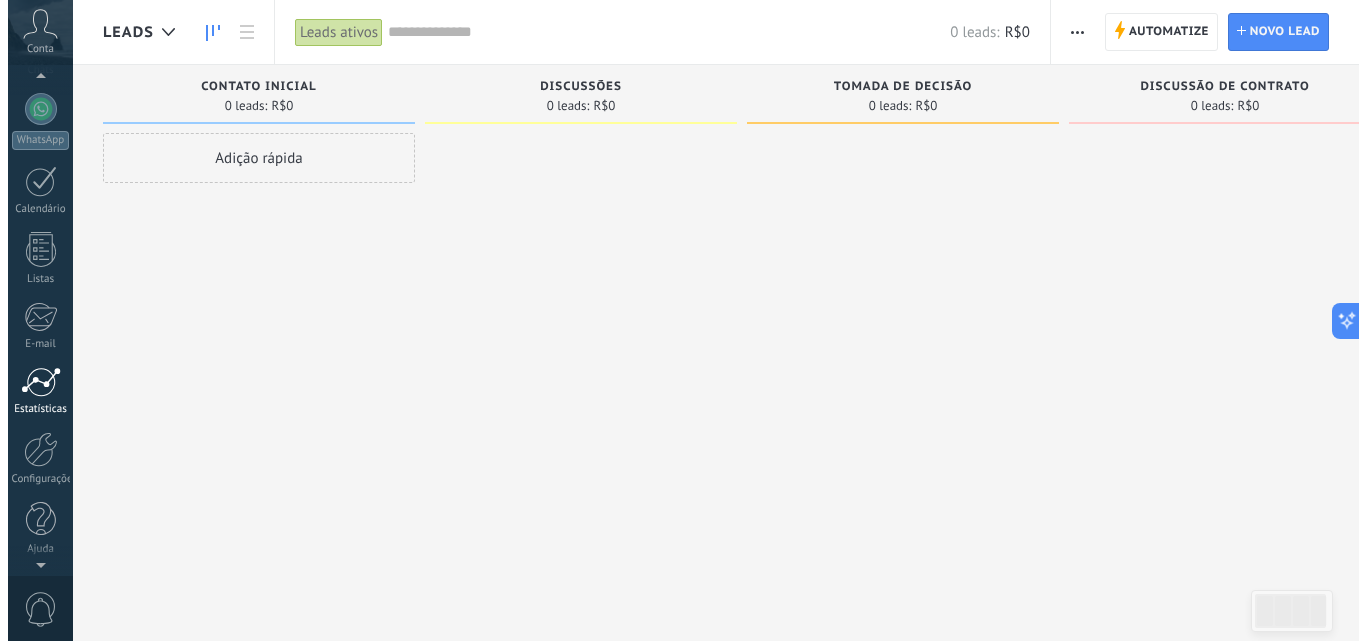 scroll, scrollTop: 0, scrollLeft: 0, axis: both 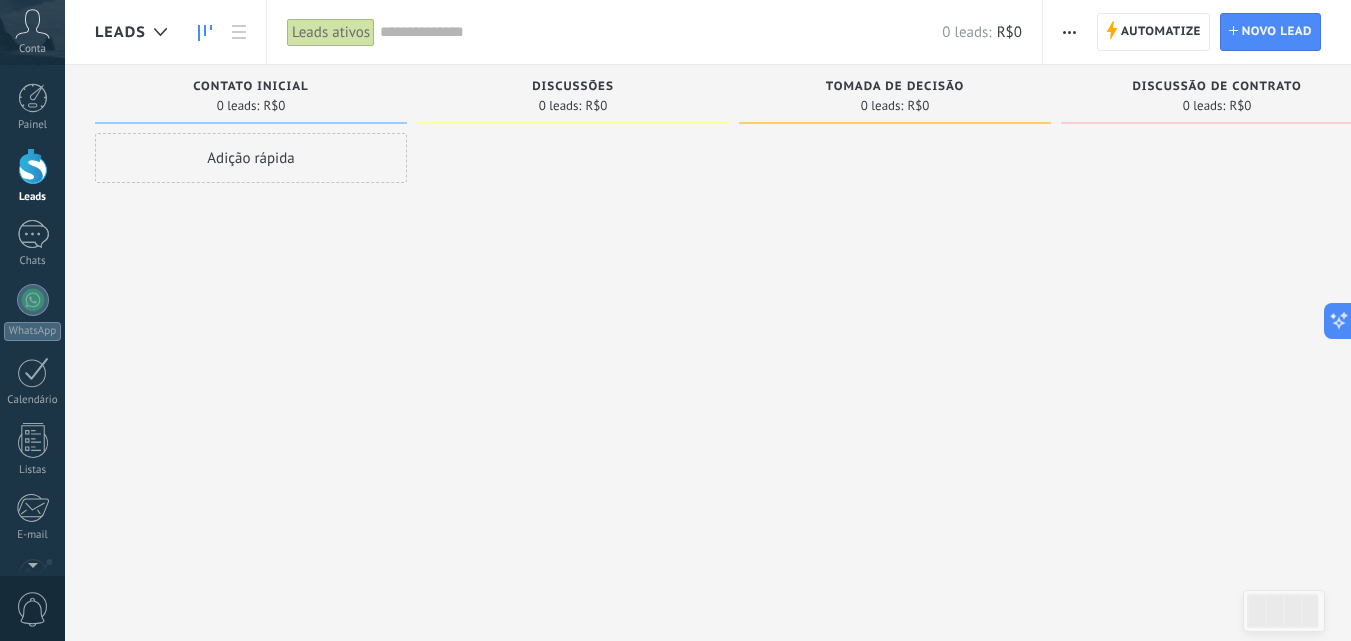 click on "Leads ativos" at bounding box center [331, 32] 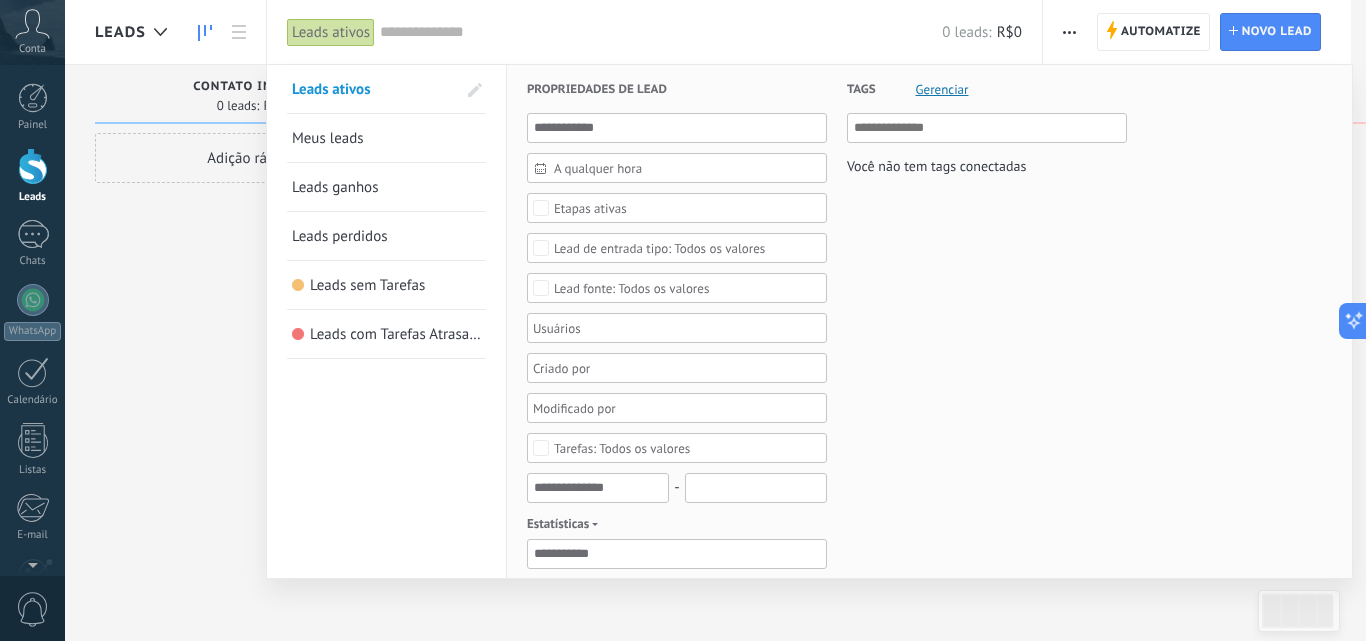 click at bounding box center [683, 320] 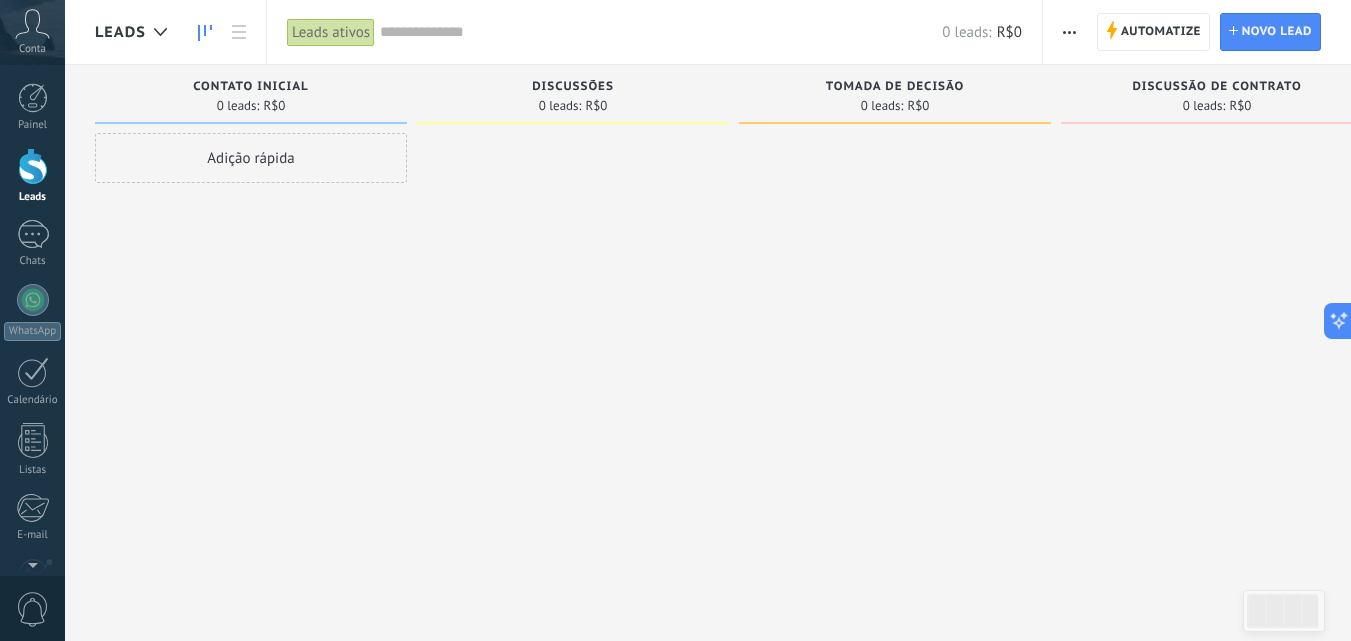 click at bounding box center [1069, 32] 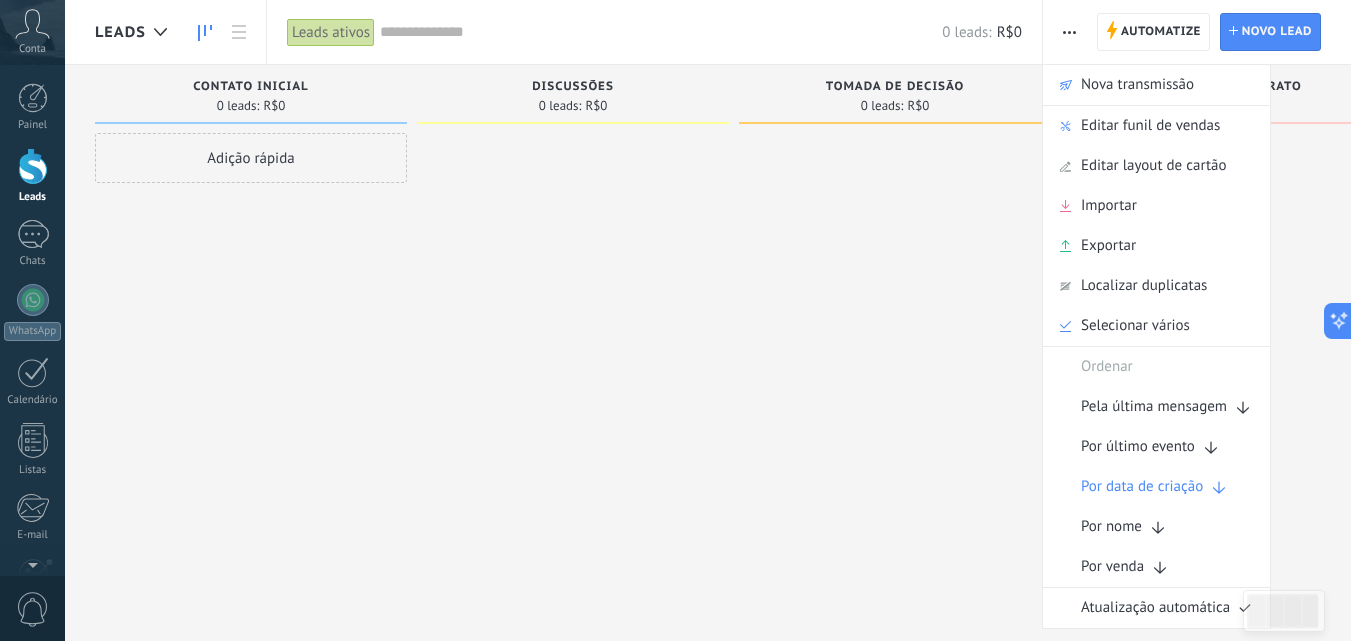 click at bounding box center [573, 323] 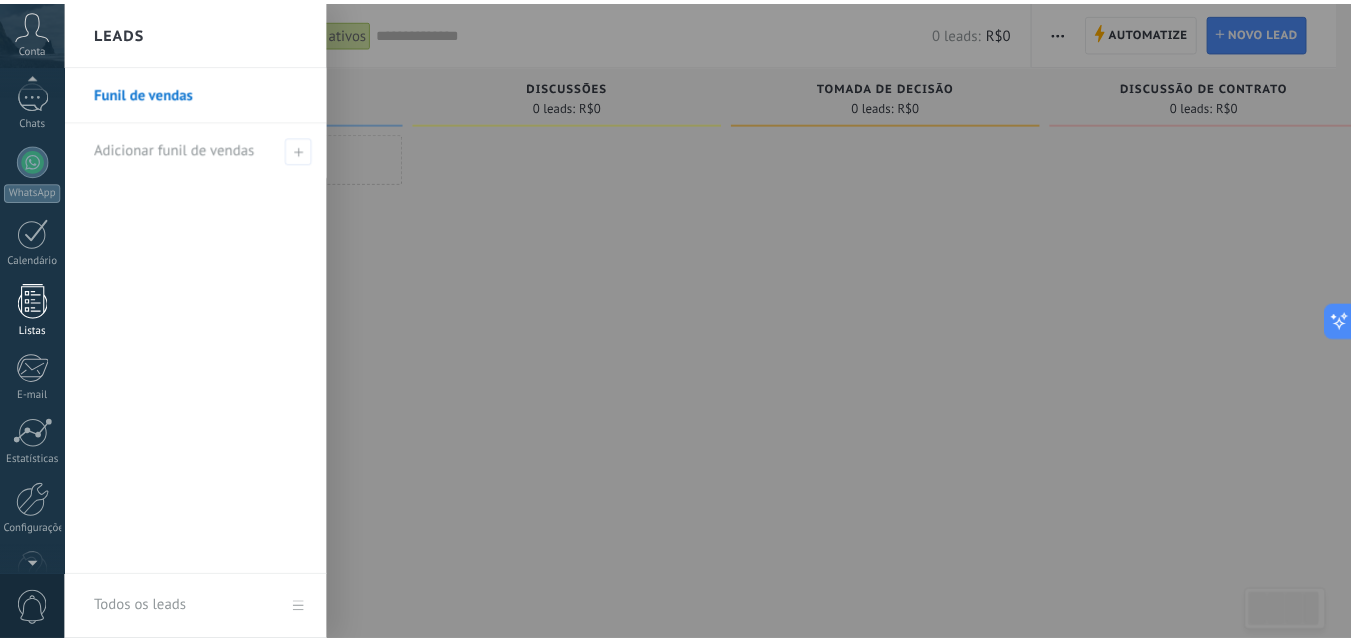 scroll, scrollTop: 191, scrollLeft: 0, axis: vertical 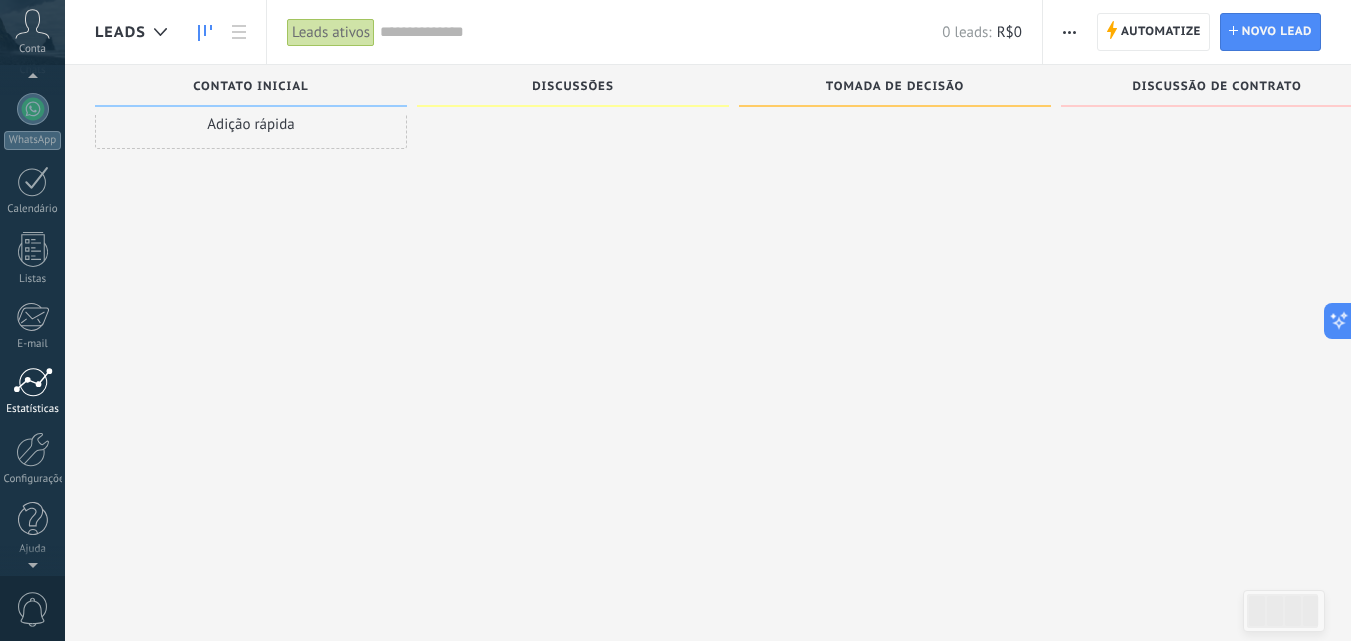 click at bounding box center [33, 382] 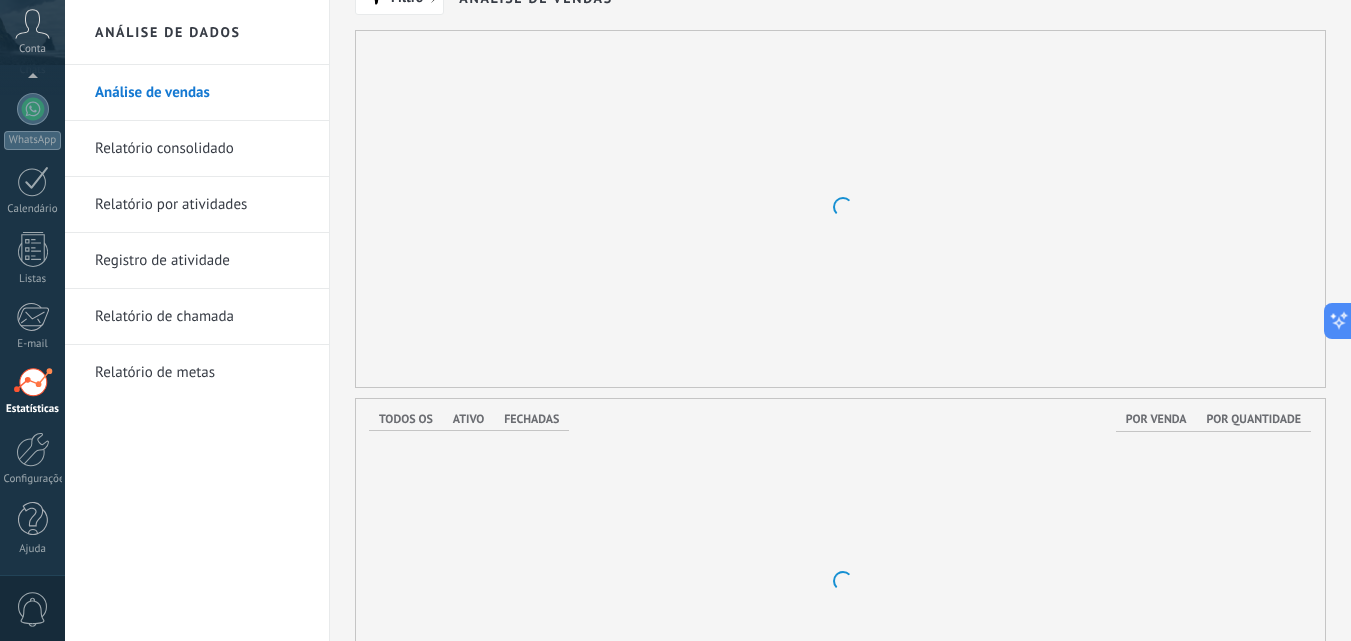 scroll, scrollTop: 0, scrollLeft: 0, axis: both 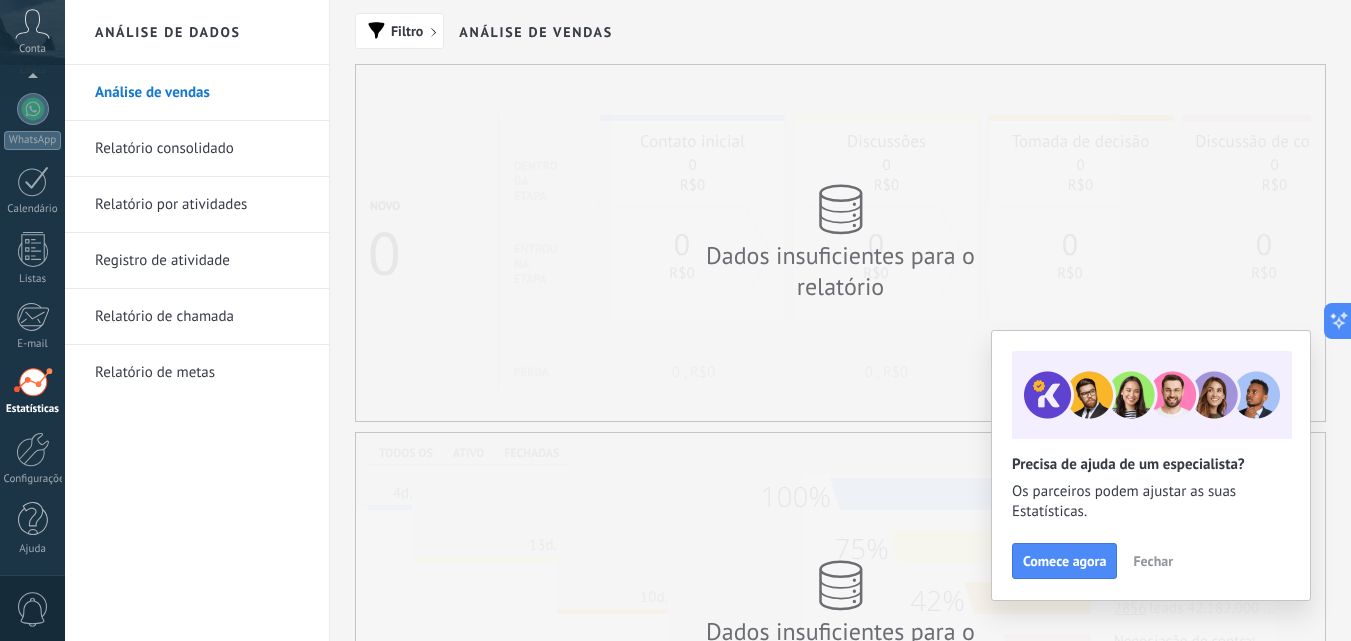 click on "Fechar" at bounding box center [1153, 561] 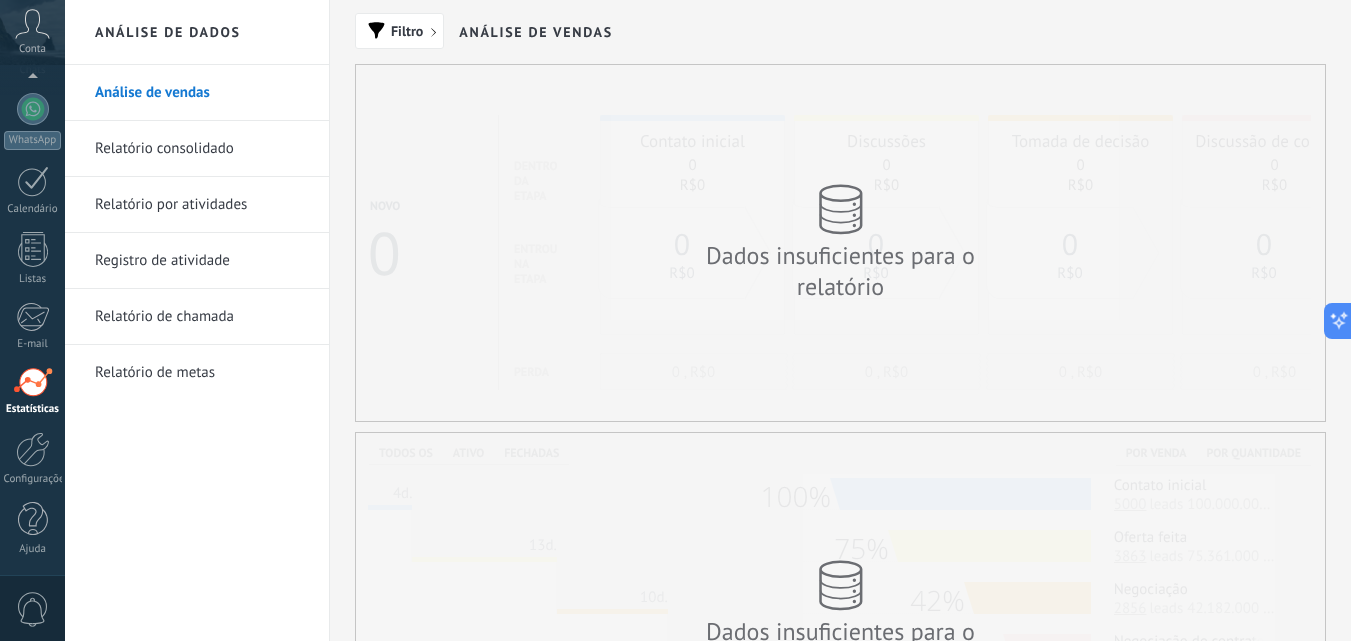 click on "Filtro Análise de vendas" at bounding box center [840, 32] 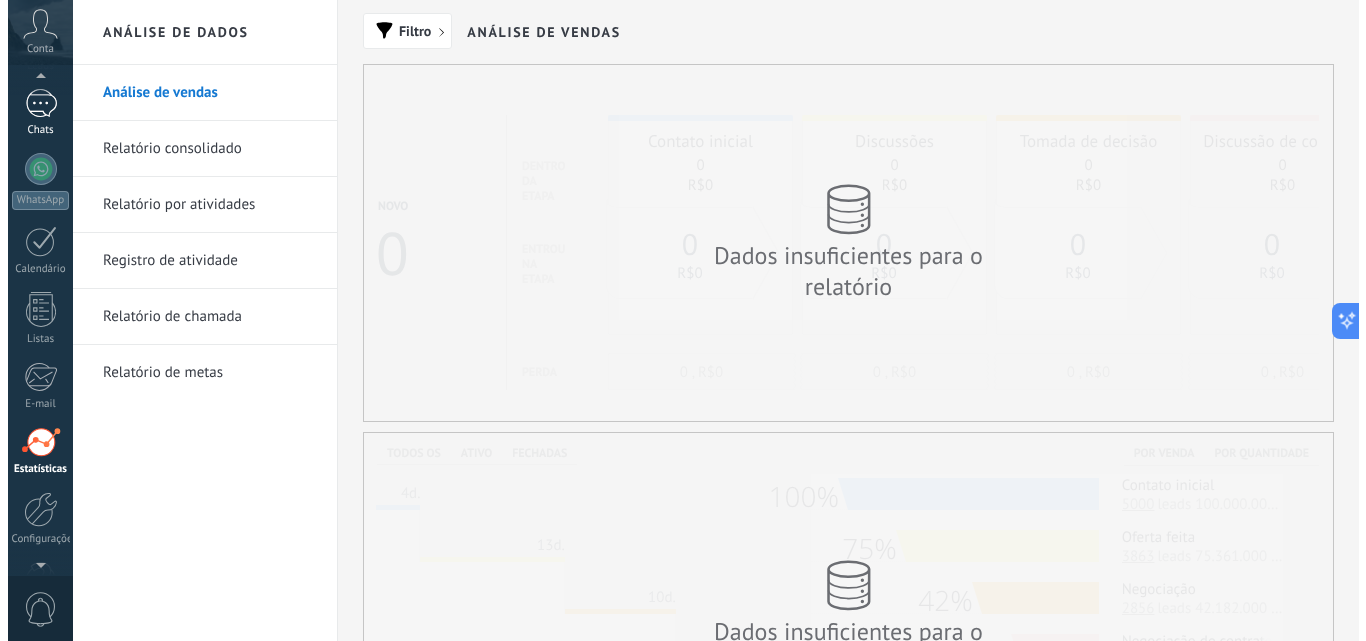 scroll, scrollTop: 116, scrollLeft: 0, axis: vertical 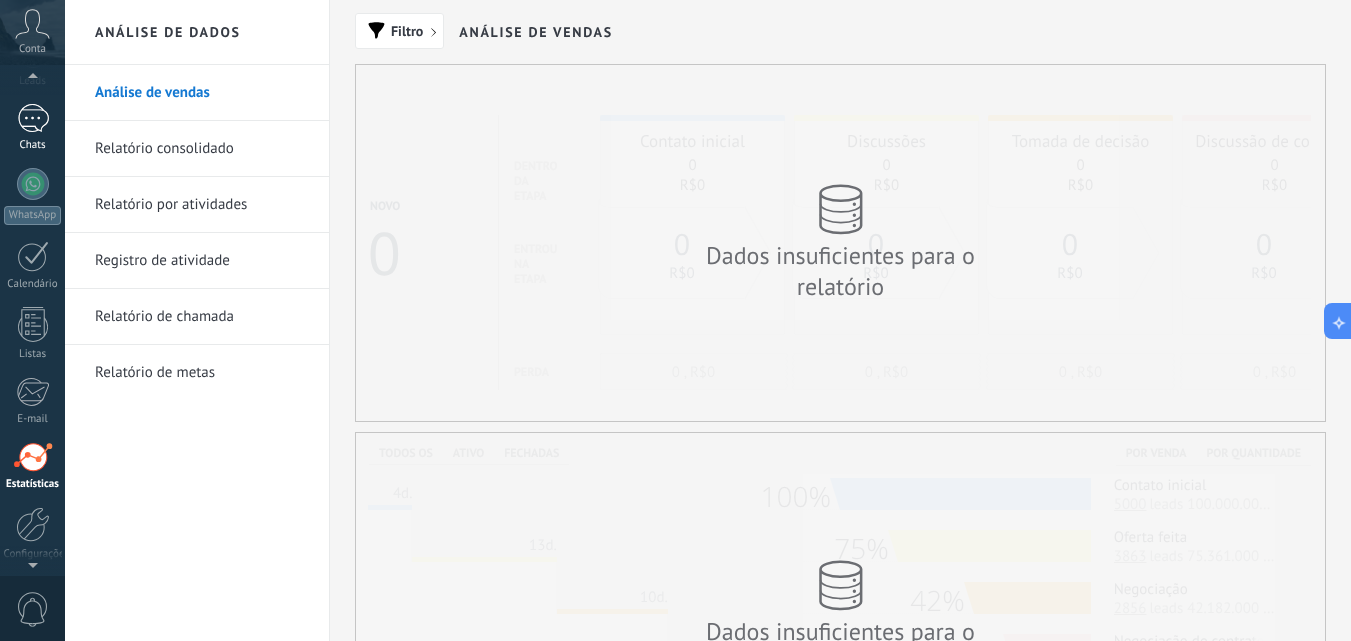 click at bounding box center [33, 118] 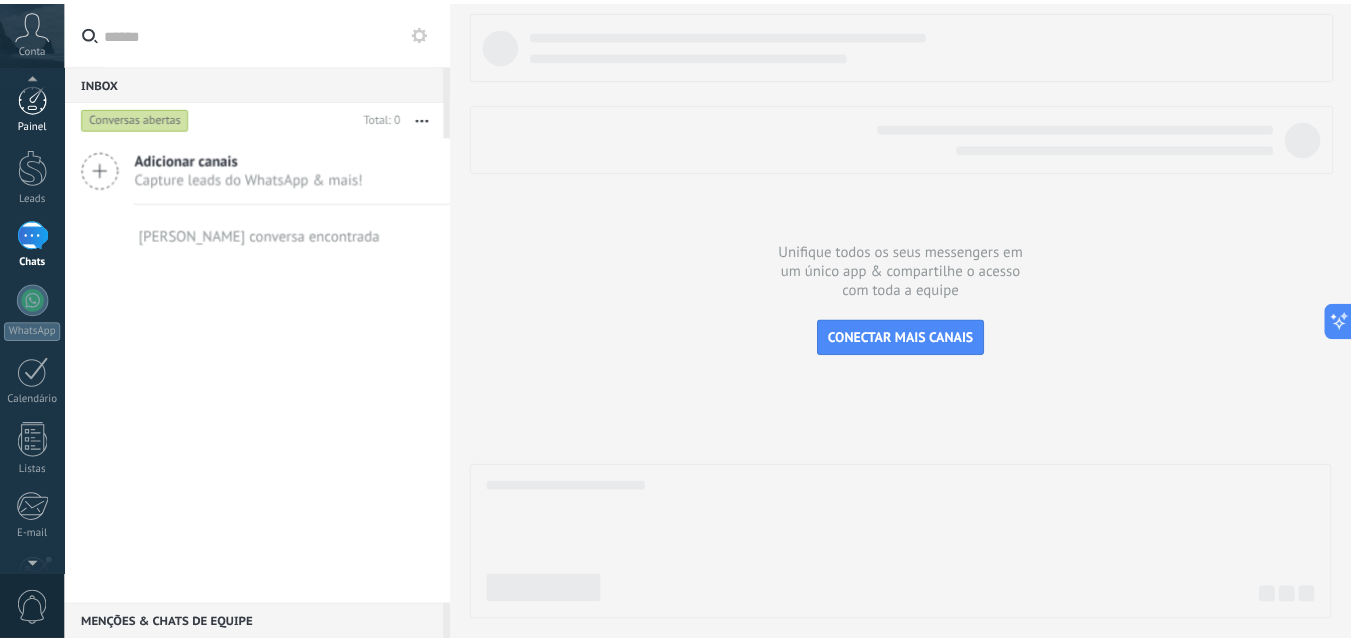 scroll, scrollTop: 0, scrollLeft: 0, axis: both 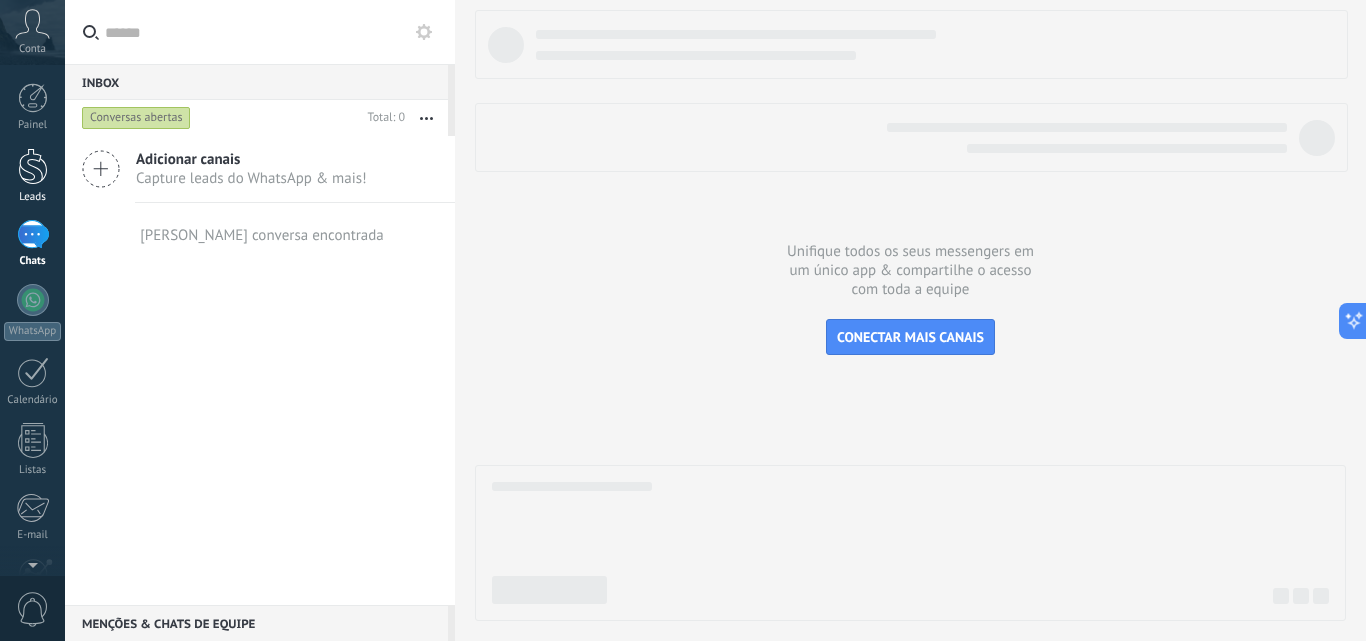click at bounding box center [33, 166] 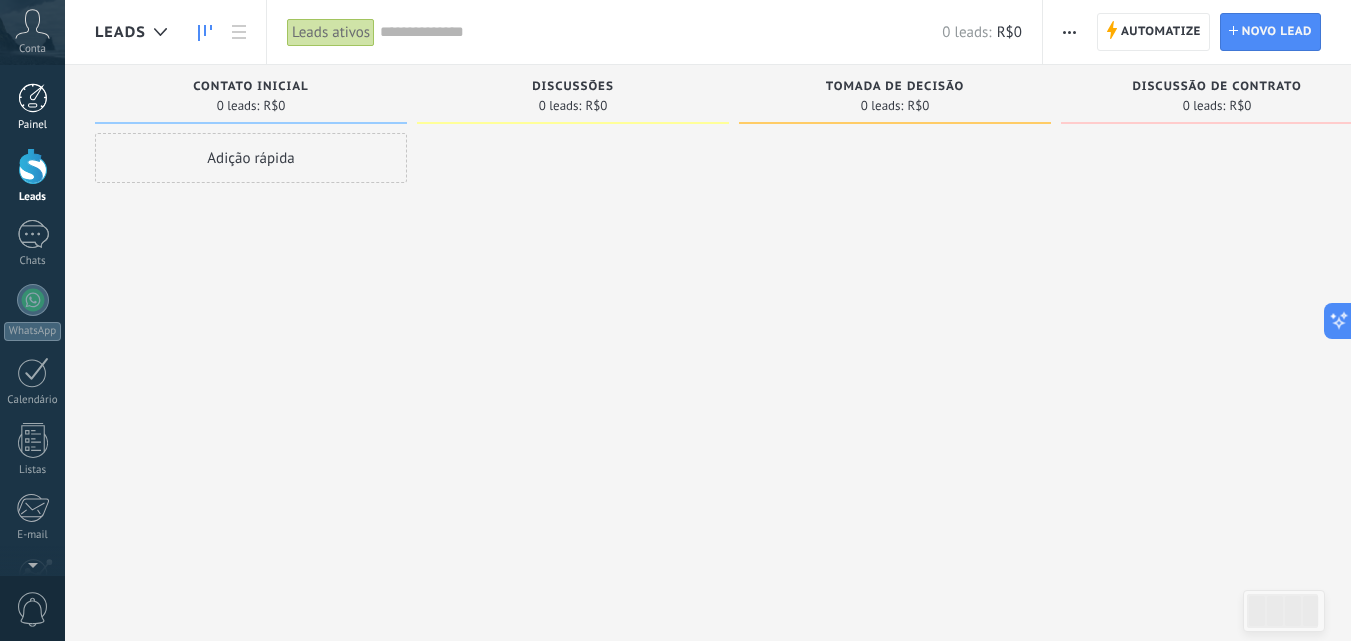 click on "Painel" at bounding box center [33, 125] 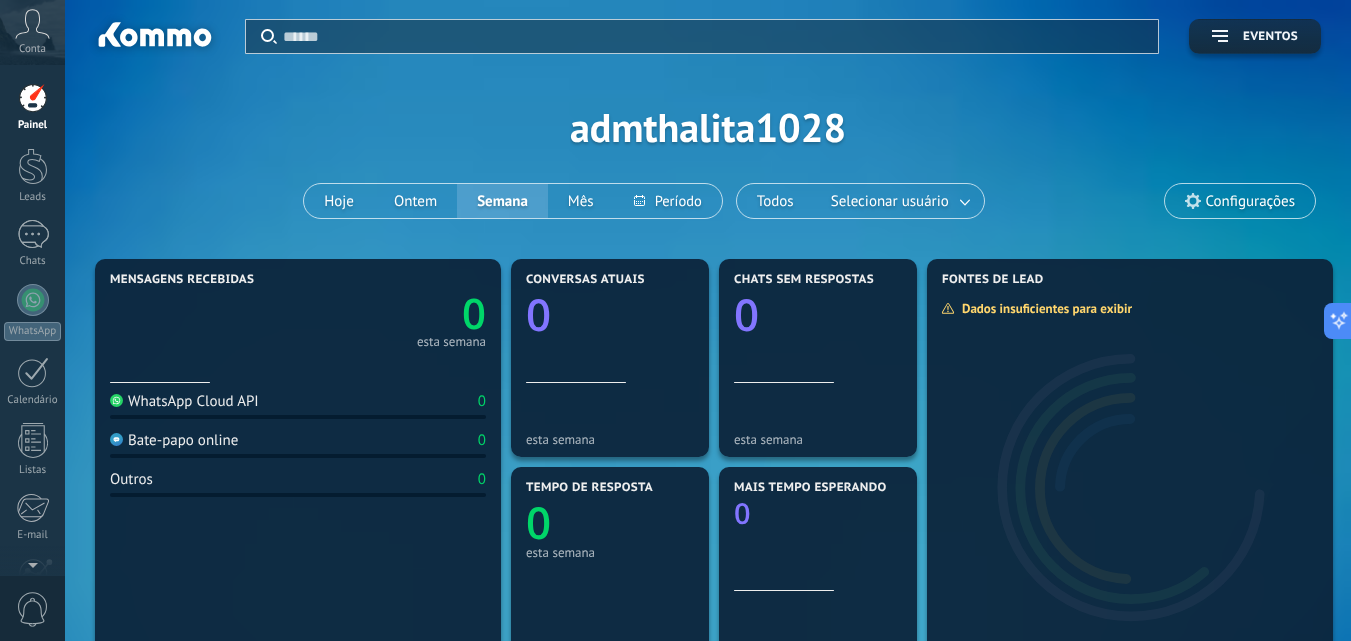 click on "Aplicar Eventos admthalita1028 Hoje Ontem Semana Mês Todos Selecionar usuário Configurações" at bounding box center (708, 127) 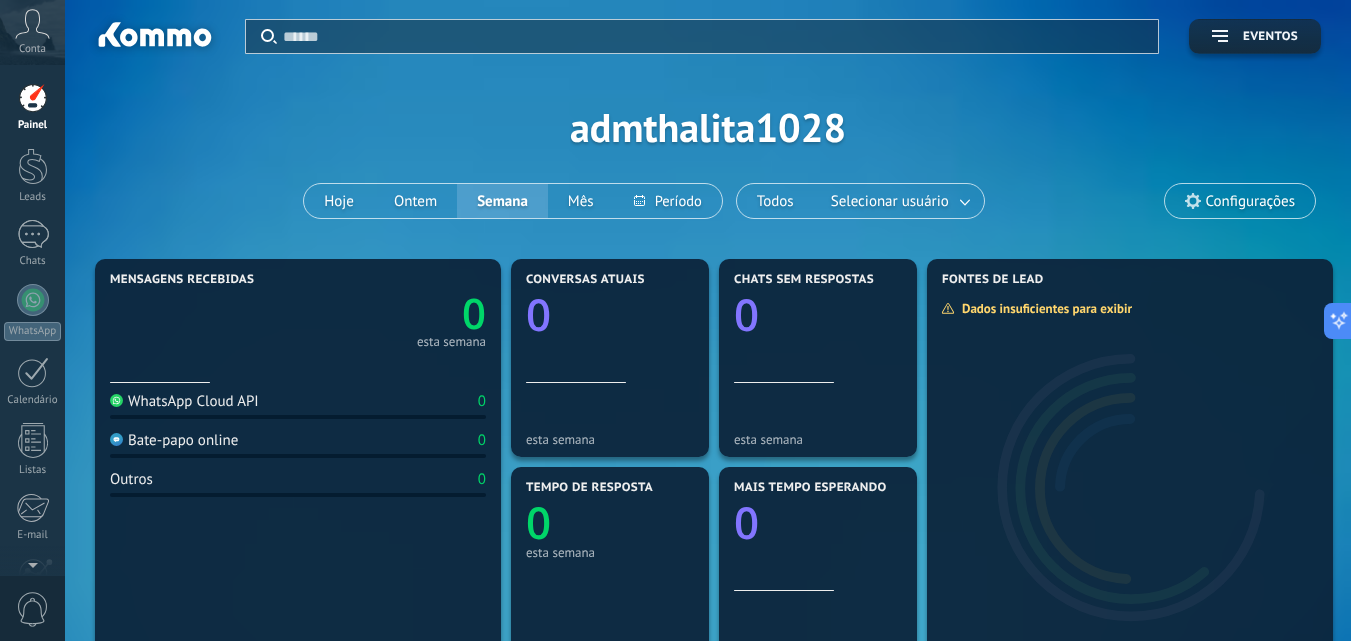 click on "Aplicar Eventos admthalita1028 Hoje Ontem Semana Mês Todos Selecionar usuário Configurações" at bounding box center [708, 127] 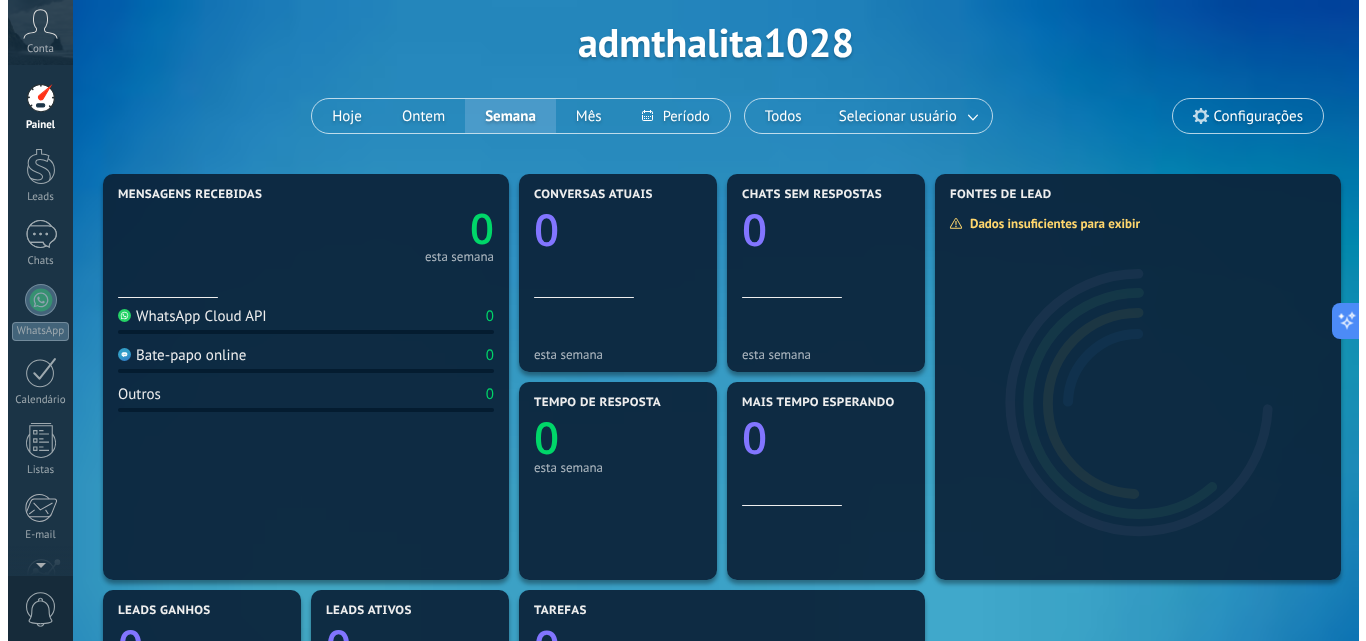 scroll, scrollTop: 0, scrollLeft: 0, axis: both 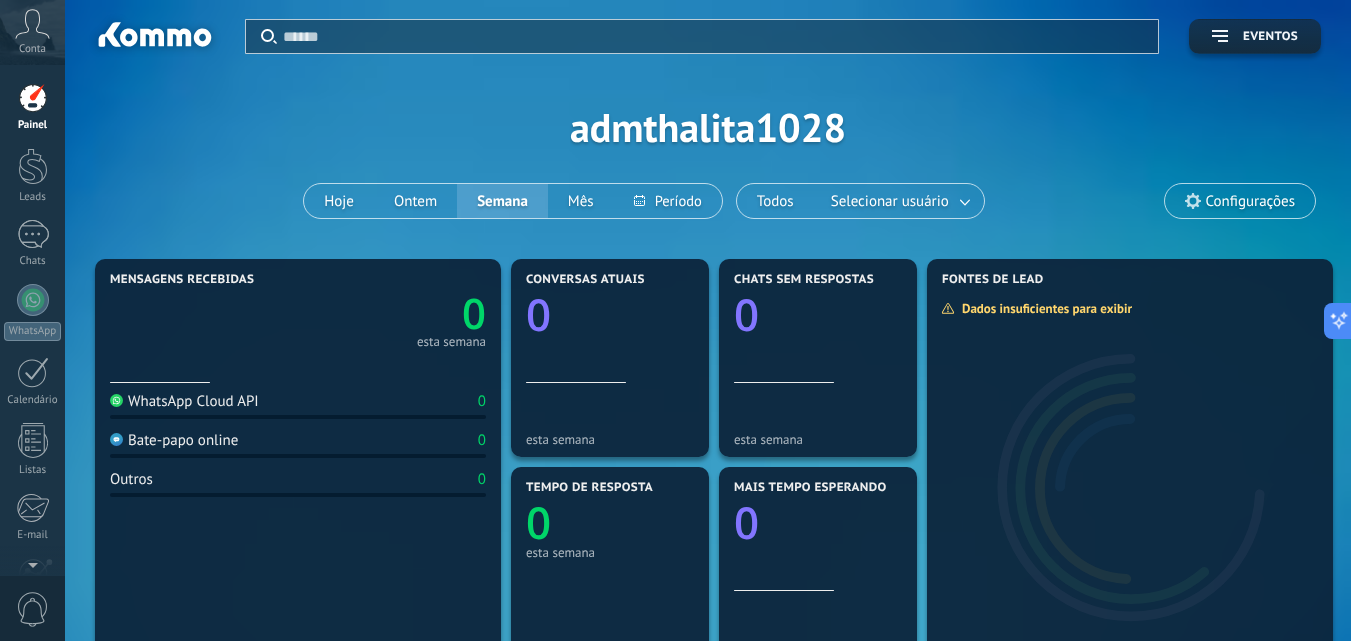 click on "Aplicar Eventos admthalita1028 Hoje Ontem Semana Mês Todos Selecionar usuário Configurações" at bounding box center (708, 127) 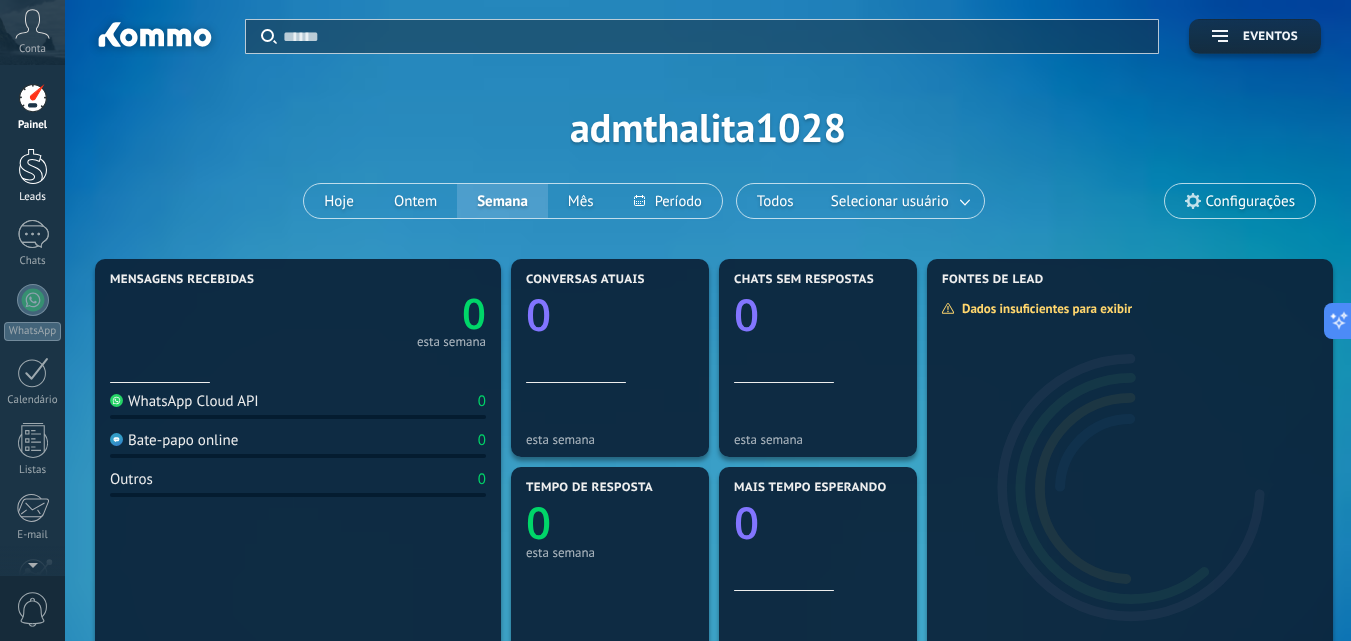 click on "Leads" at bounding box center (32, 176) 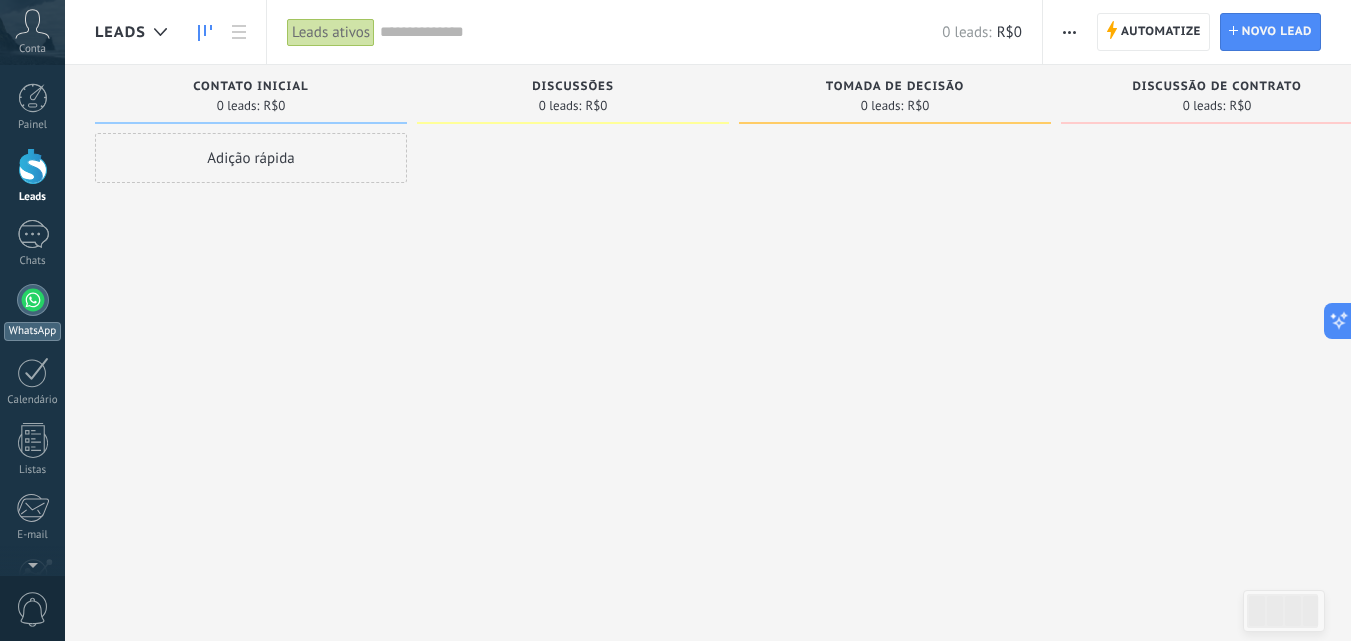 click on "WhatsApp" at bounding box center [32, 312] 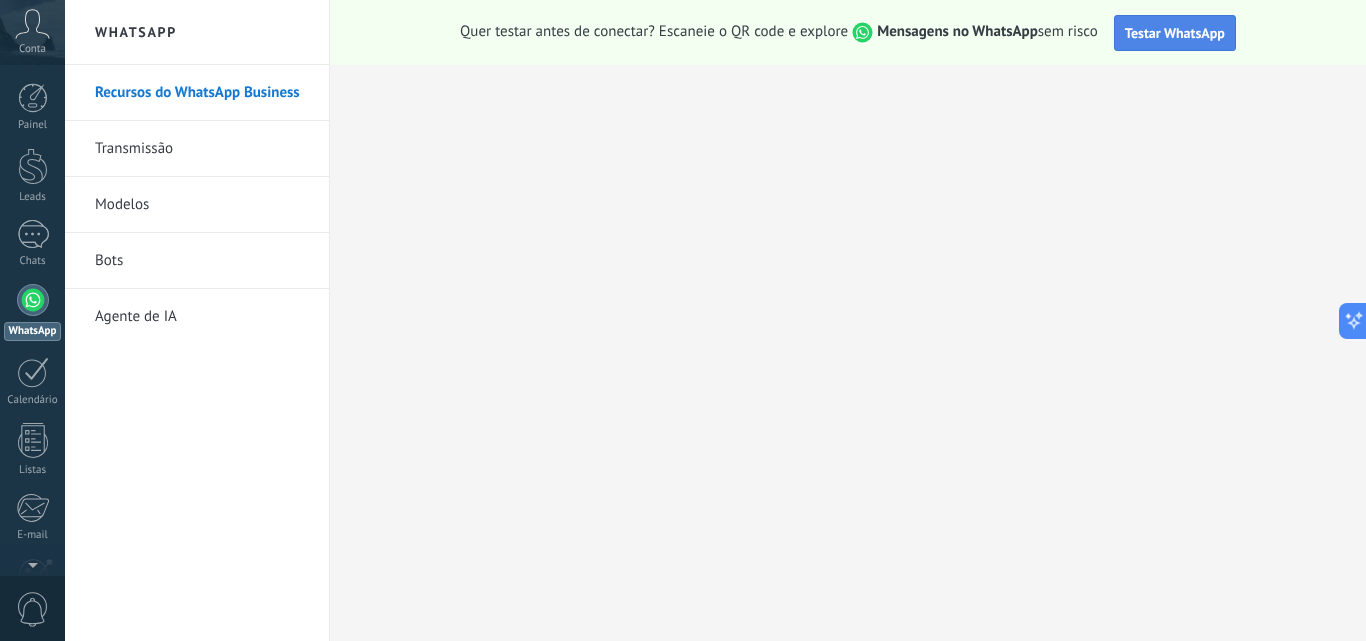 click on "Testar WhatsApp" at bounding box center [1175, 33] 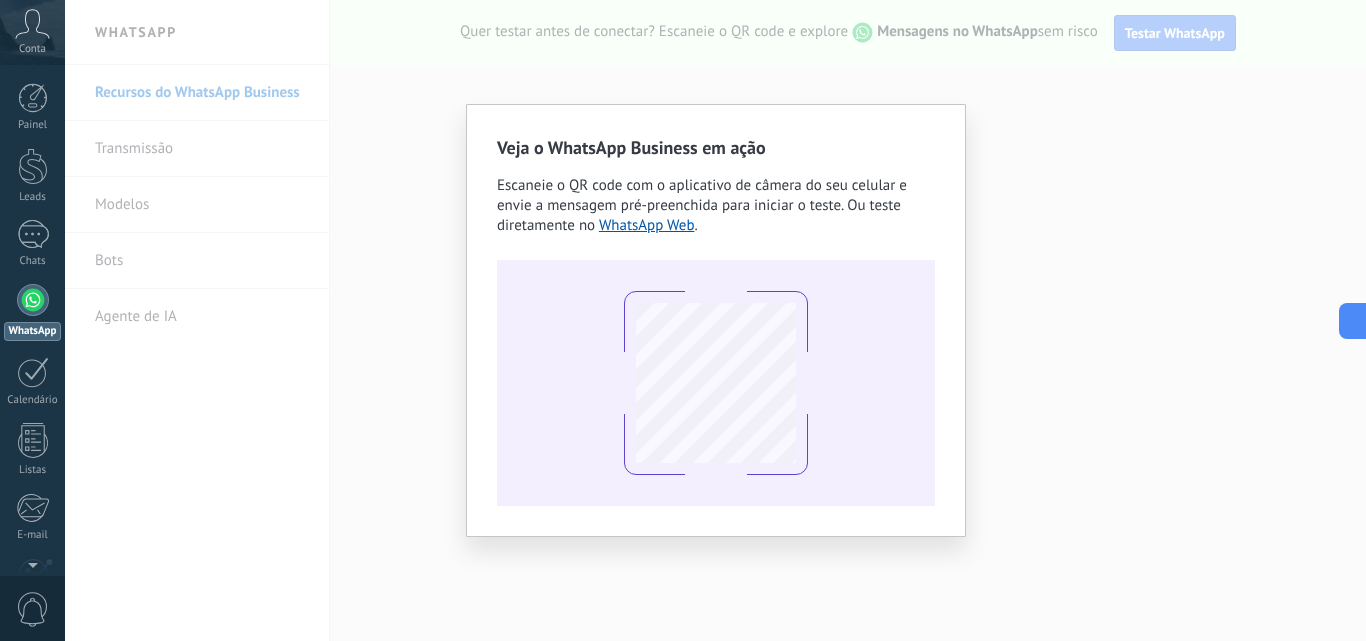 click on "Veja o WhatsApp Business em ação Escaneie o QR code com o aplicativo de câmera do seu celular e envie a mensagem pré-preenchida para iniciar o teste. Ou teste diretamente no   WhatsApp Web ." at bounding box center (715, 320) 